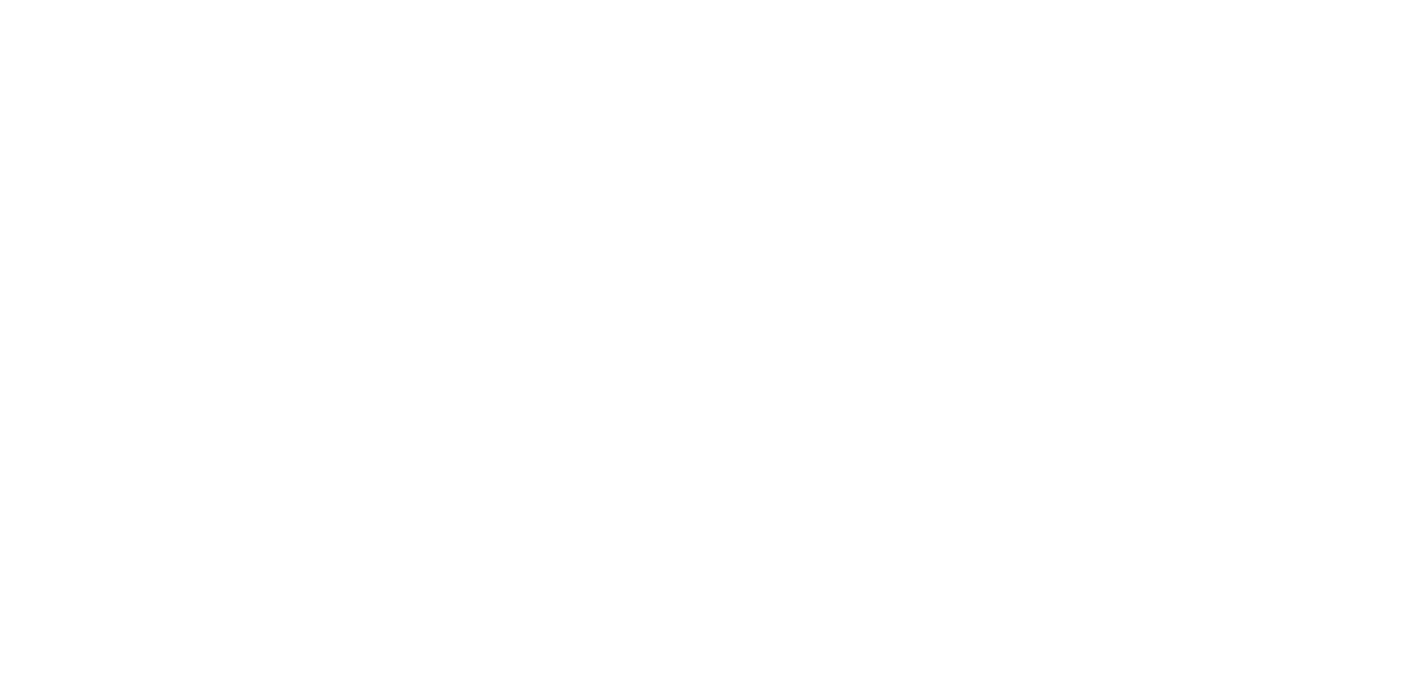 scroll, scrollTop: 0, scrollLeft: 0, axis: both 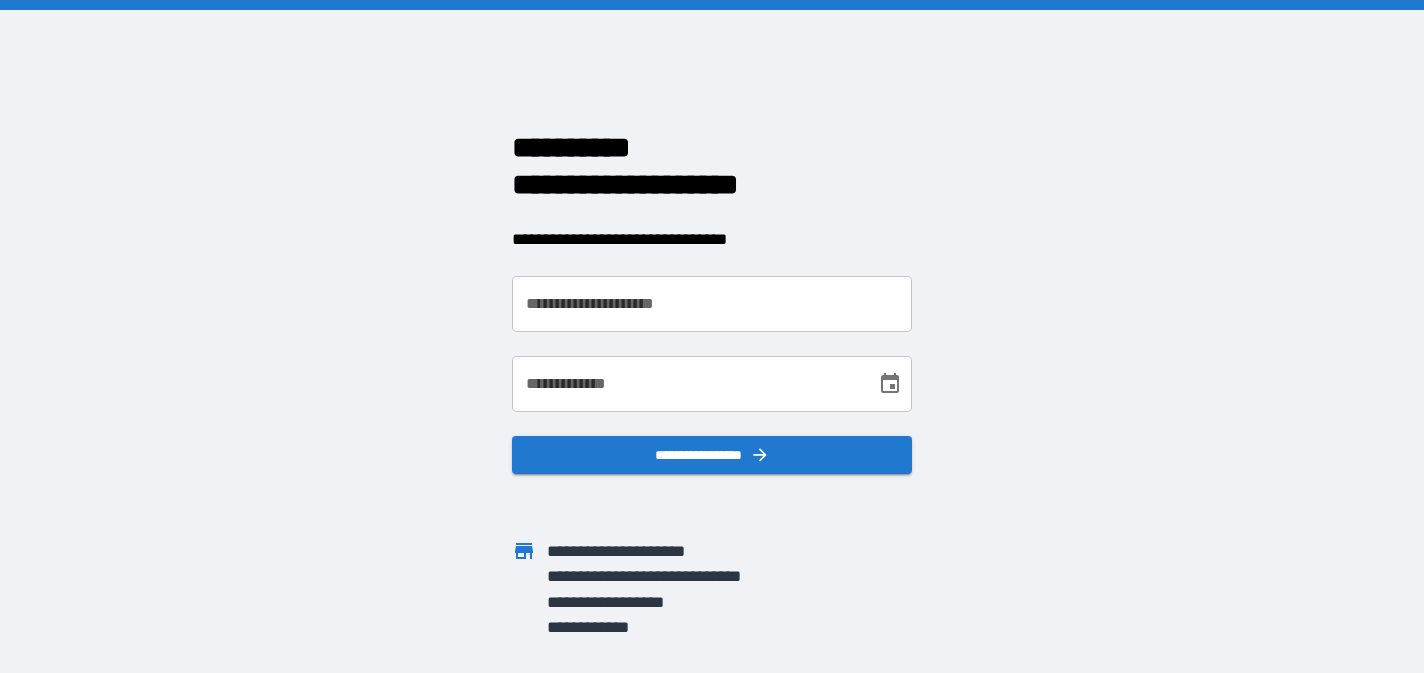 click on "**********" at bounding box center (712, 304) 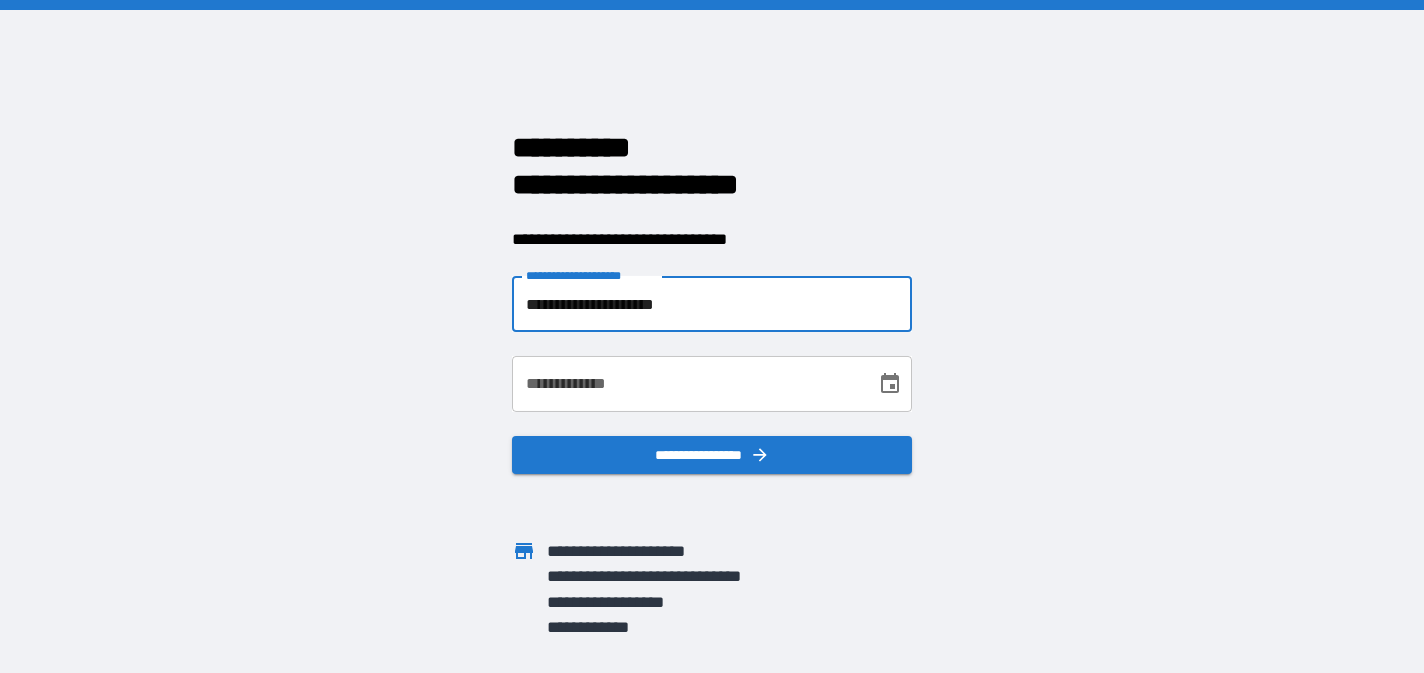 type on "**********" 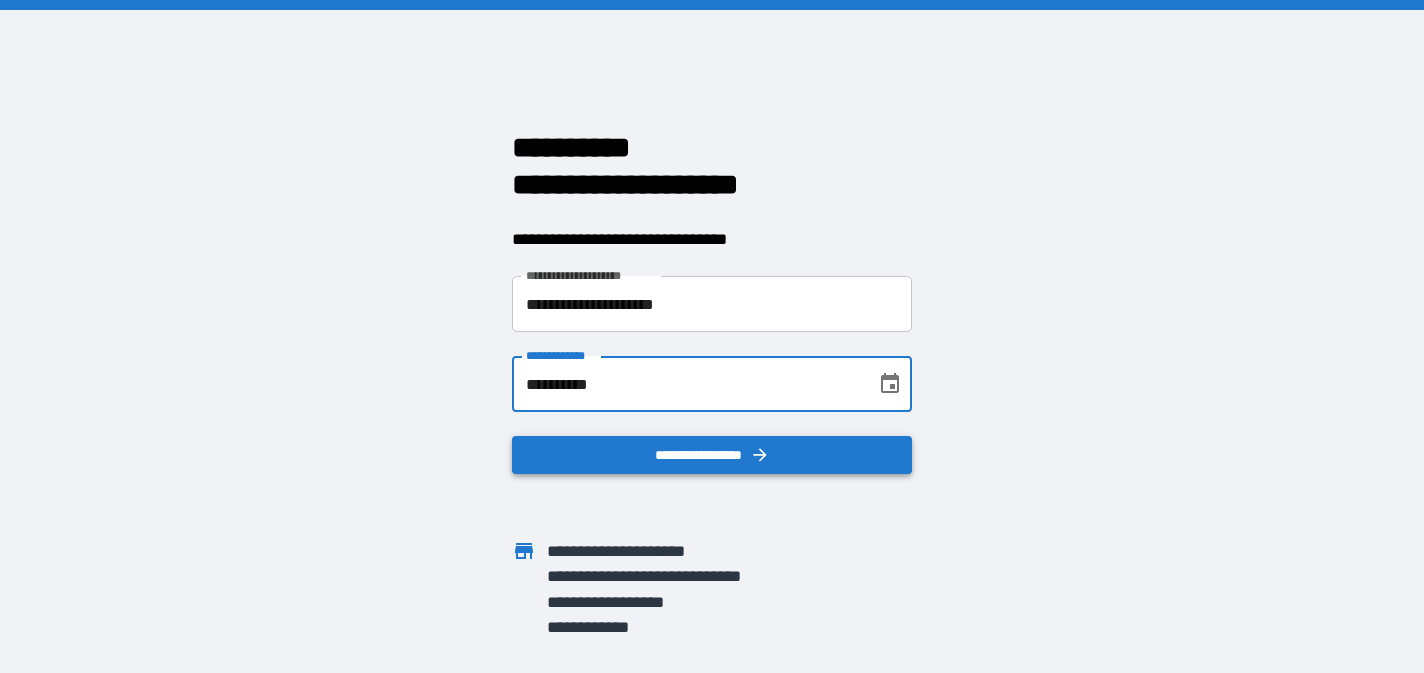 type on "**********" 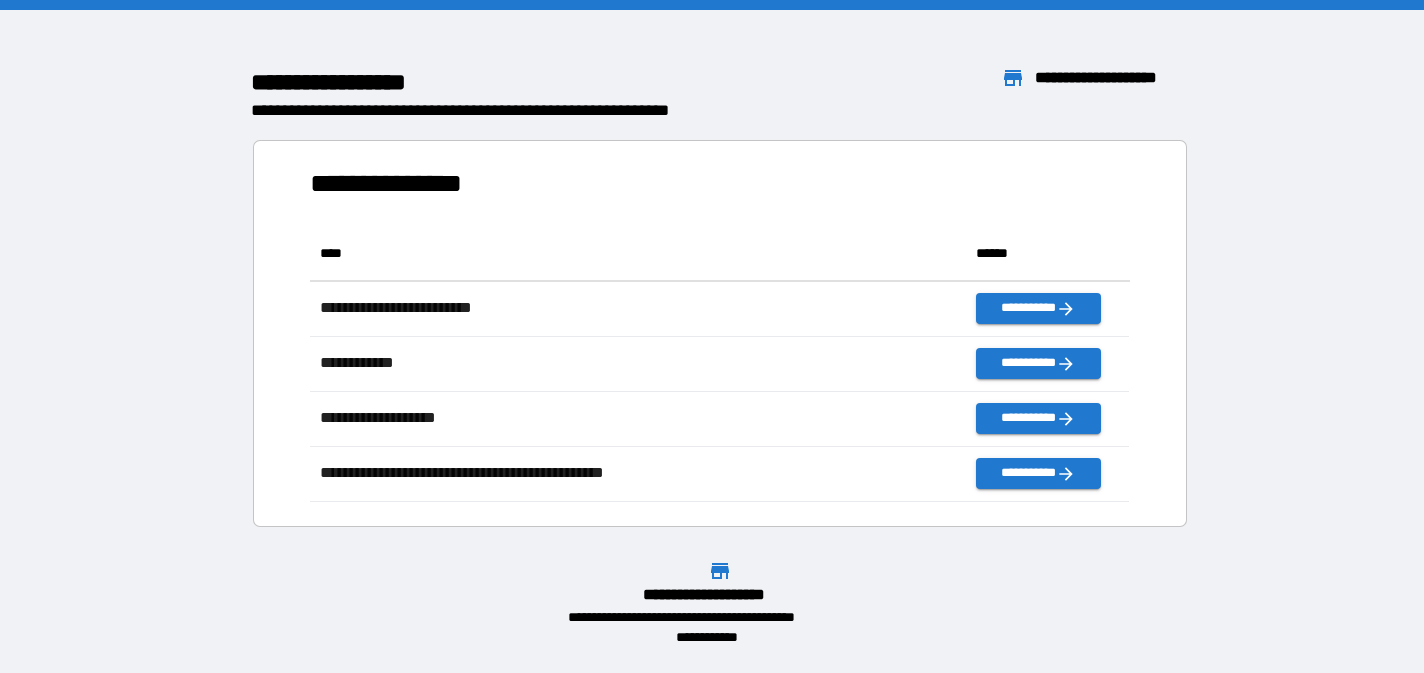 scroll, scrollTop: 1, scrollLeft: 0, axis: vertical 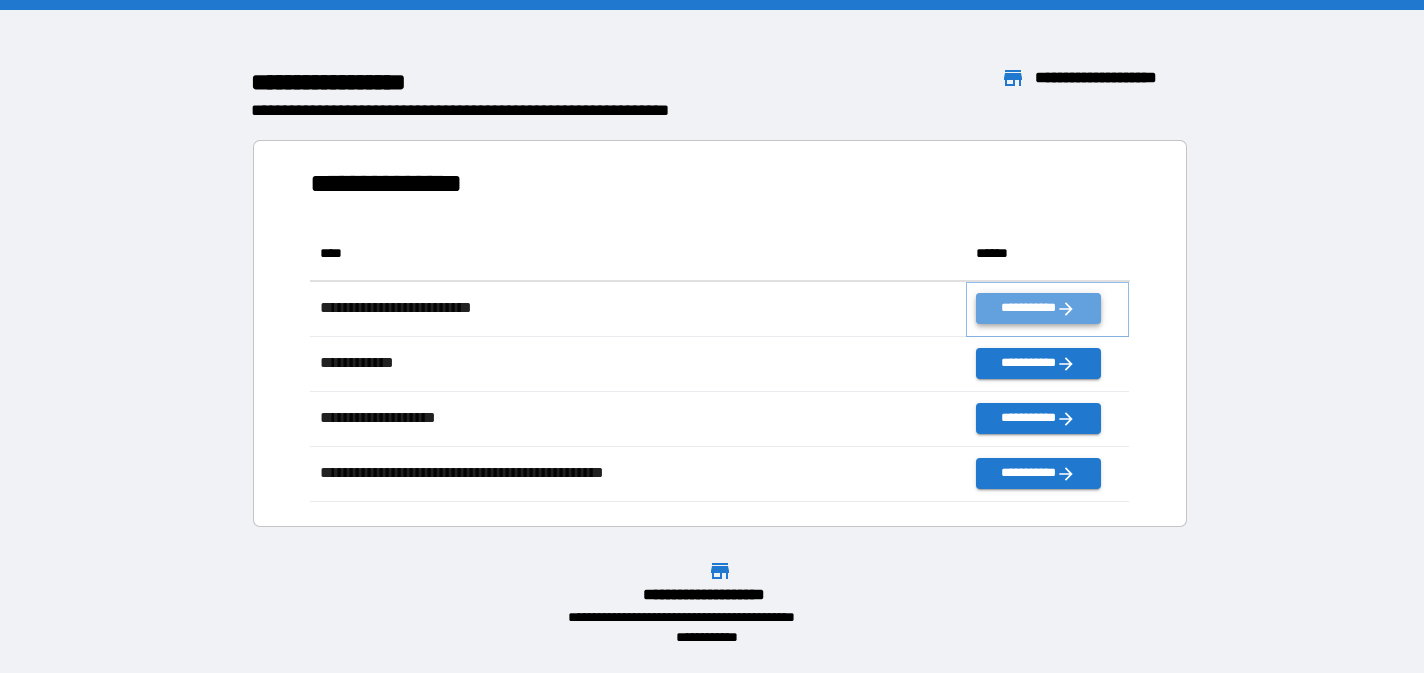 click on "**********" at bounding box center [1038, 308] 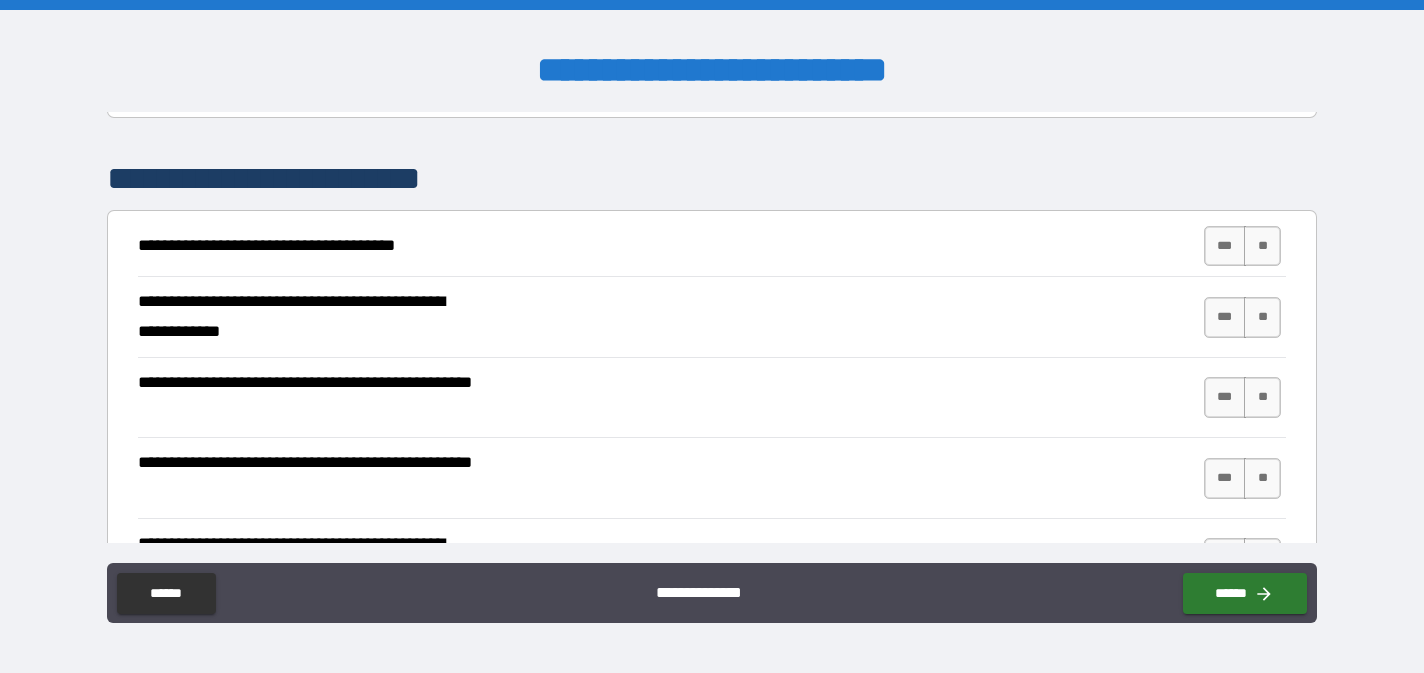 scroll, scrollTop: 319, scrollLeft: 0, axis: vertical 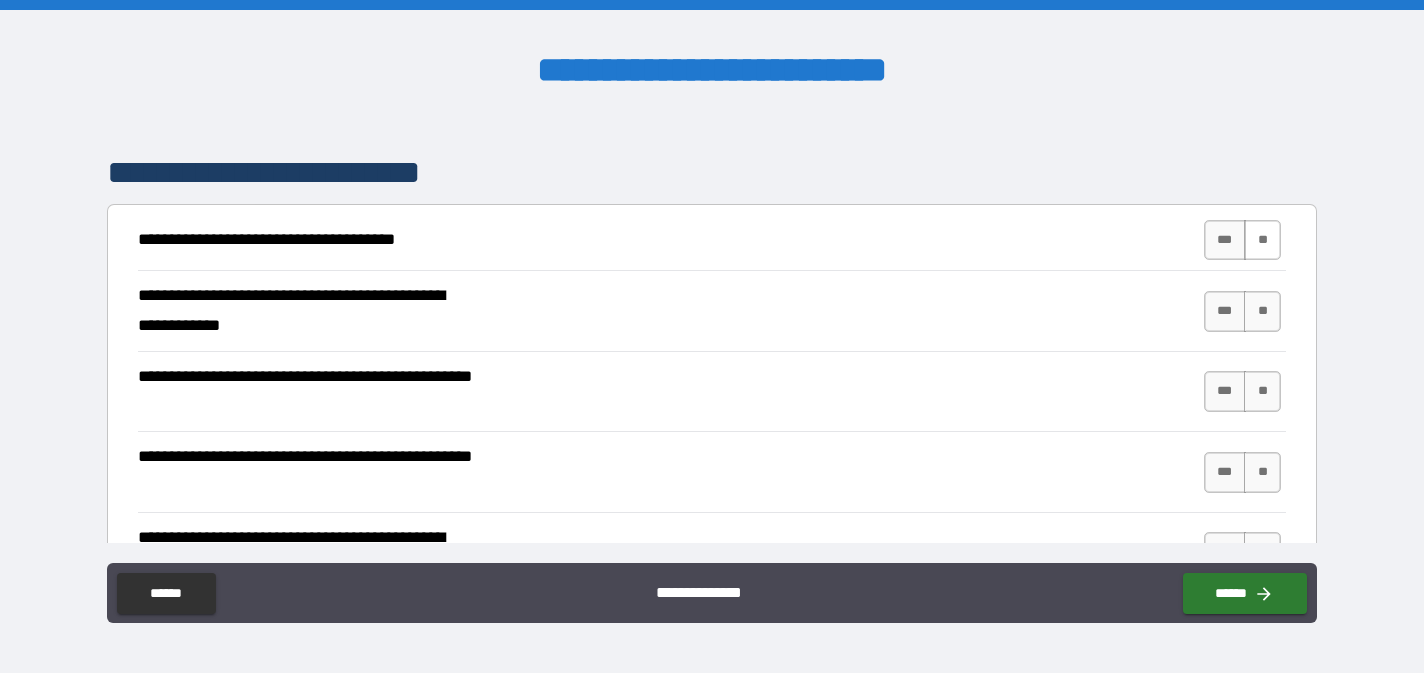 click on "**" at bounding box center [1262, 240] 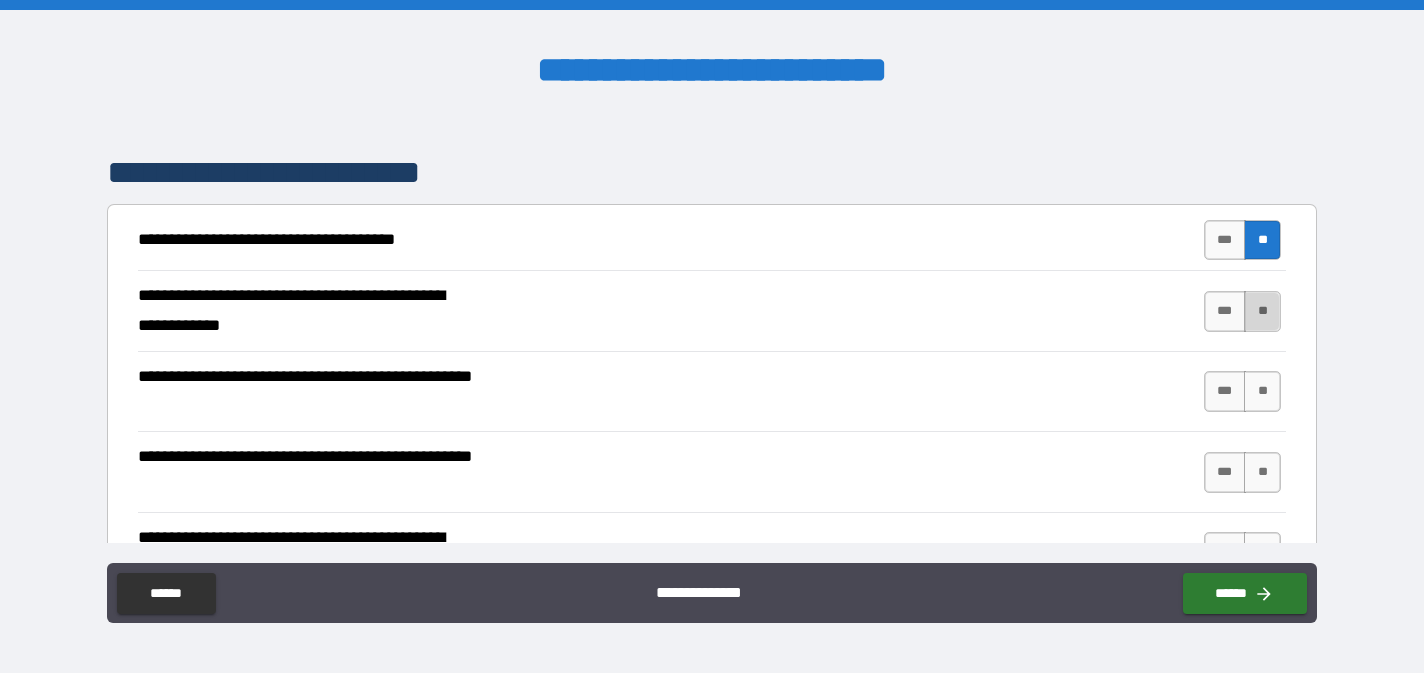 click on "**" at bounding box center [1262, 311] 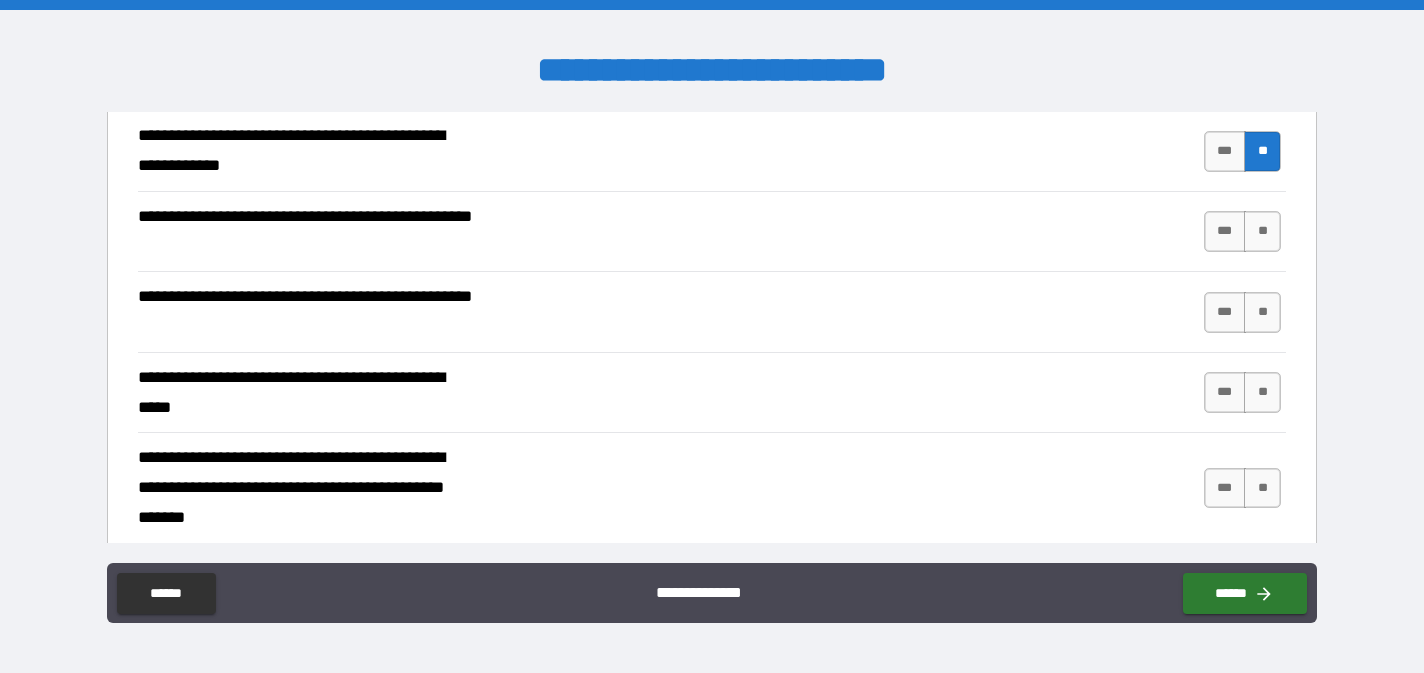 scroll, scrollTop: 478, scrollLeft: 0, axis: vertical 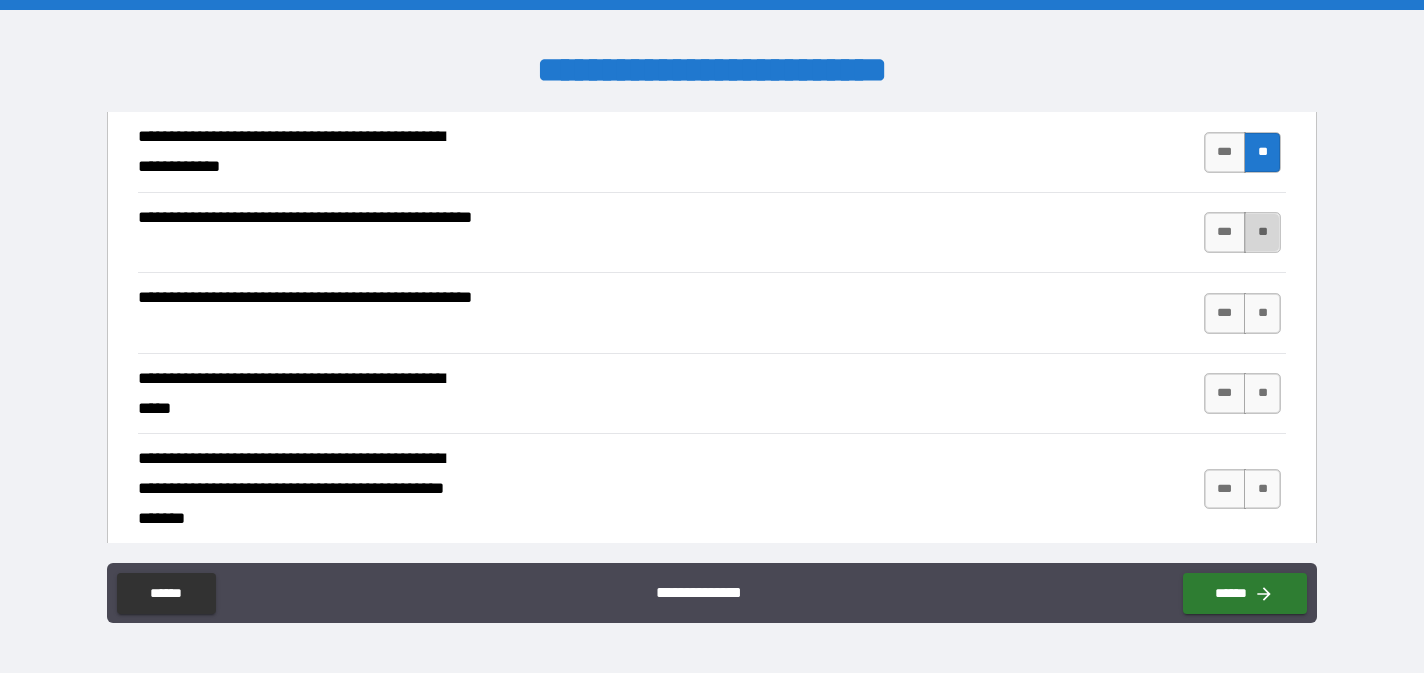 click on "**" at bounding box center (1262, 232) 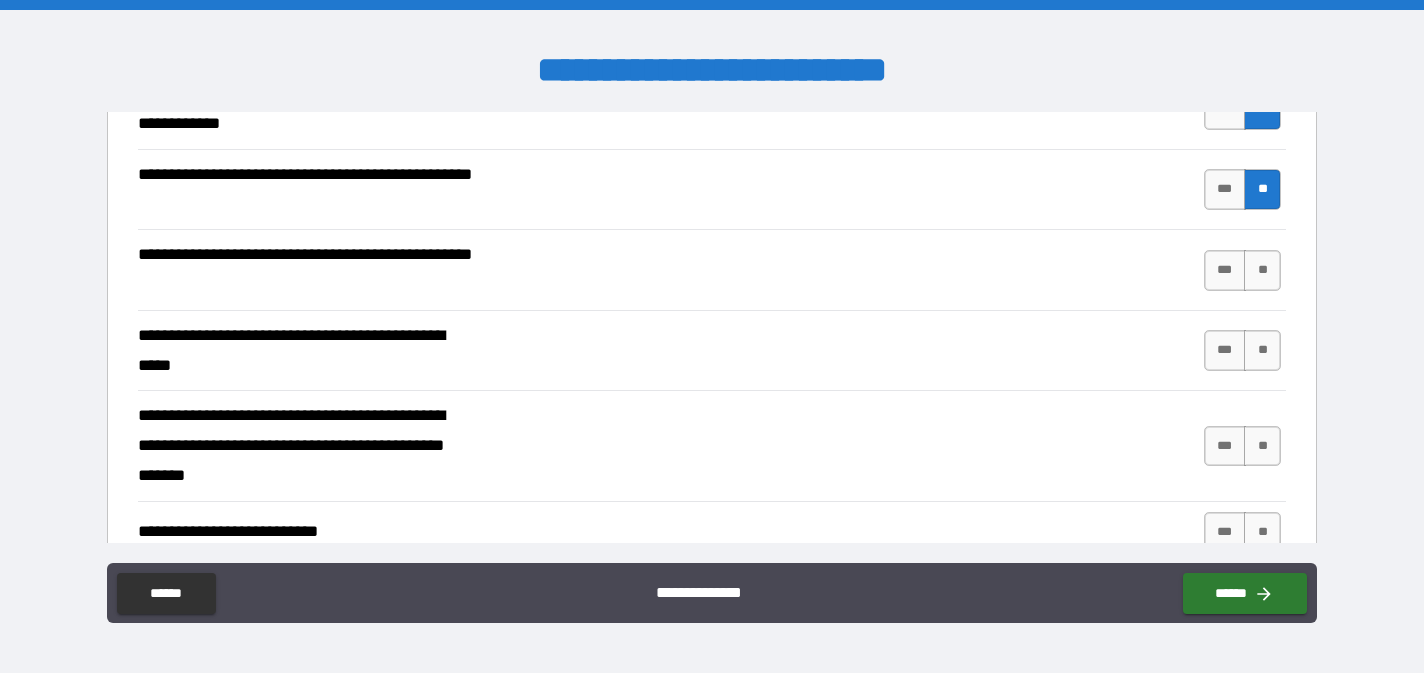 scroll, scrollTop: 556, scrollLeft: 0, axis: vertical 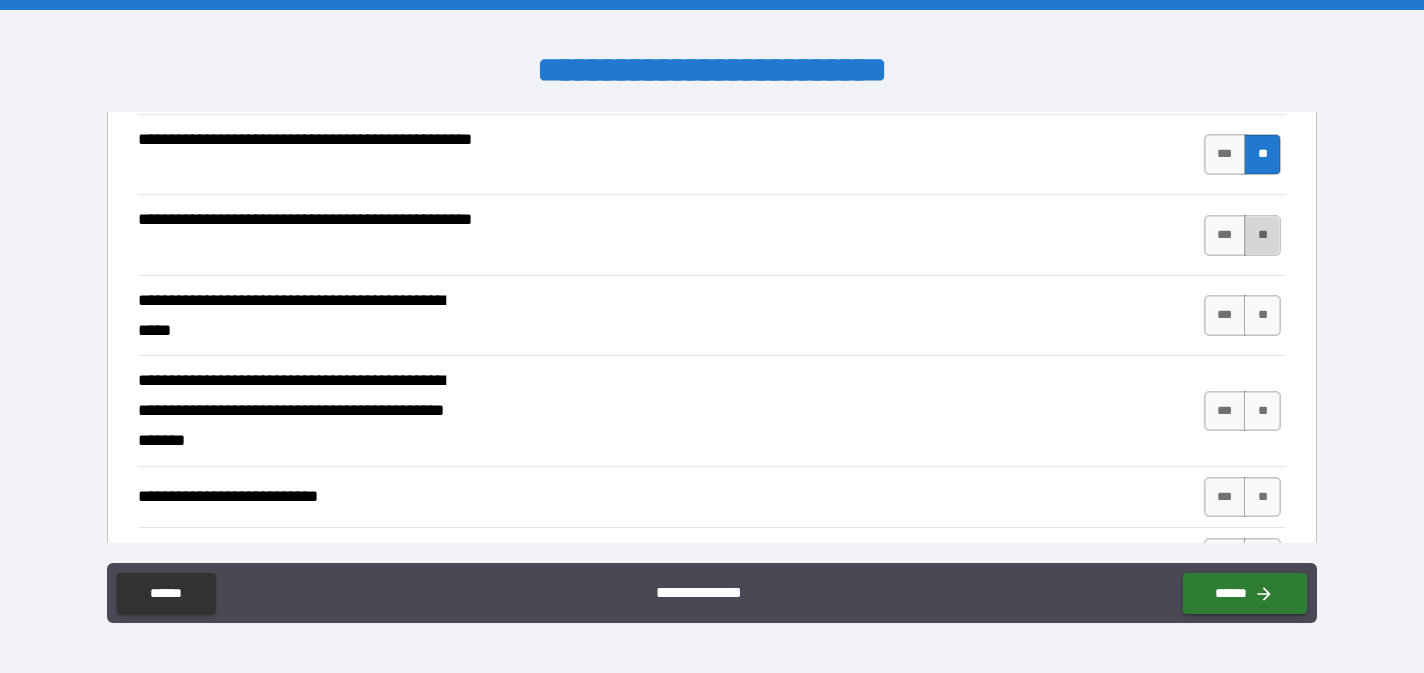 click on "**" at bounding box center (1262, 235) 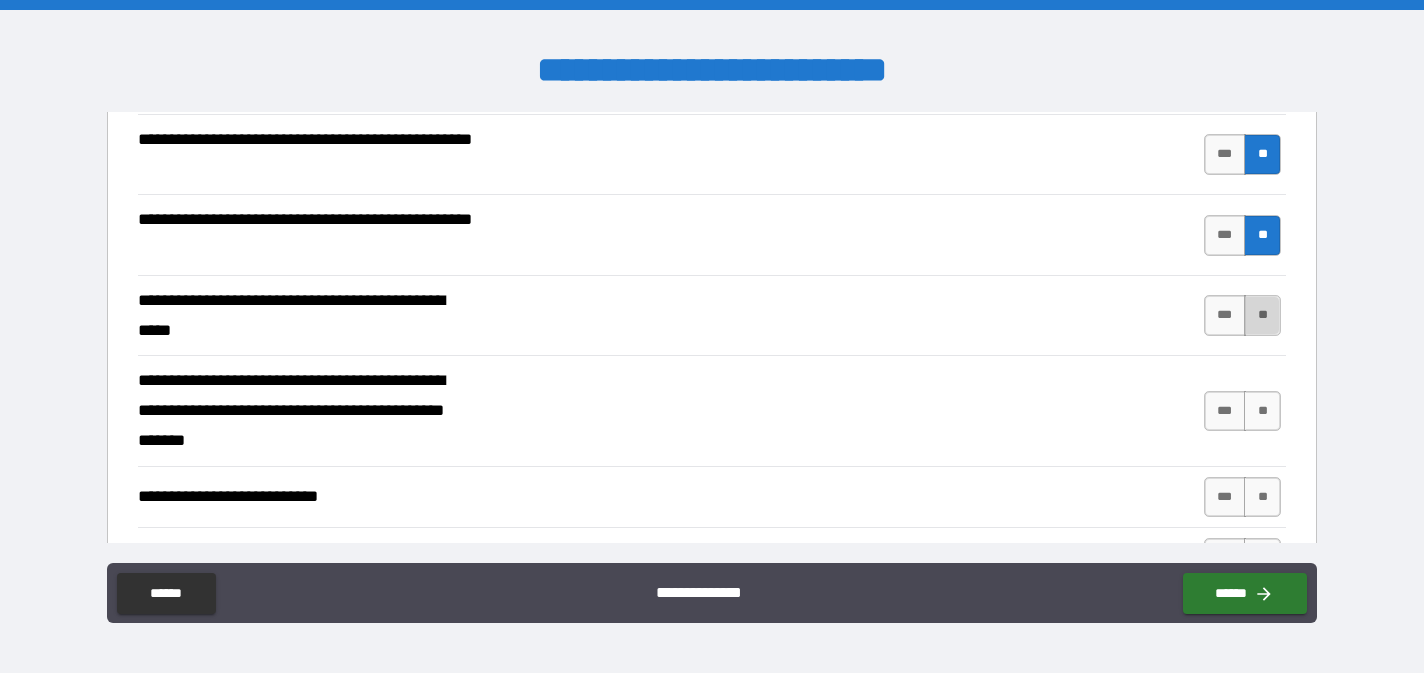 click on "**" at bounding box center (1262, 315) 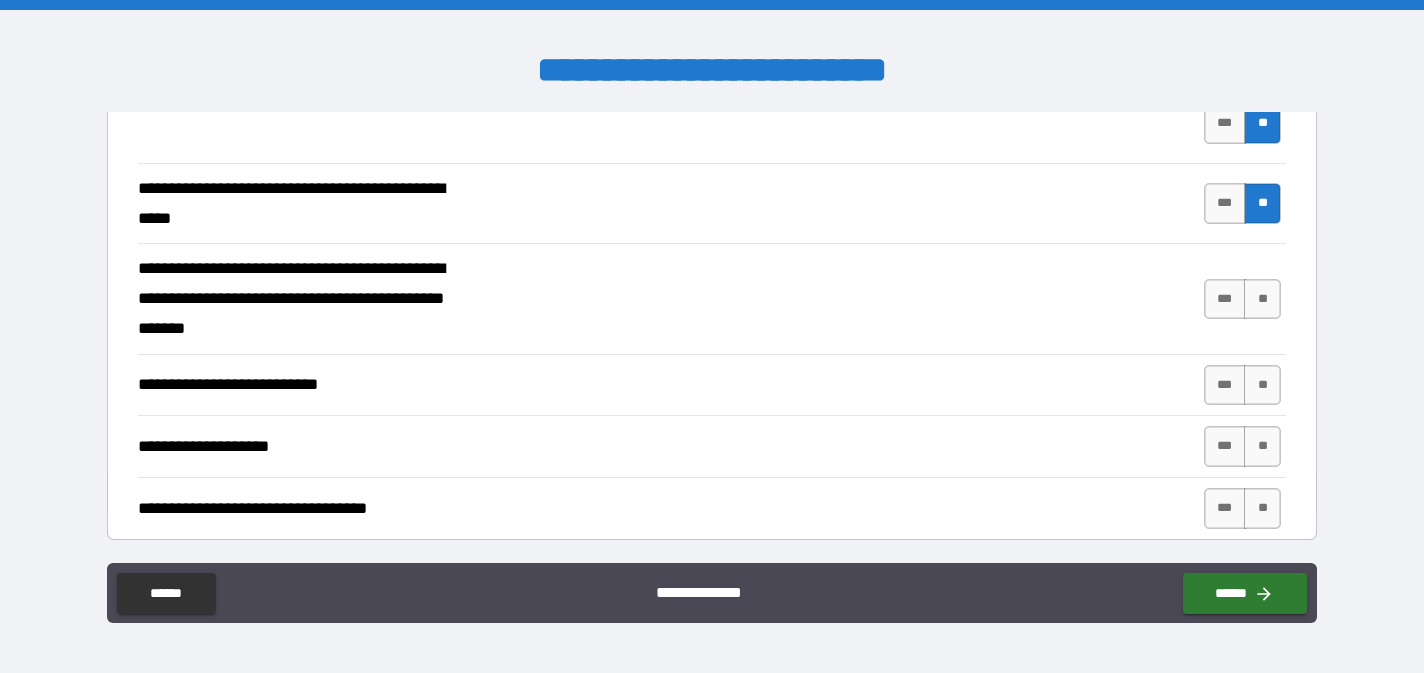 scroll, scrollTop: 669, scrollLeft: 0, axis: vertical 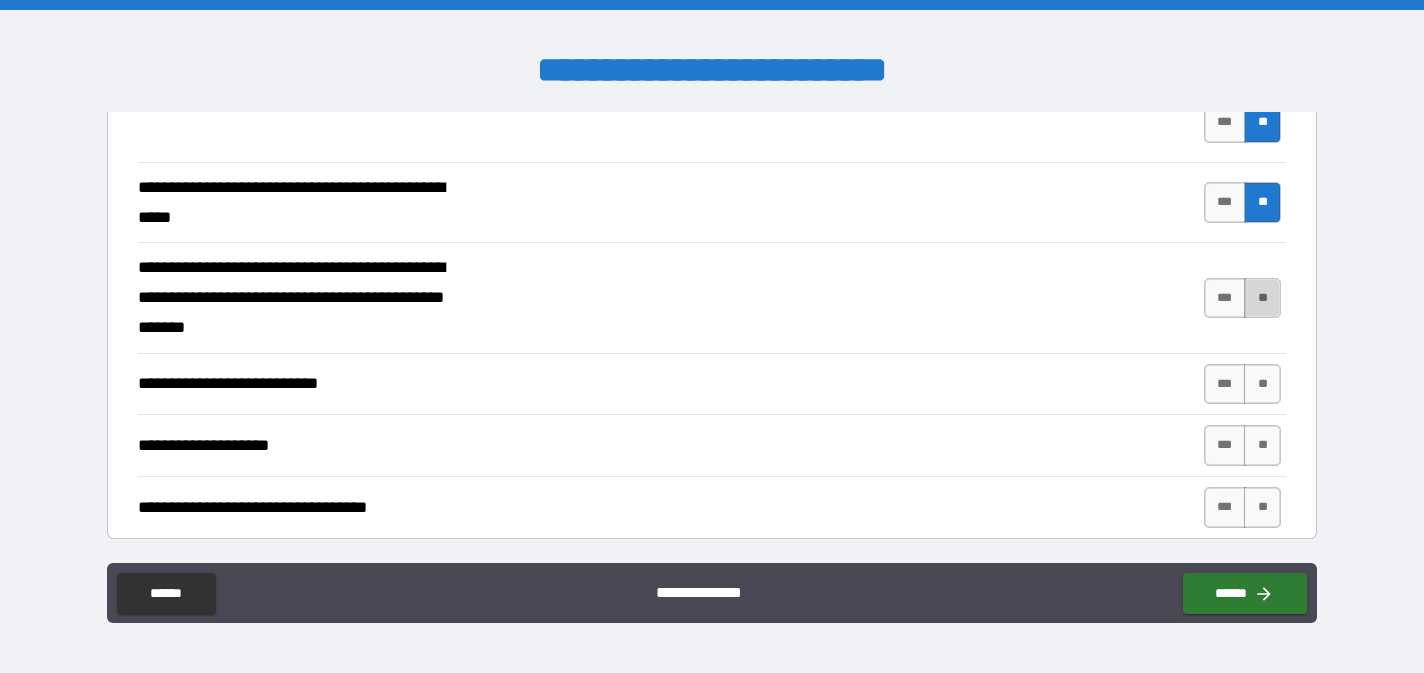 click on "**" at bounding box center [1262, 298] 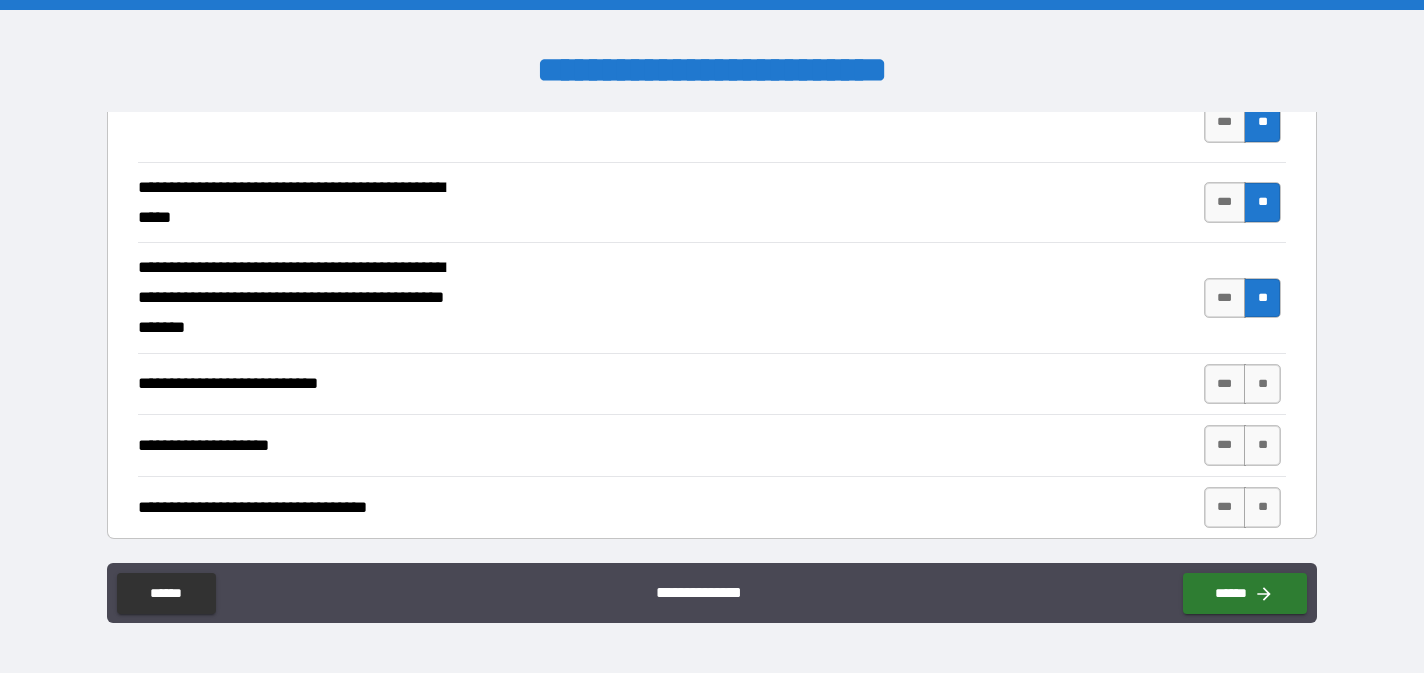 scroll, scrollTop: 751, scrollLeft: 0, axis: vertical 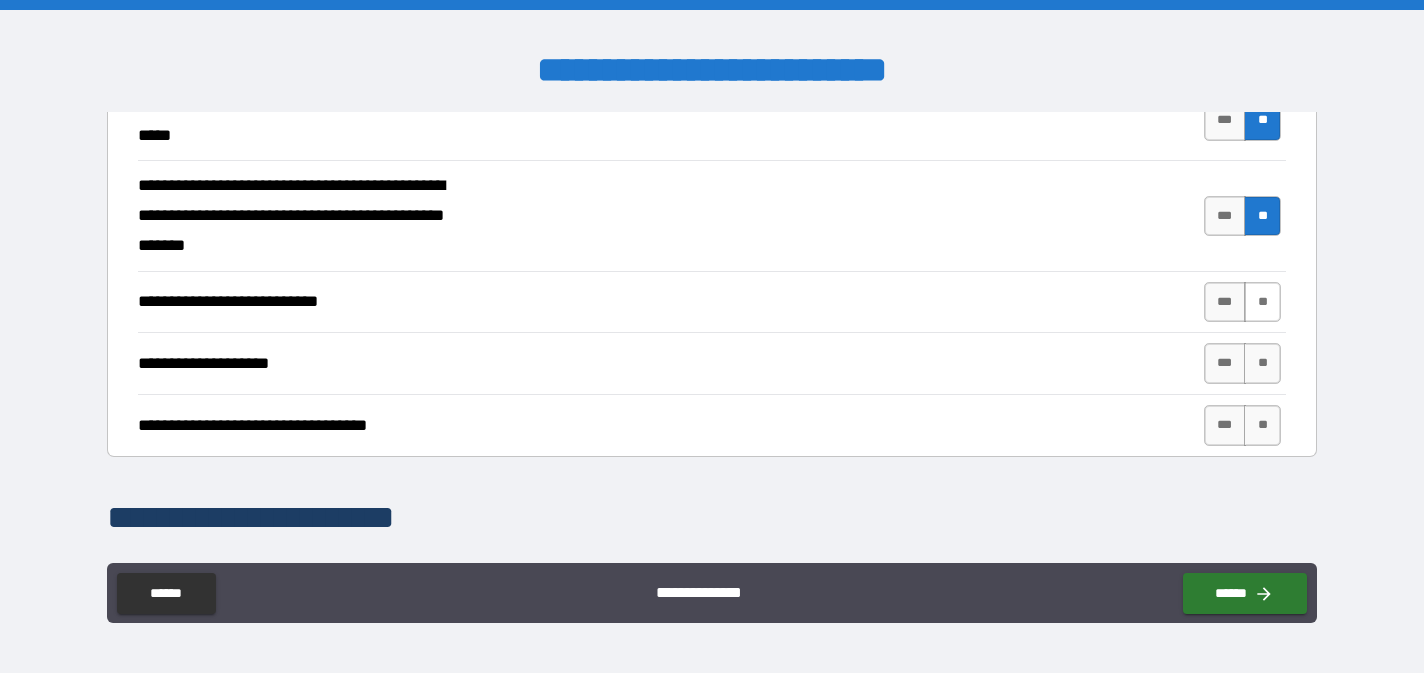 click on "**" at bounding box center (1262, 302) 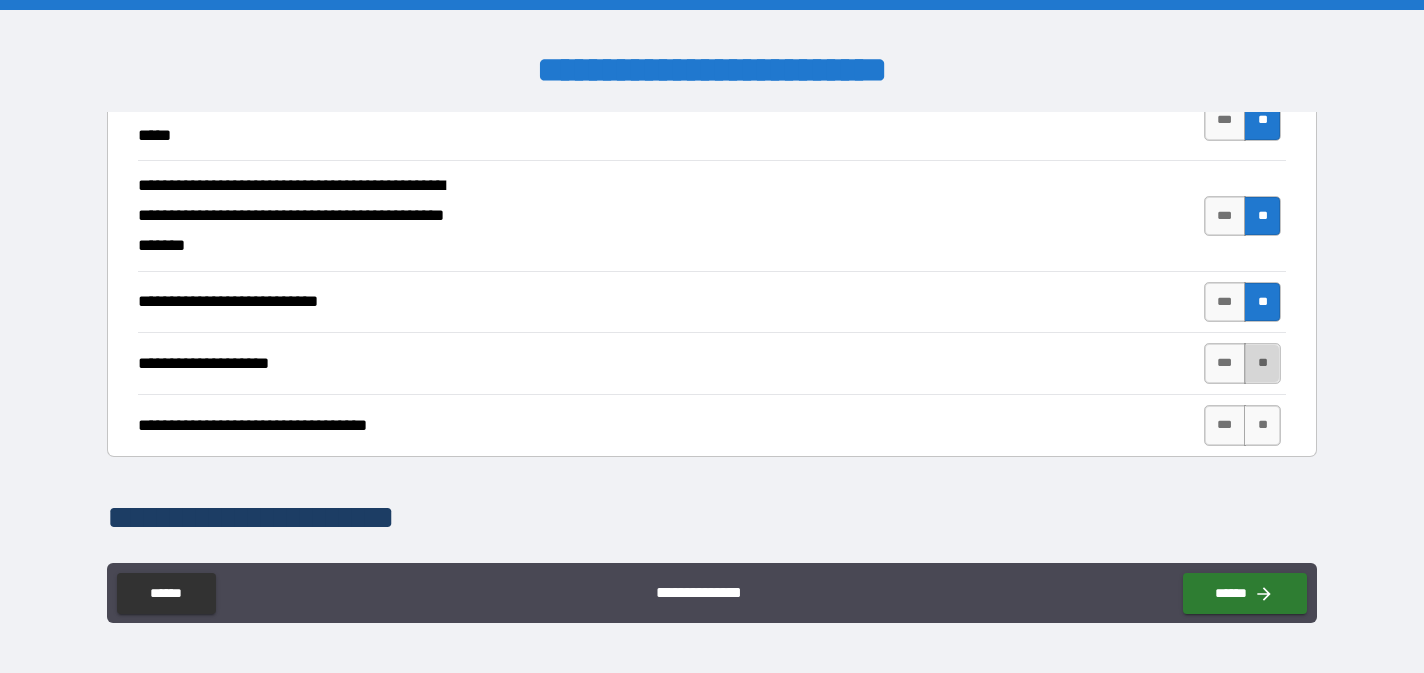 click on "**" at bounding box center [1262, 363] 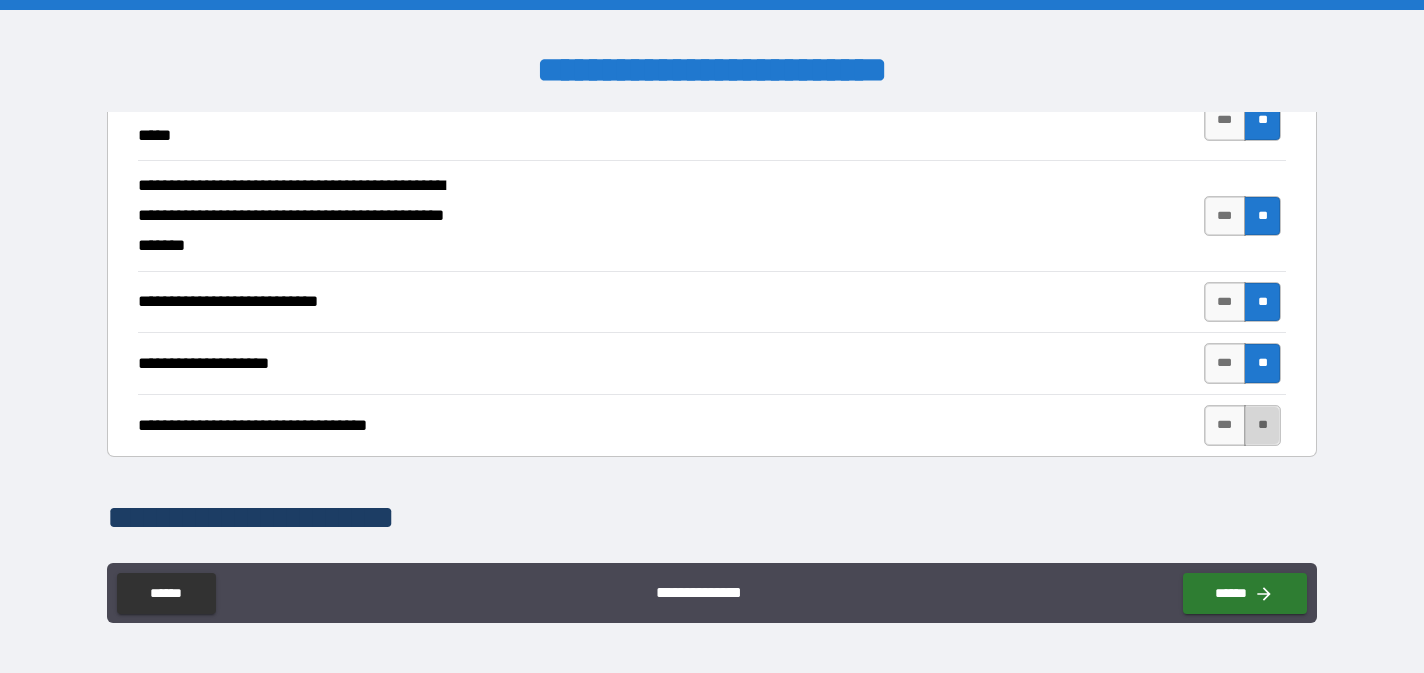 click on "**" at bounding box center (1262, 425) 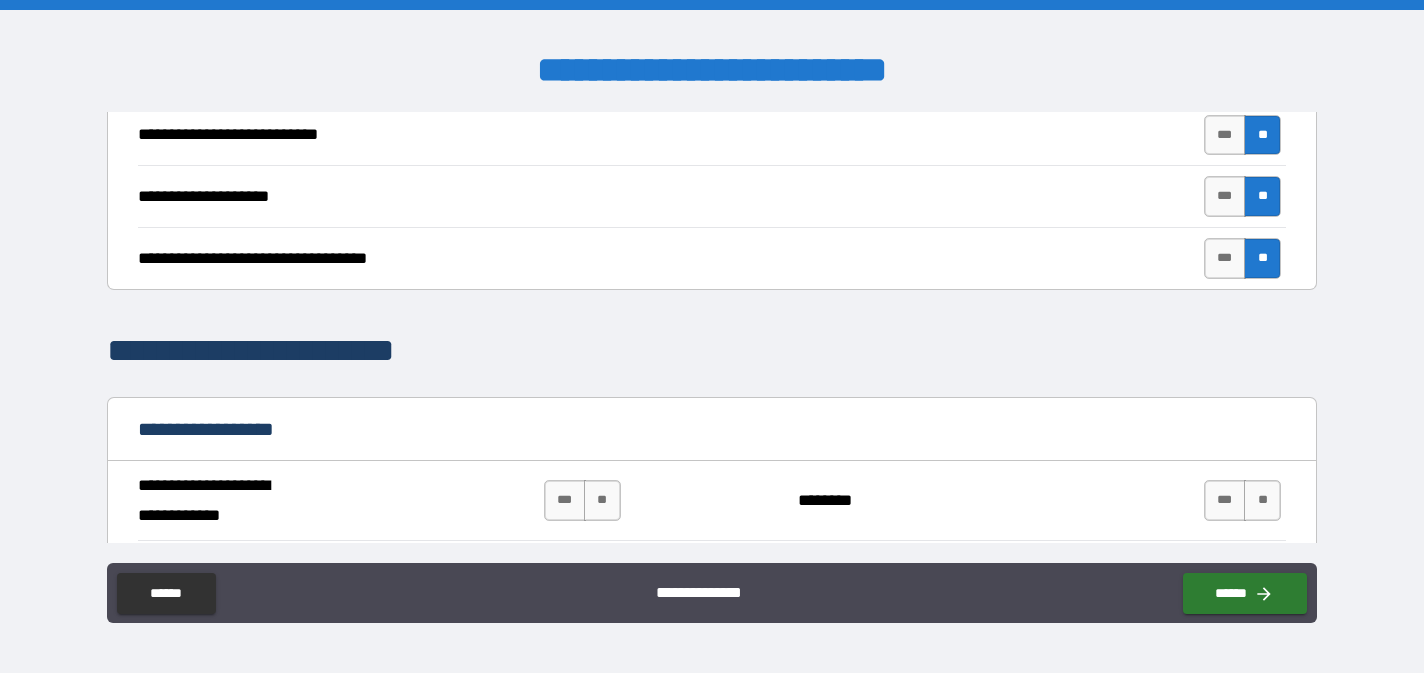 scroll, scrollTop: 1123, scrollLeft: 0, axis: vertical 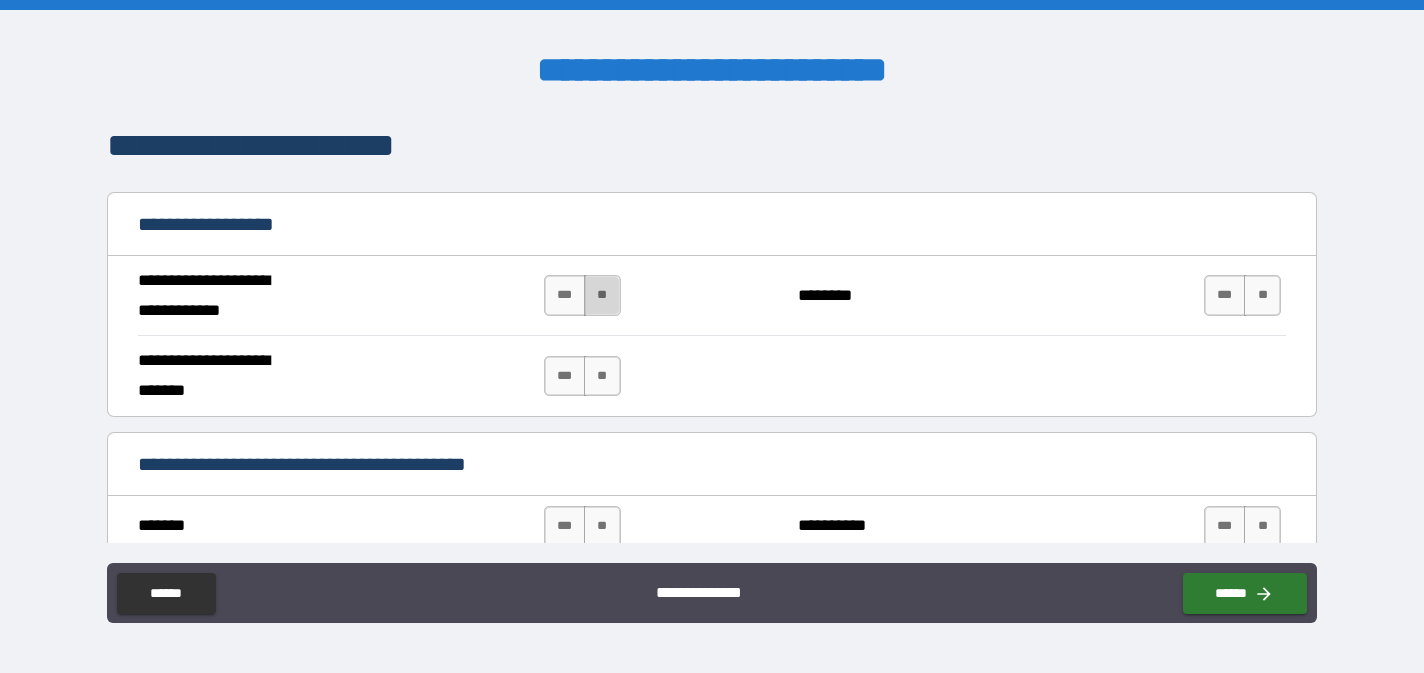 click on "**" at bounding box center [602, 295] 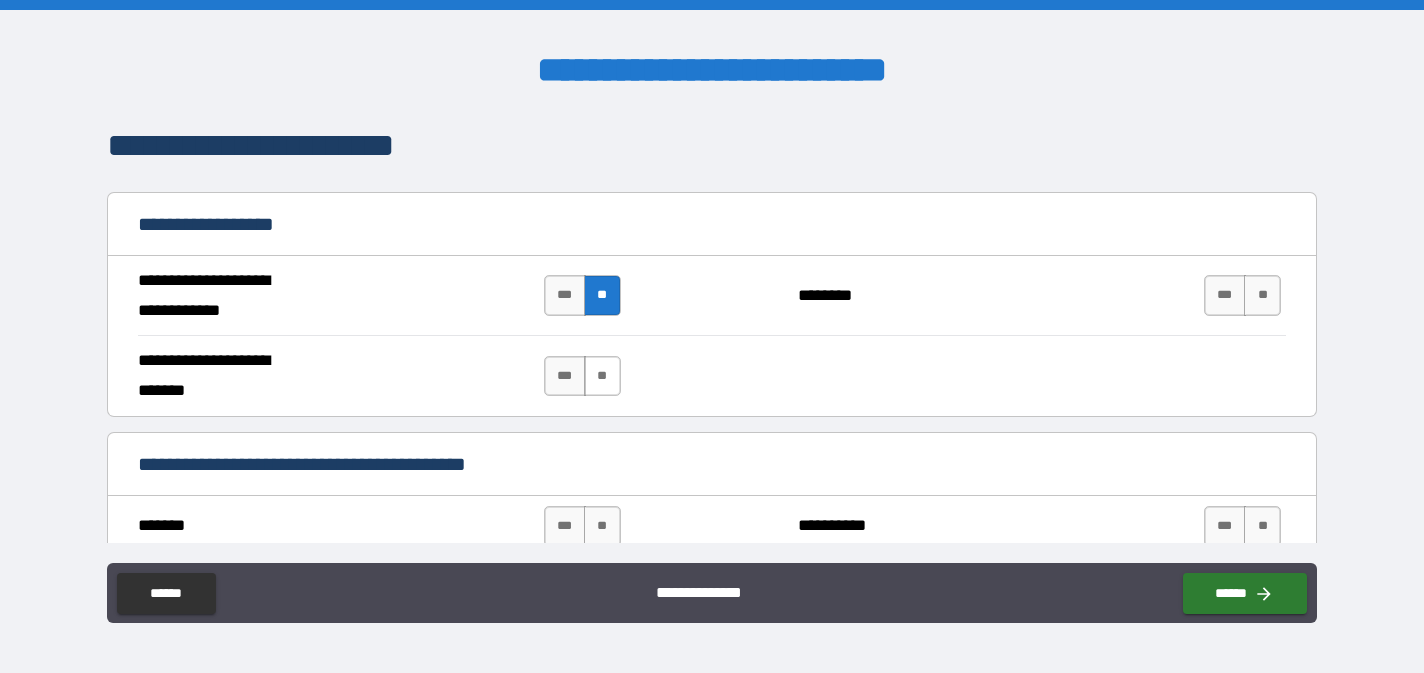 click on "**" at bounding box center (602, 376) 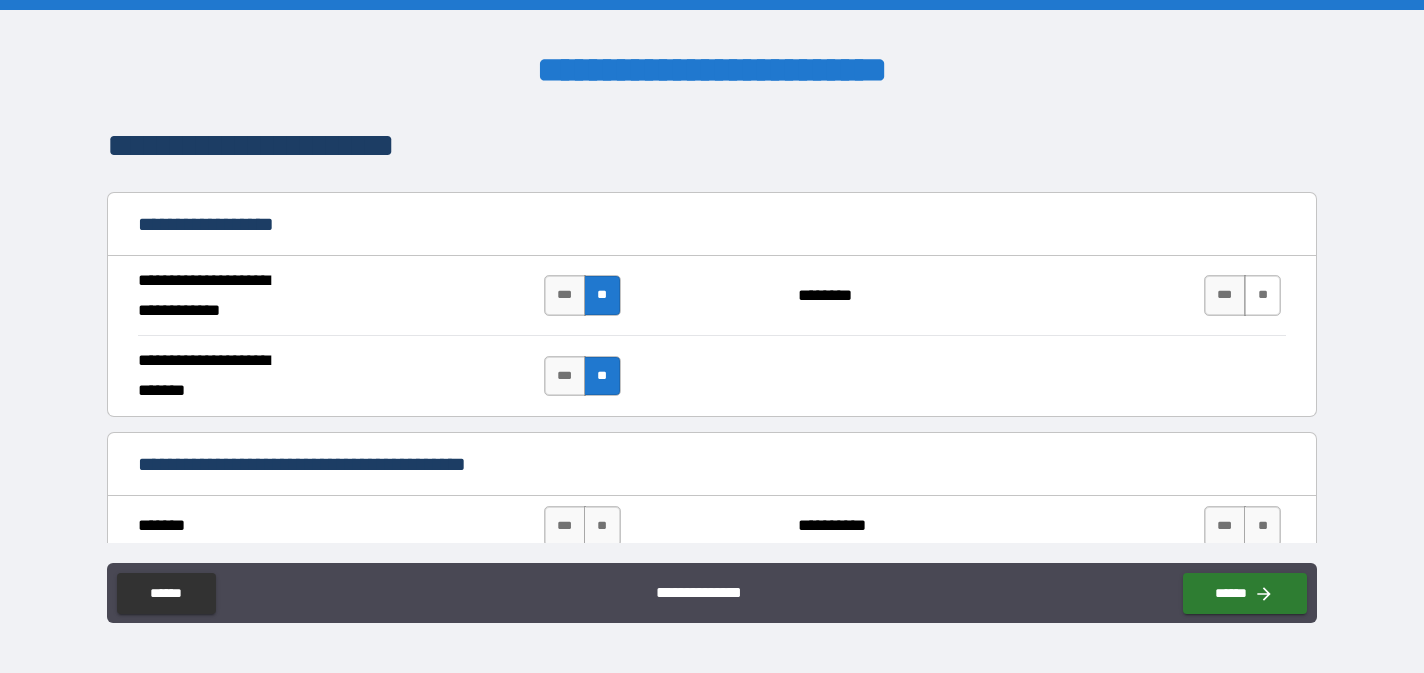 click on "**" at bounding box center (1262, 295) 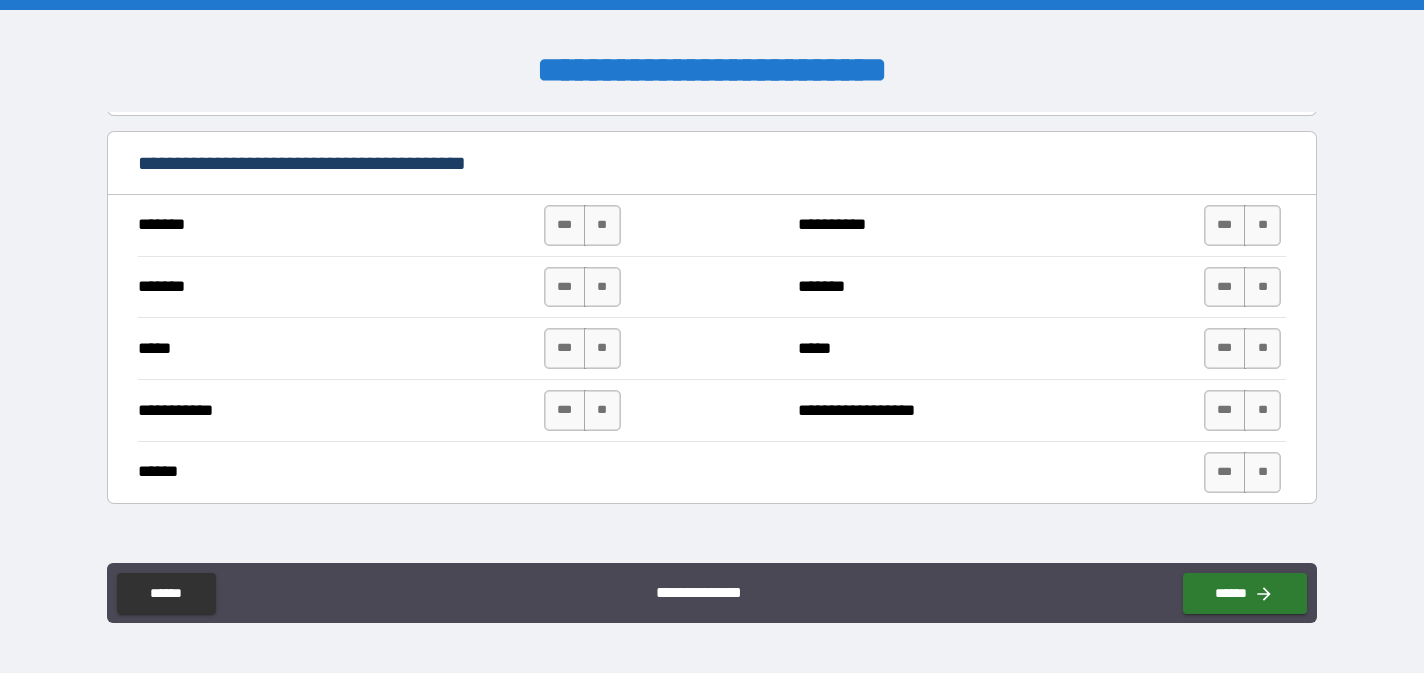 scroll, scrollTop: 1426, scrollLeft: 0, axis: vertical 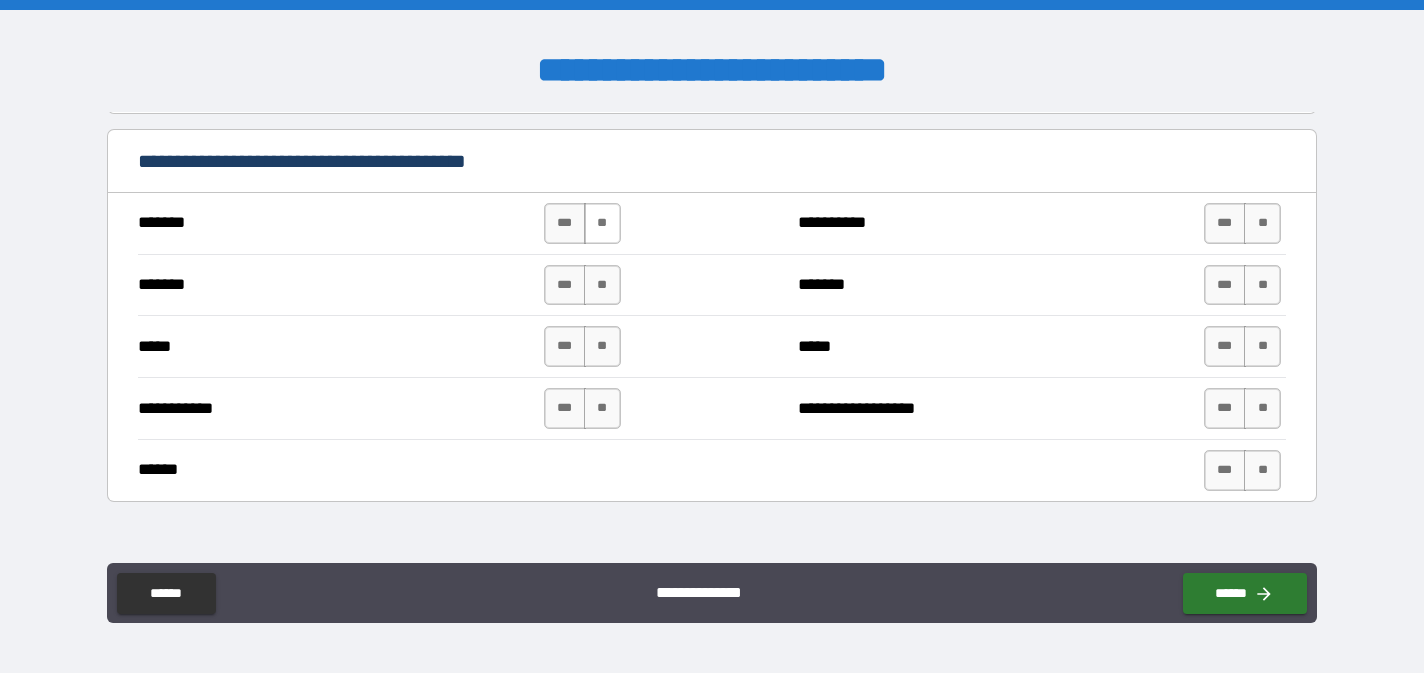click on "**" at bounding box center (602, 223) 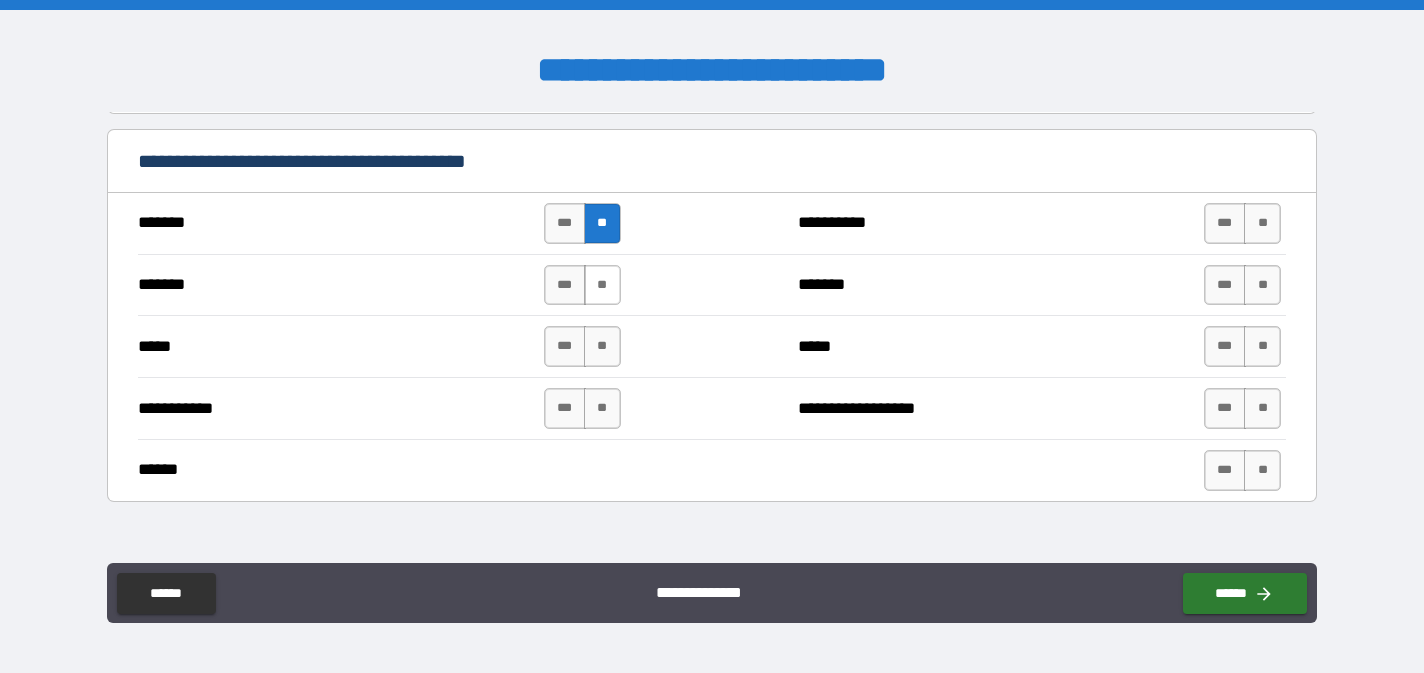click on "**" at bounding box center (602, 285) 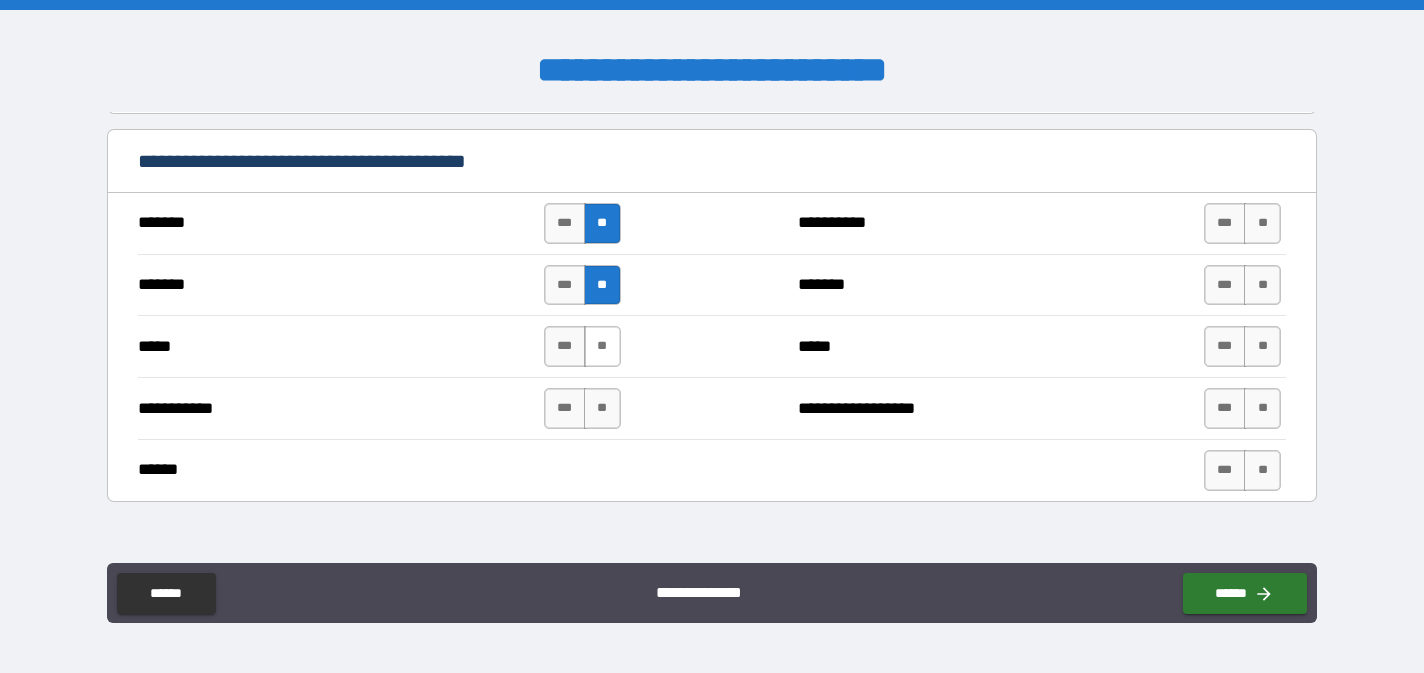 click on "**" at bounding box center [602, 346] 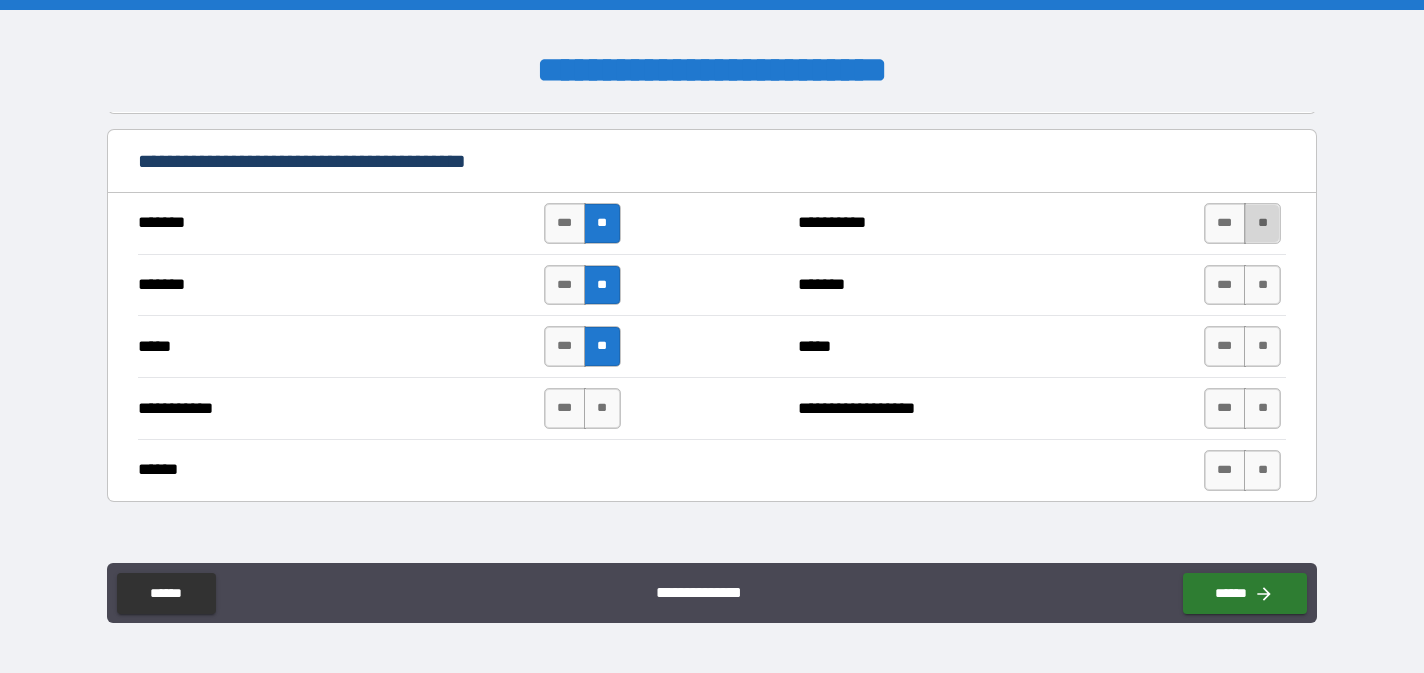 click on "**" at bounding box center [1262, 223] 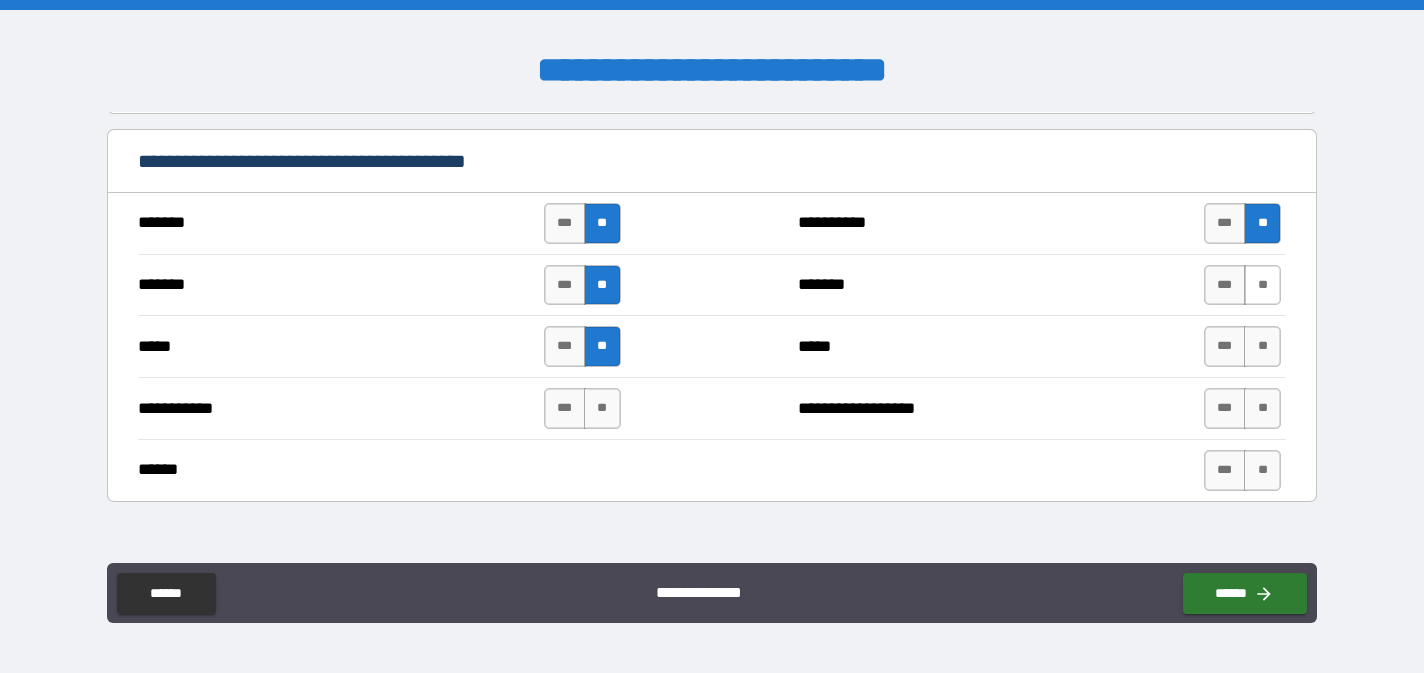 click on "**" at bounding box center (1262, 285) 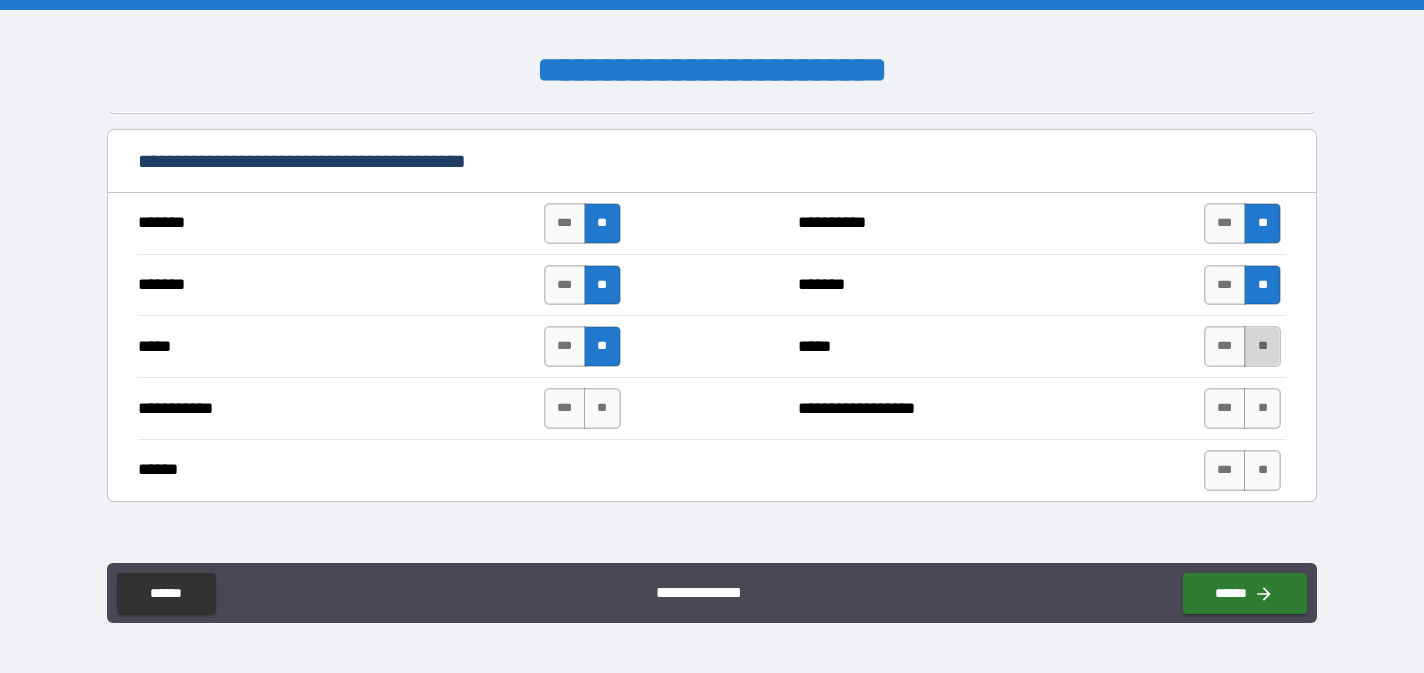 click on "**" at bounding box center (1262, 346) 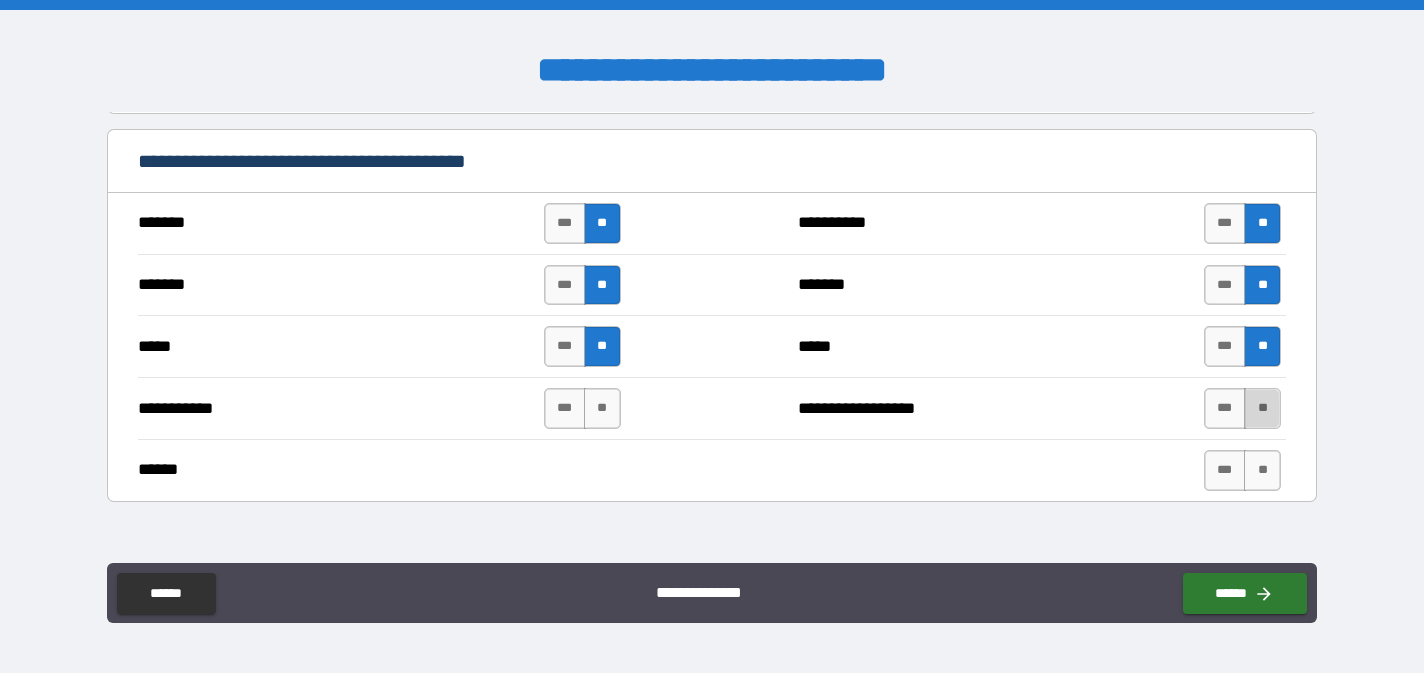 click on "**" at bounding box center (1262, 408) 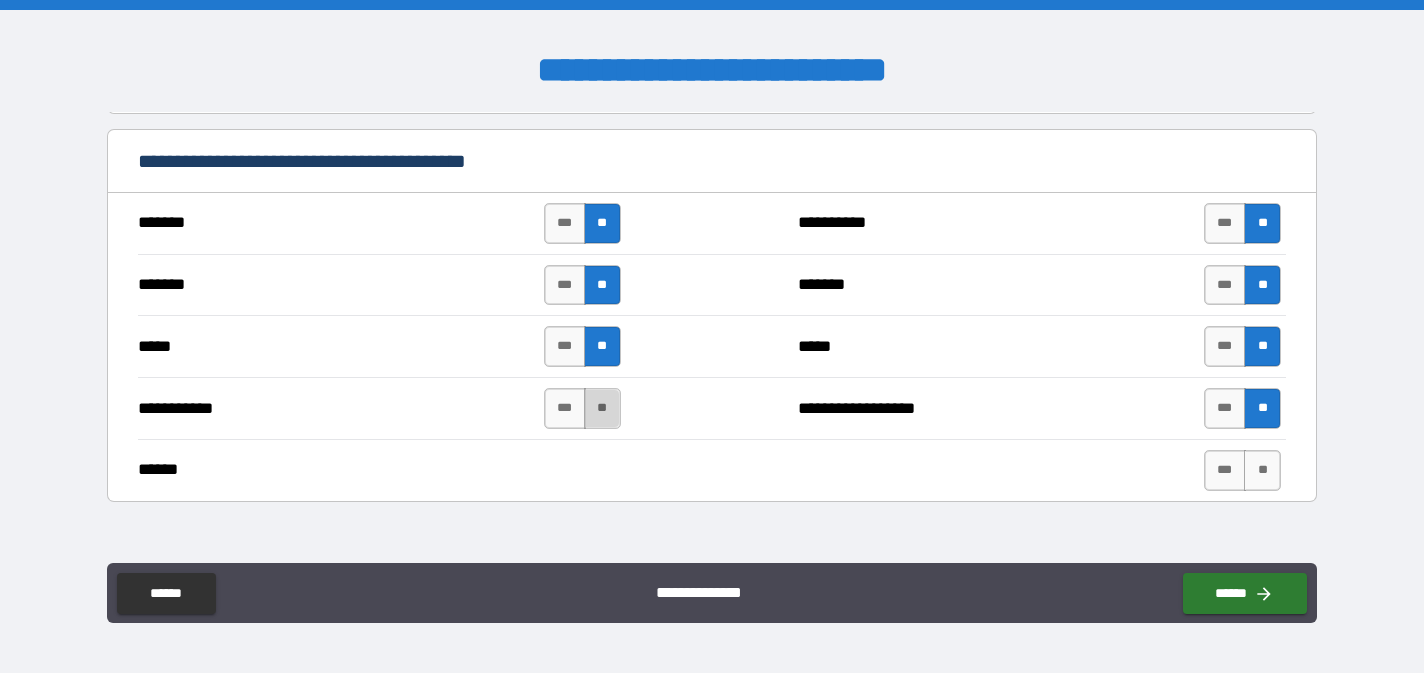 click on "**" at bounding box center [602, 408] 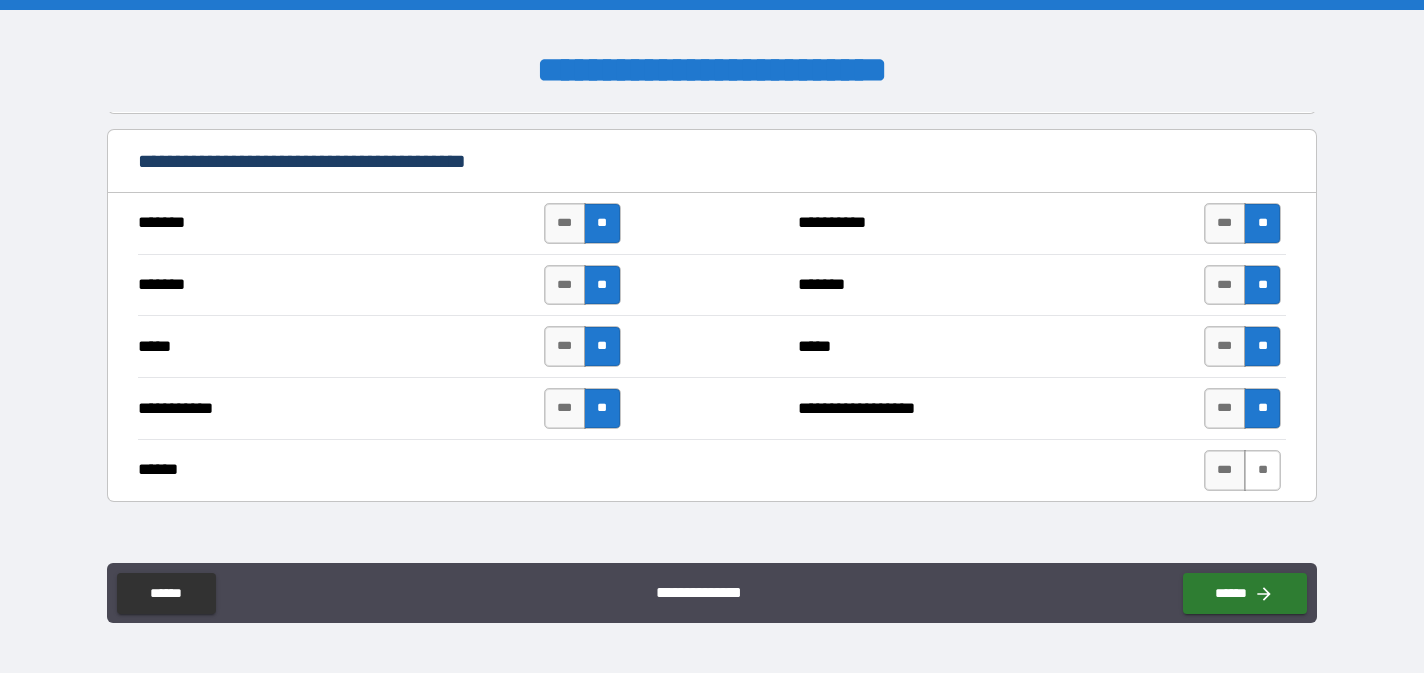 click on "**" at bounding box center [1262, 470] 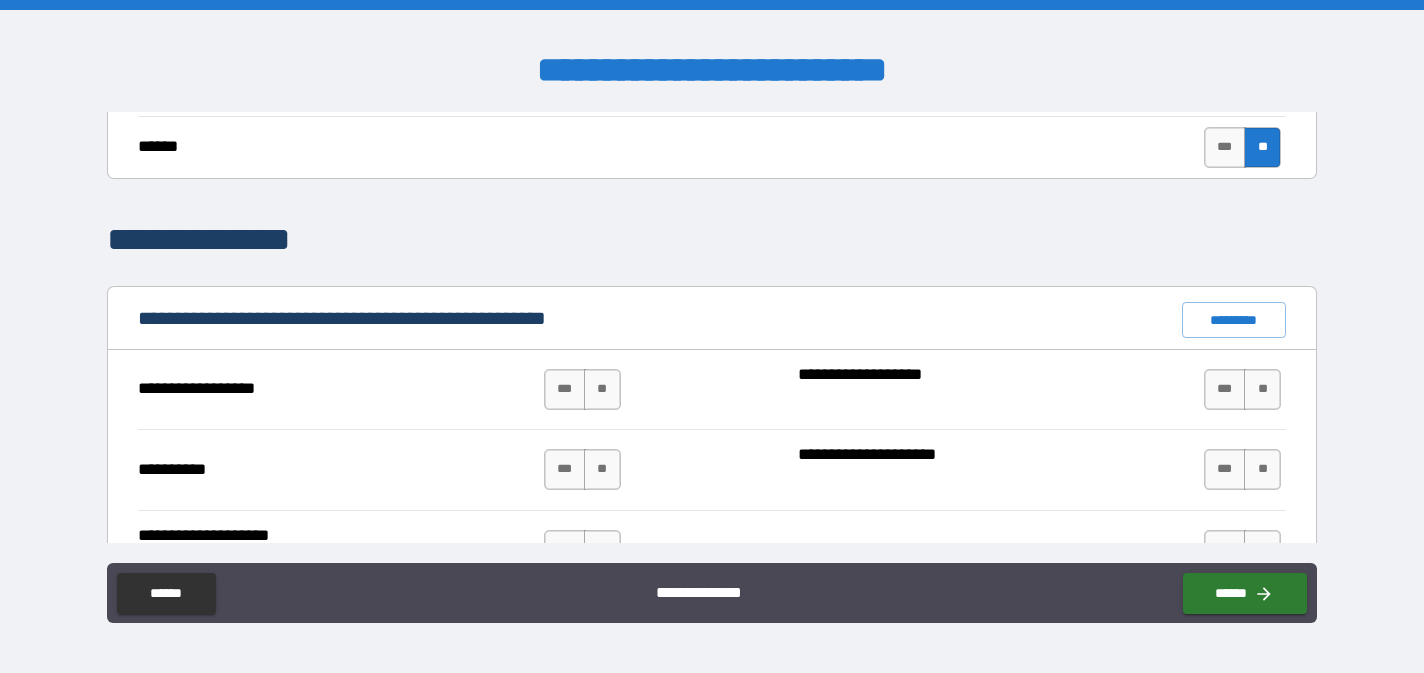 scroll, scrollTop: 1763, scrollLeft: 0, axis: vertical 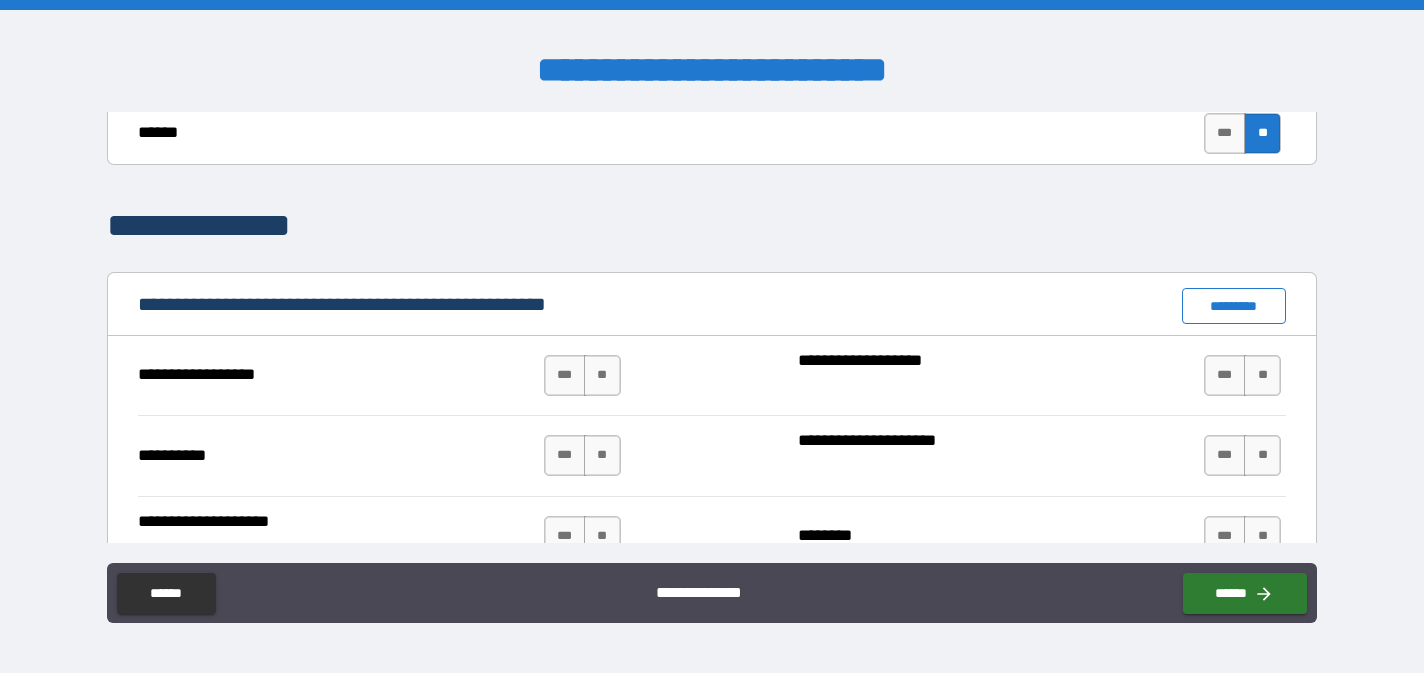 click on "*********" at bounding box center [1234, 306] 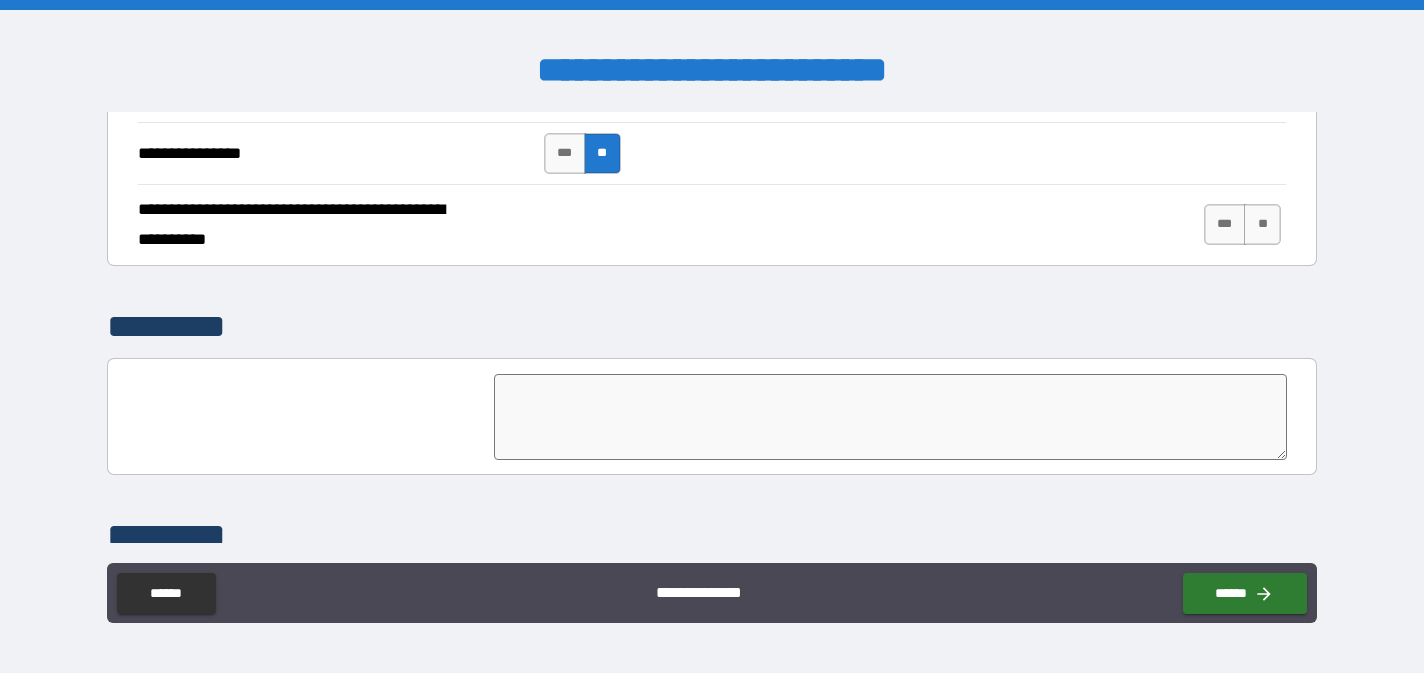 scroll, scrollTop: 4860, scrollLeft: 0, axis: vertical 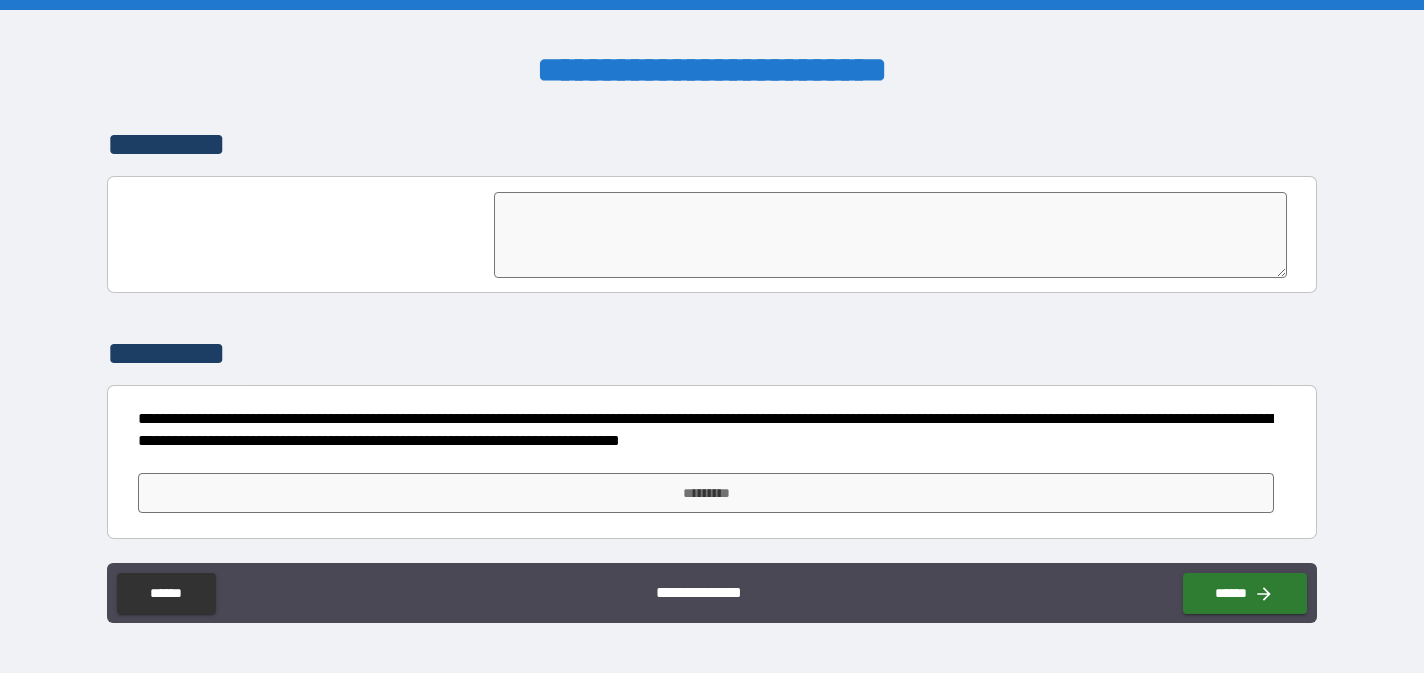 click on "*********" at bounding box center (712, 493) 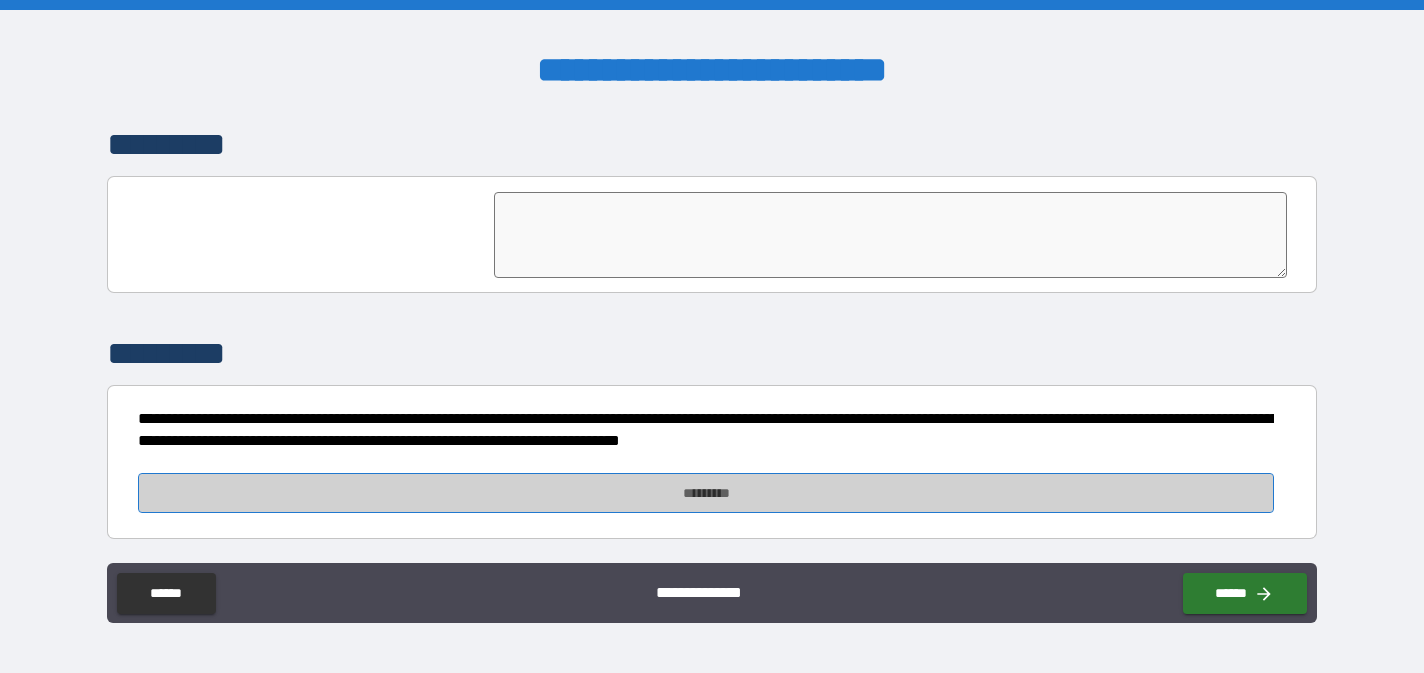 click on "*********" at bounding box center [706, 493] 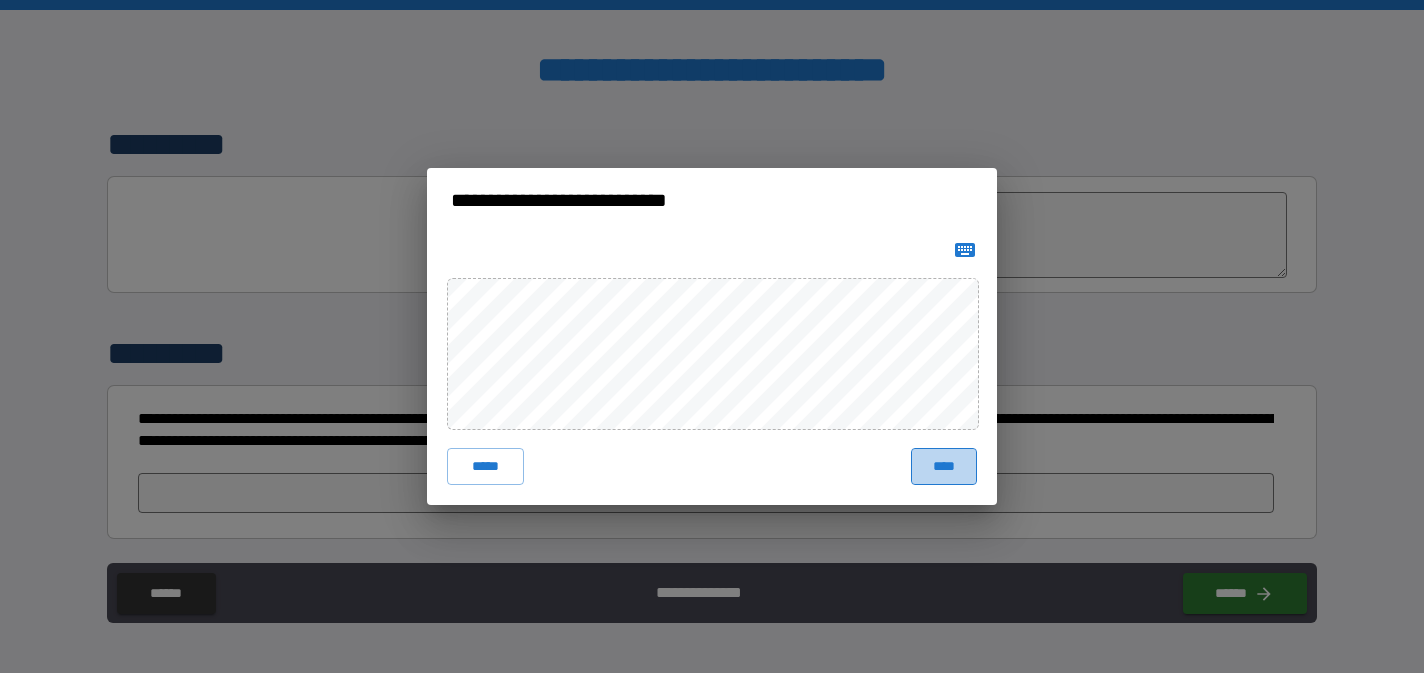 click on "****" at bounding box center (944, 466) 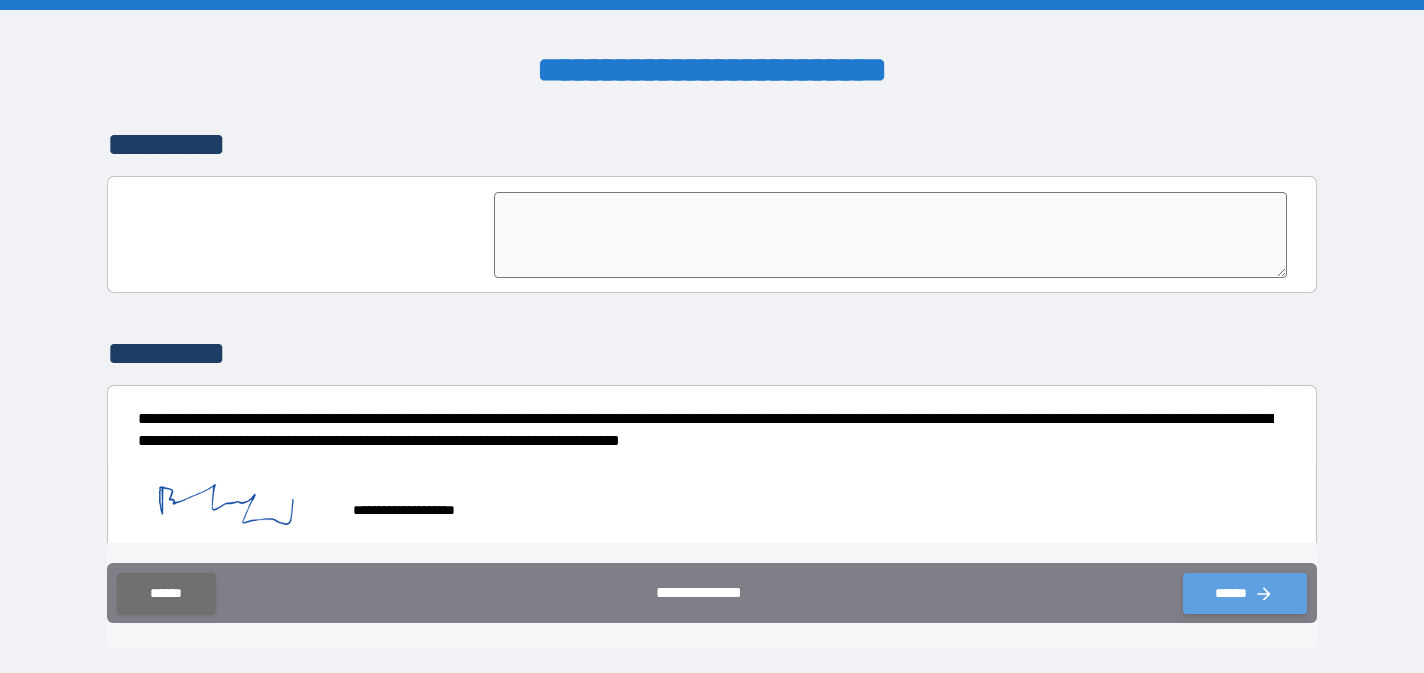click 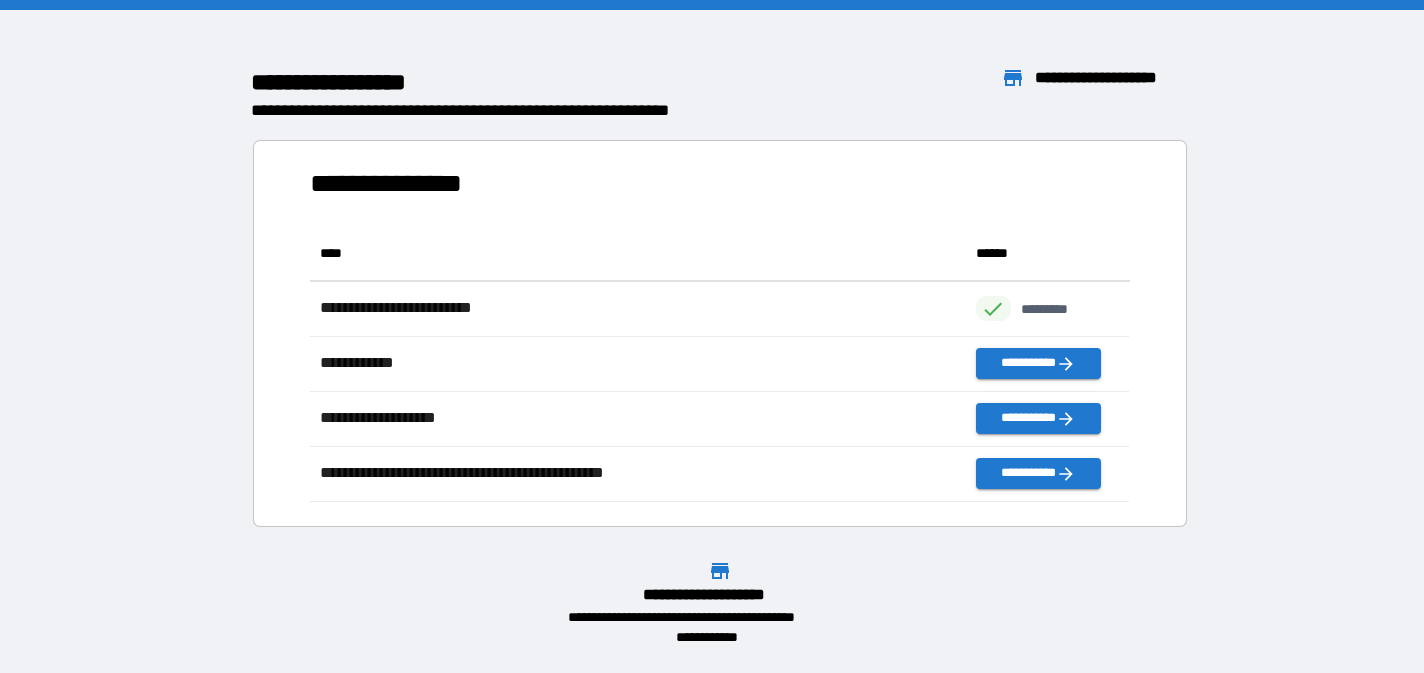 scroll, scrollTop: 1, scrollLeft: 0, axis: vertical 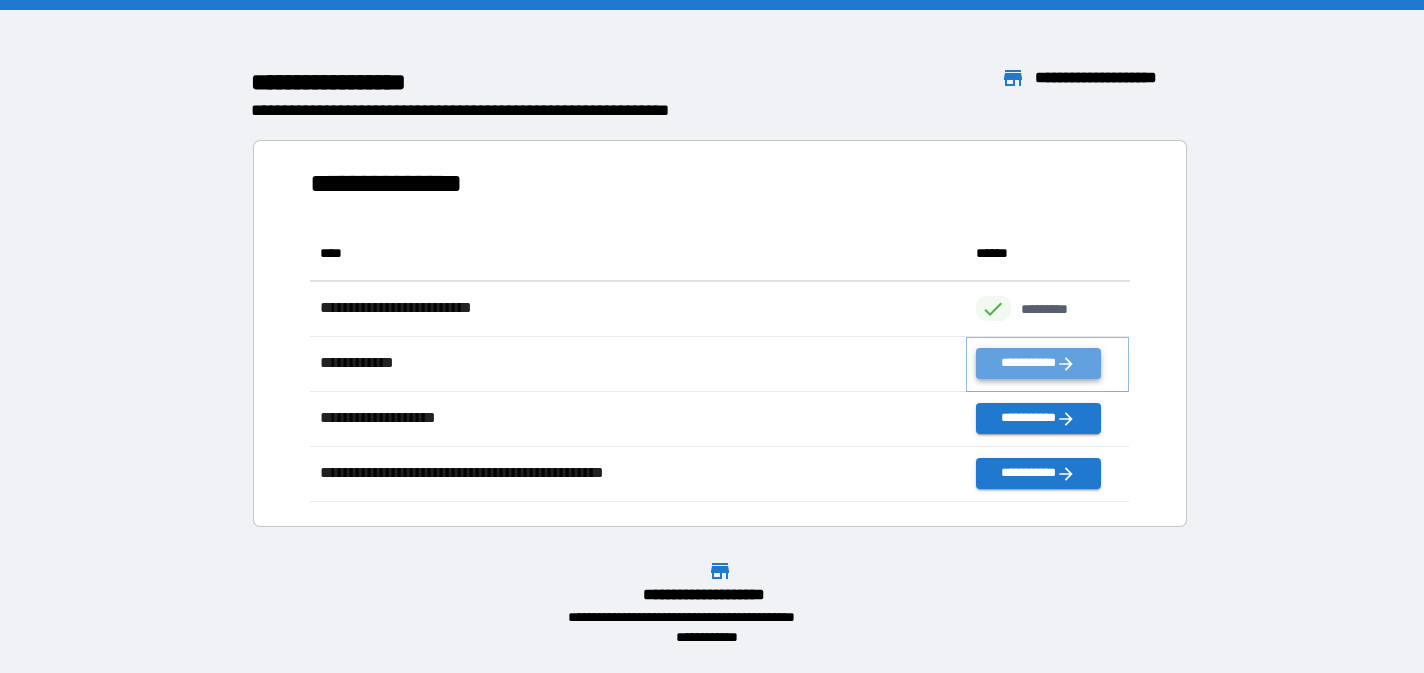 click on "**********" at bounding box center [1038, 363] 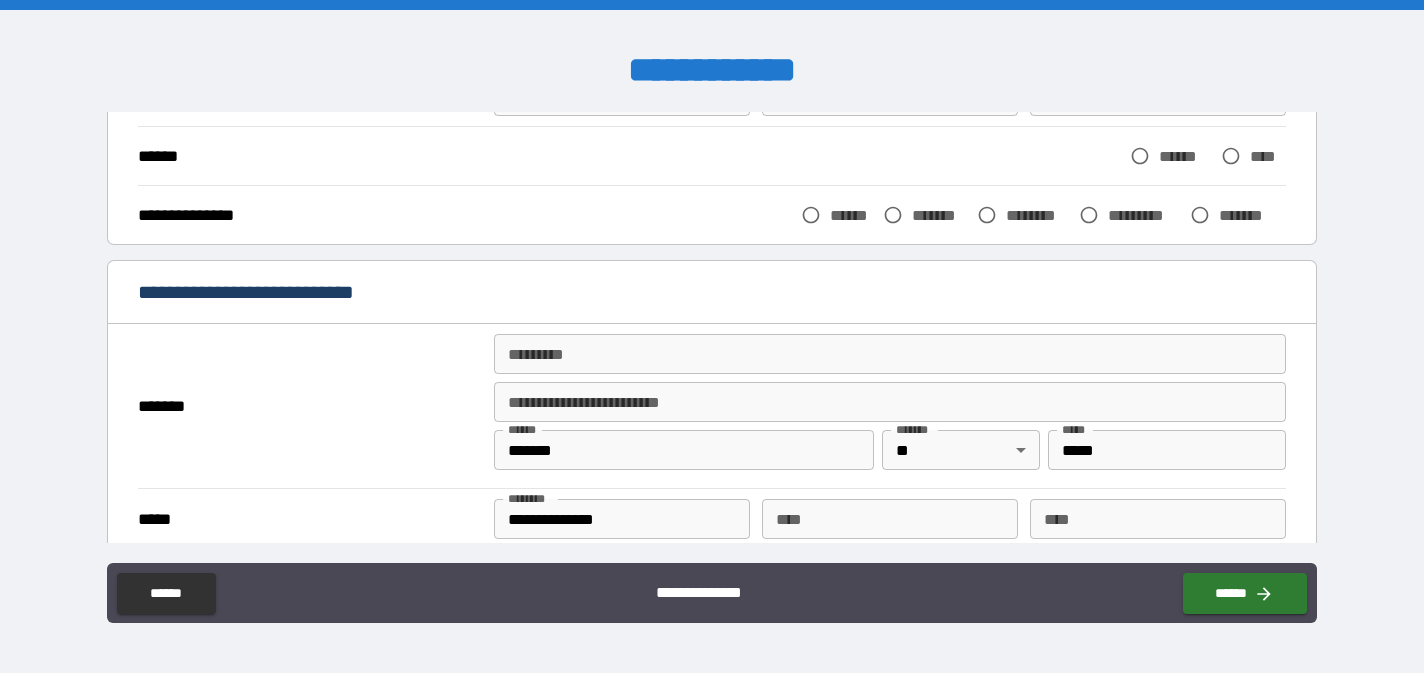 scroll, scrollTop: 253, scrollLeft: 0, axis: vertical 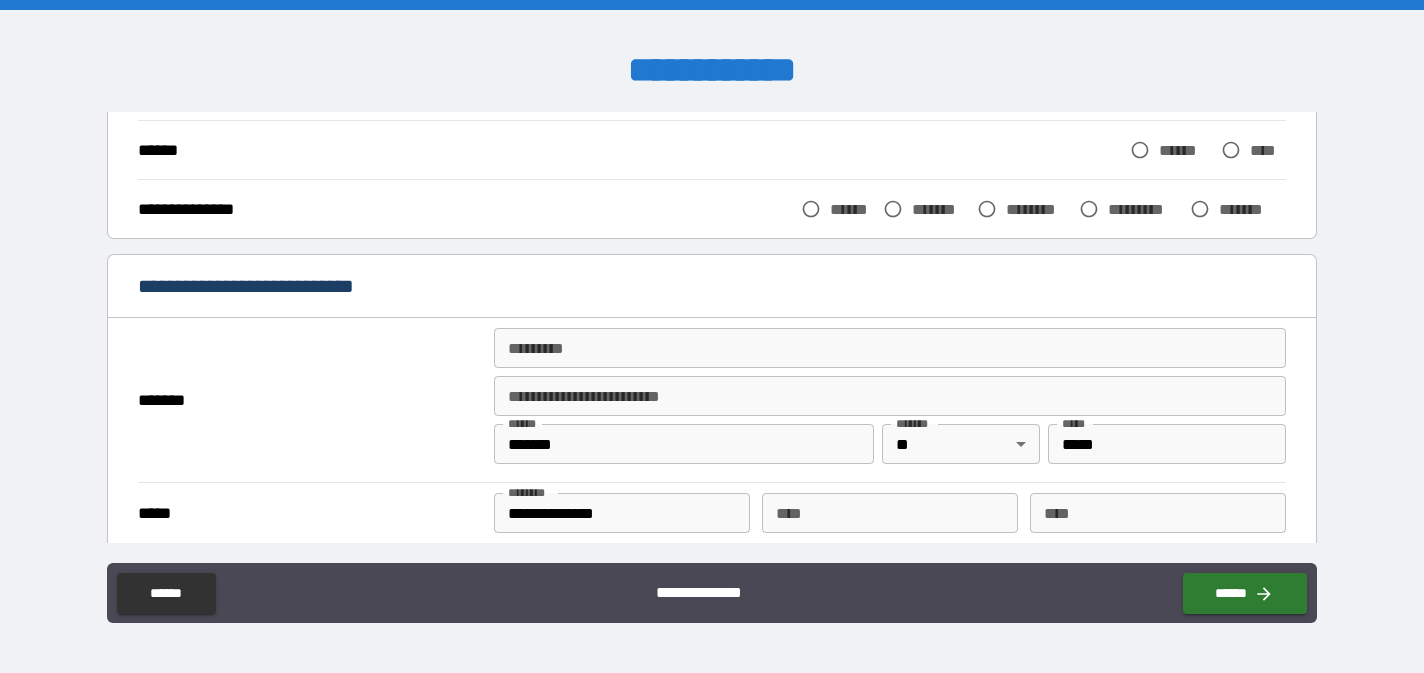click on "*******   *" at bounding box center [890, 348] 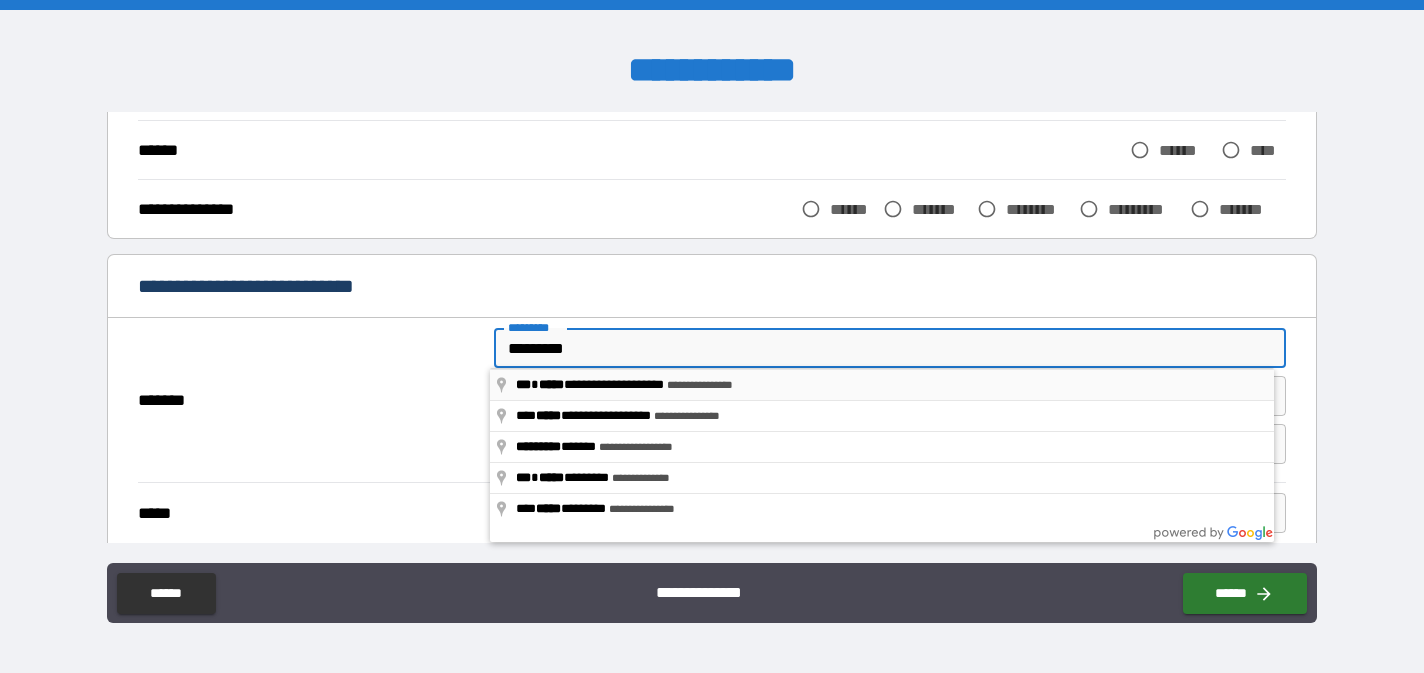 type on "**********" 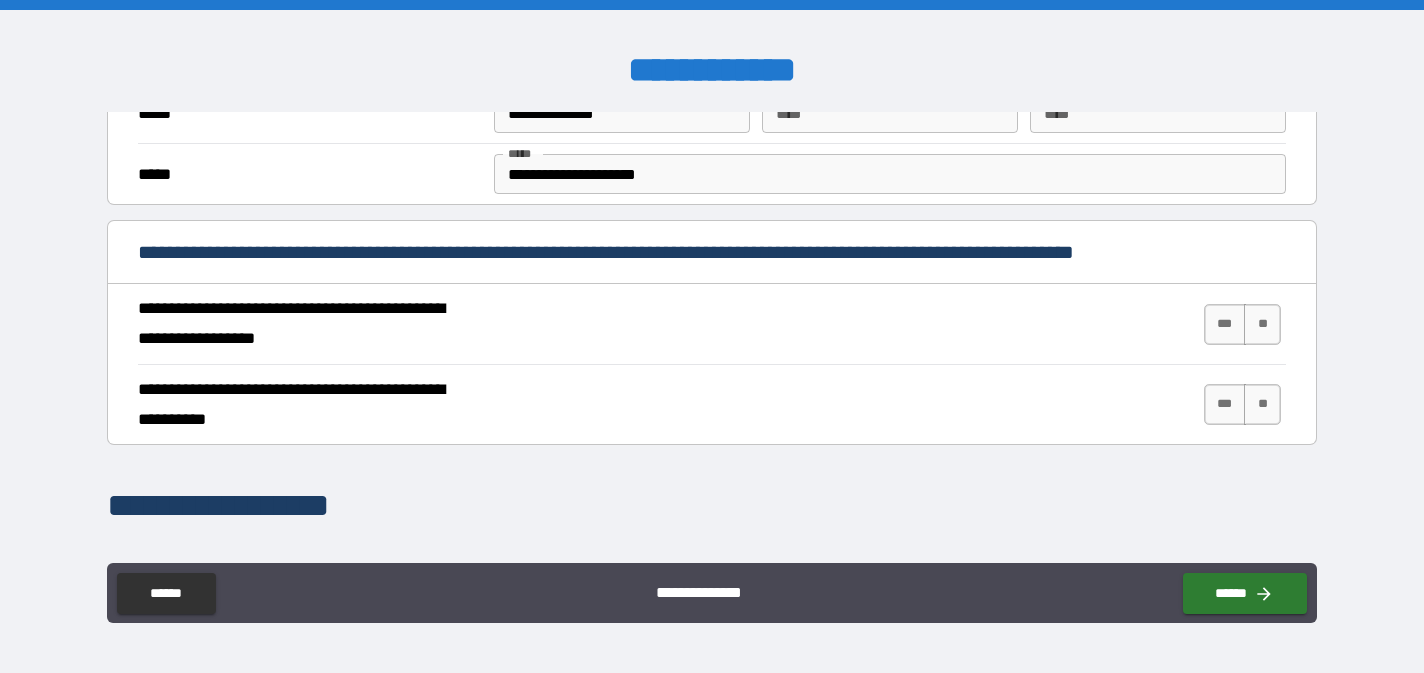 scroll, scrollTop: 651, scrollLeft: 0, axis: vertical 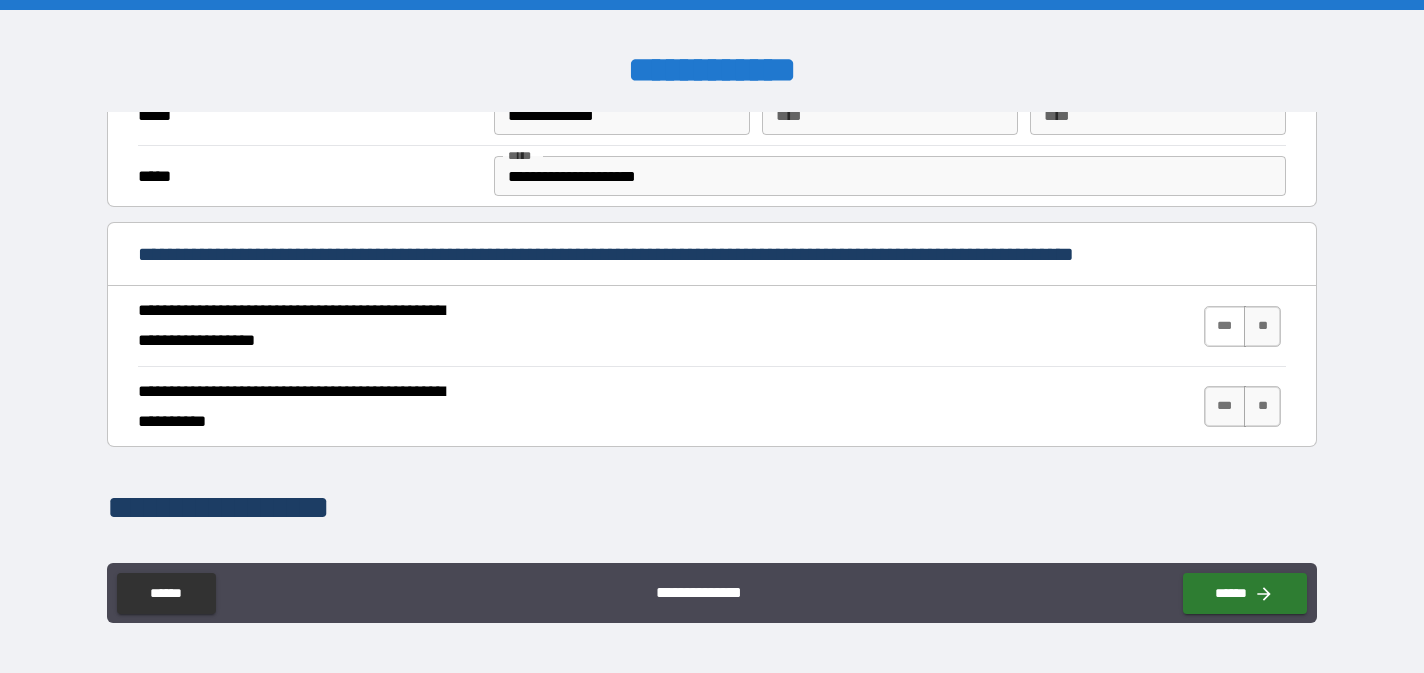 click on "***" at bounding box center [1225, 326] 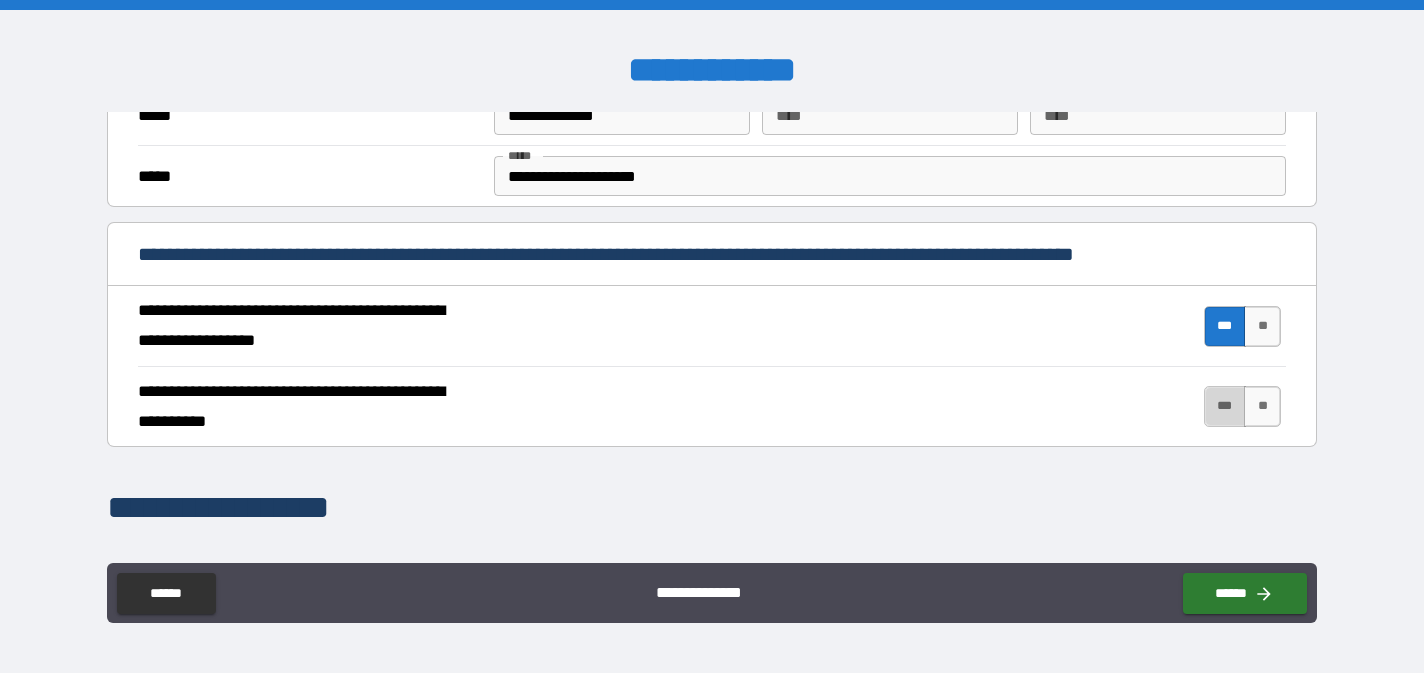 click on "***" at bounding box center (1225, 406) 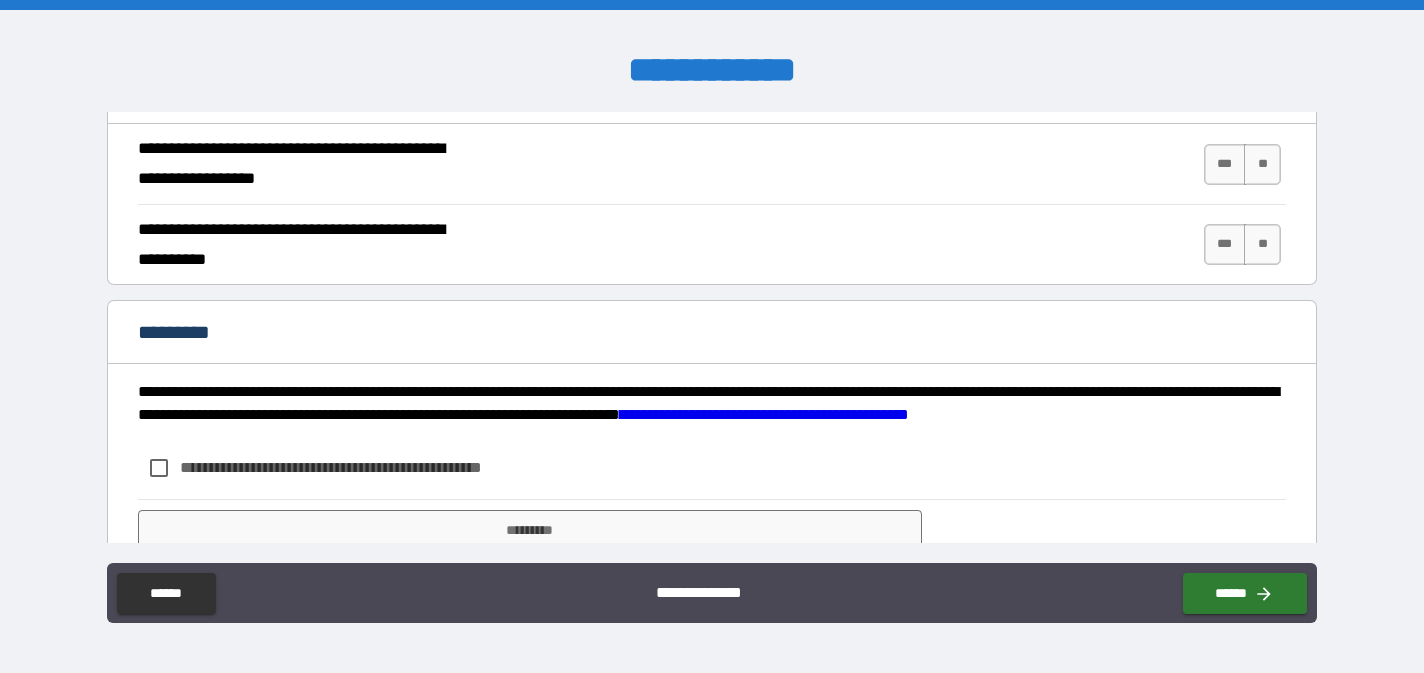 scroll, scrollTop: 1857, scrollLeft: 0, axis: vertical 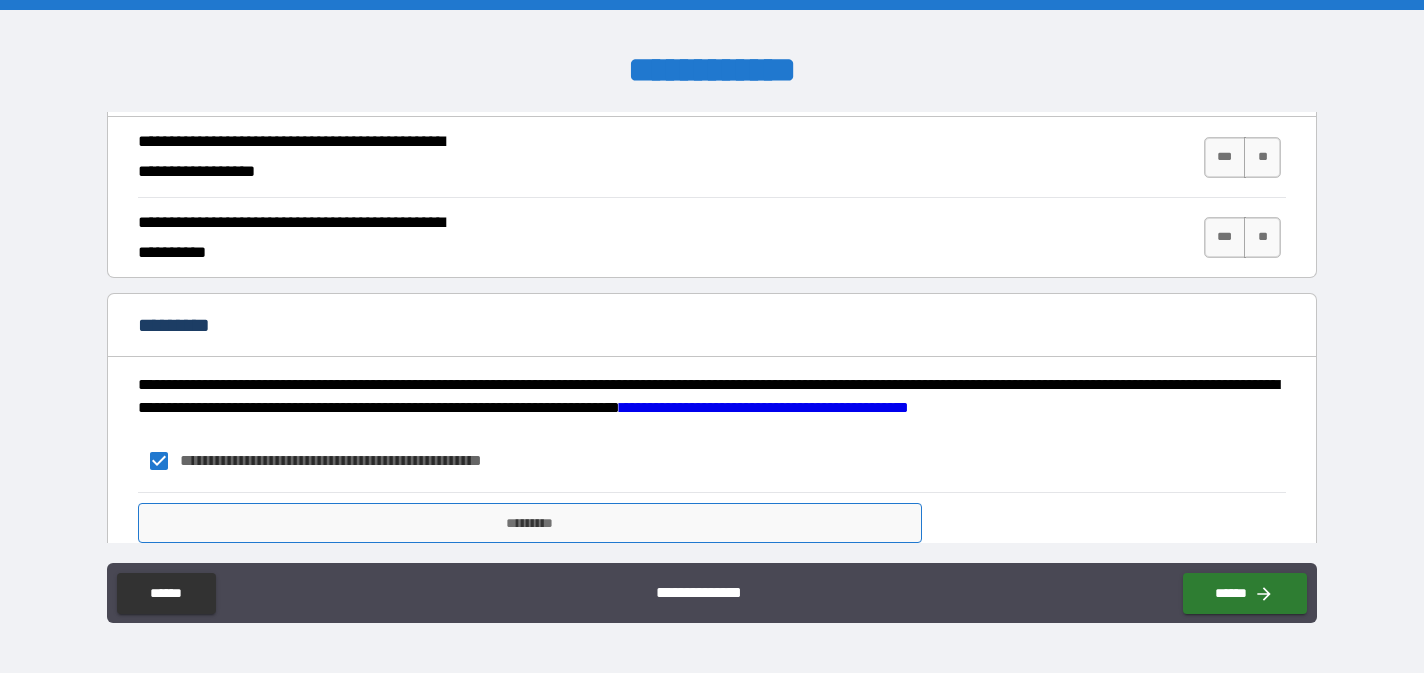 click on "*********" at bounding box center [530, 523] 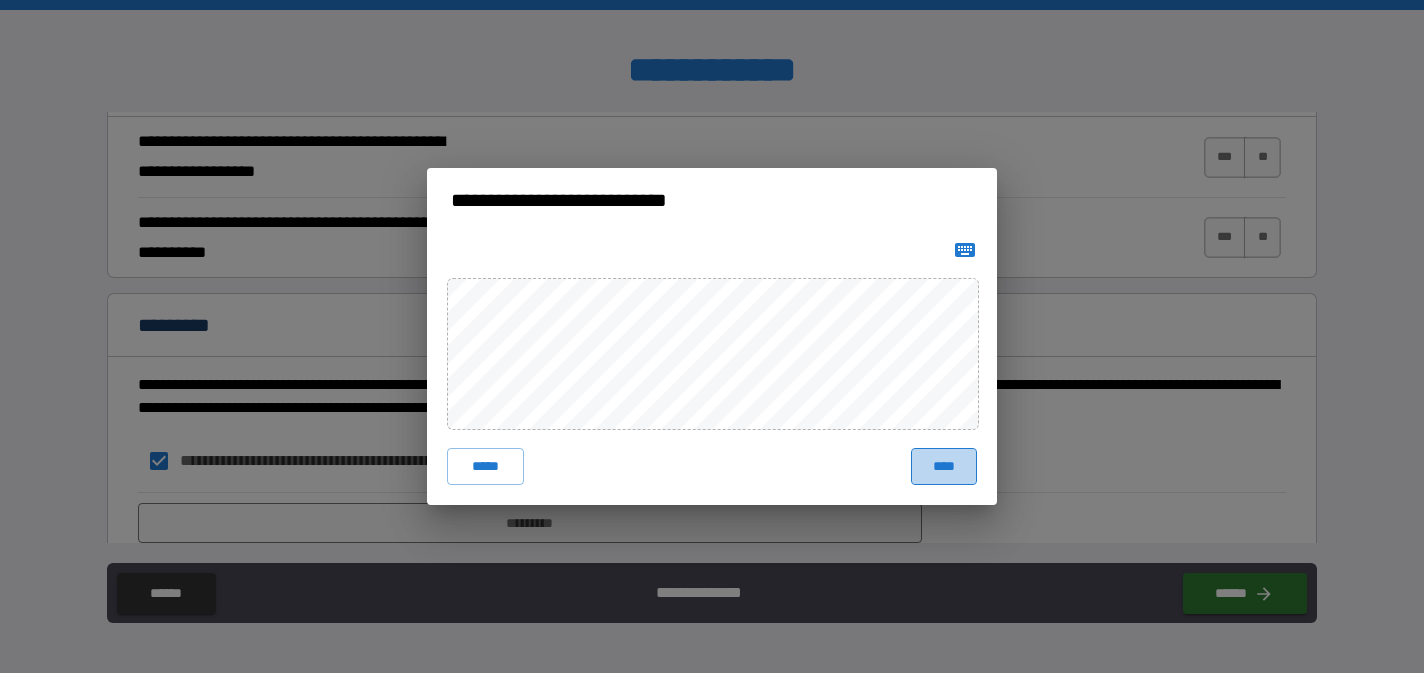 click on "****" at bounding box center [944, 466] 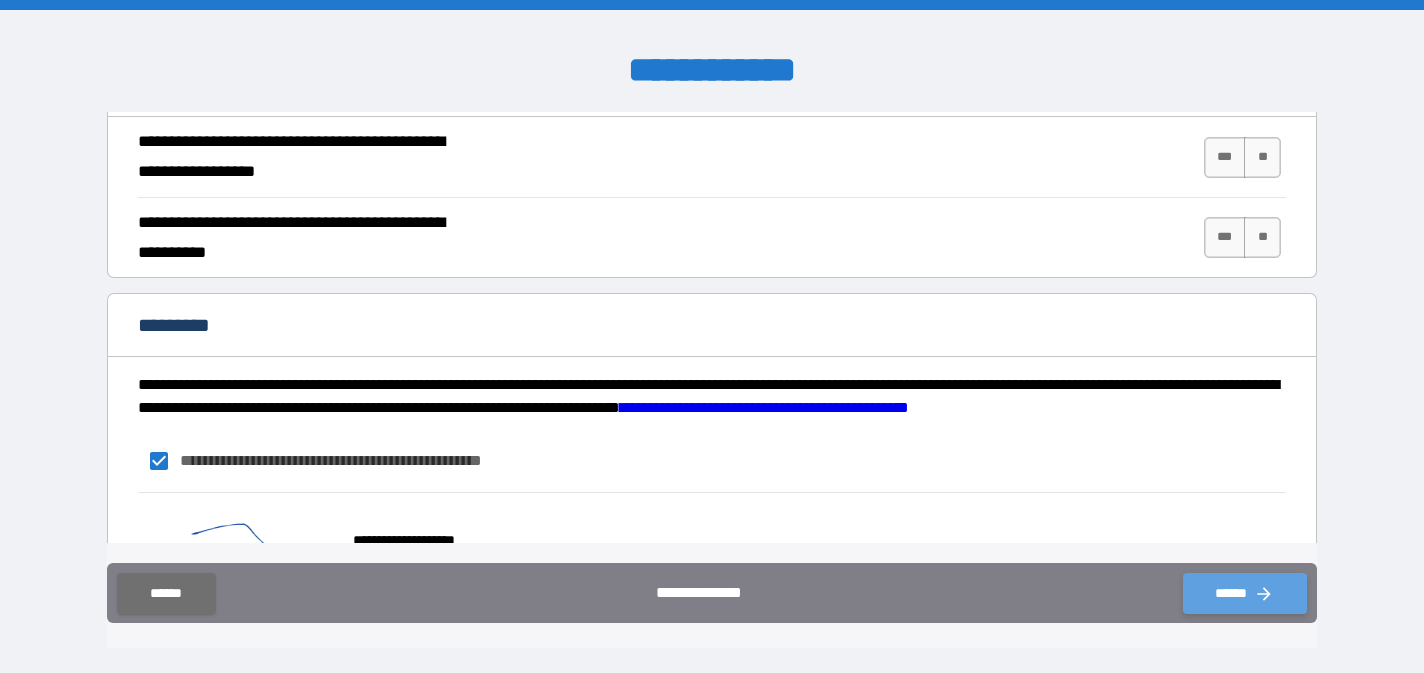 click on "******" at bounding box center [1245, 593] 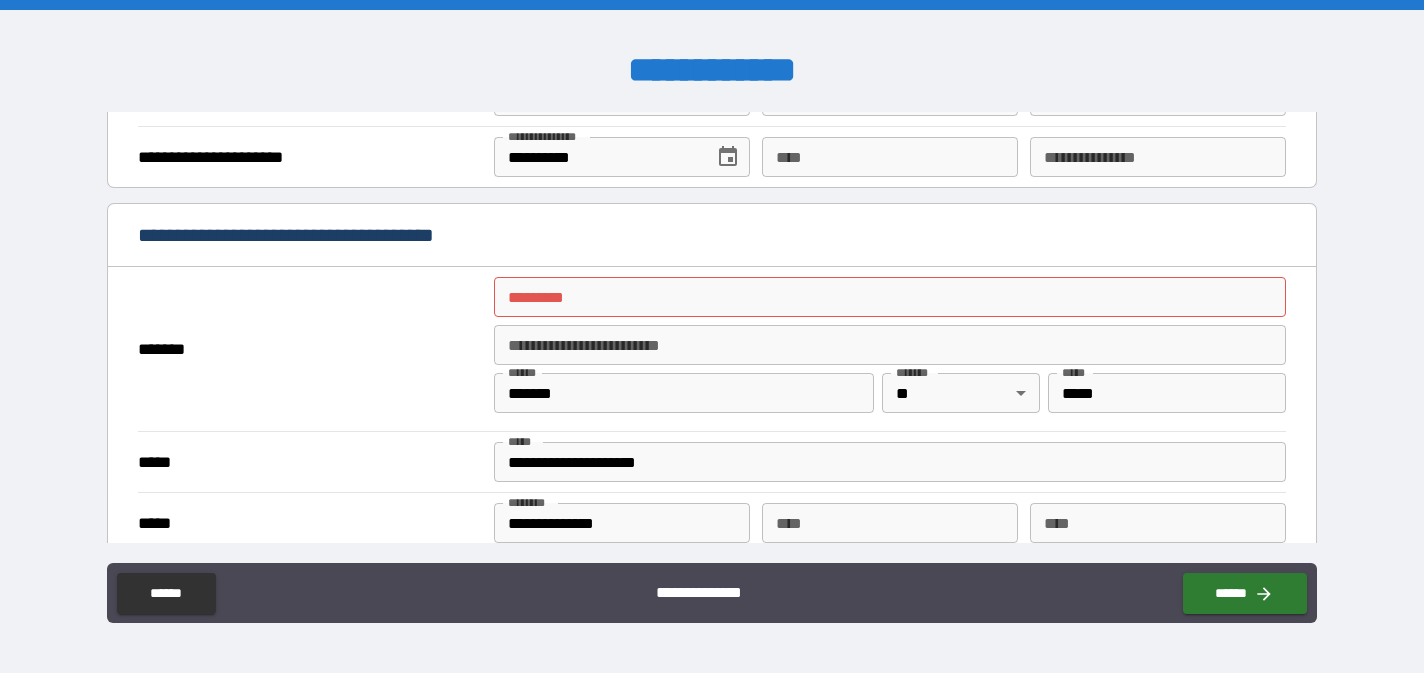 scroll, scrollTop: 1339, scrollLeft: 0, axis: vertical 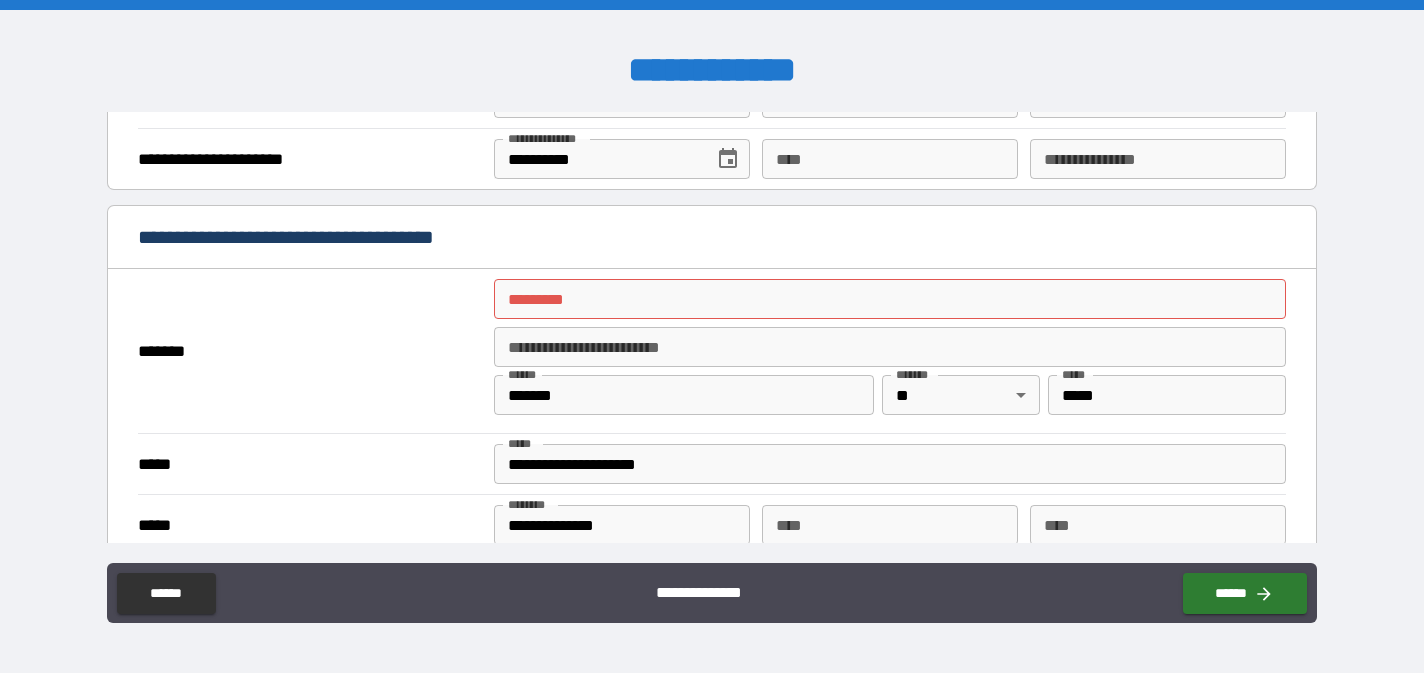 click on "*******   *" at bounding box center [890, 299] 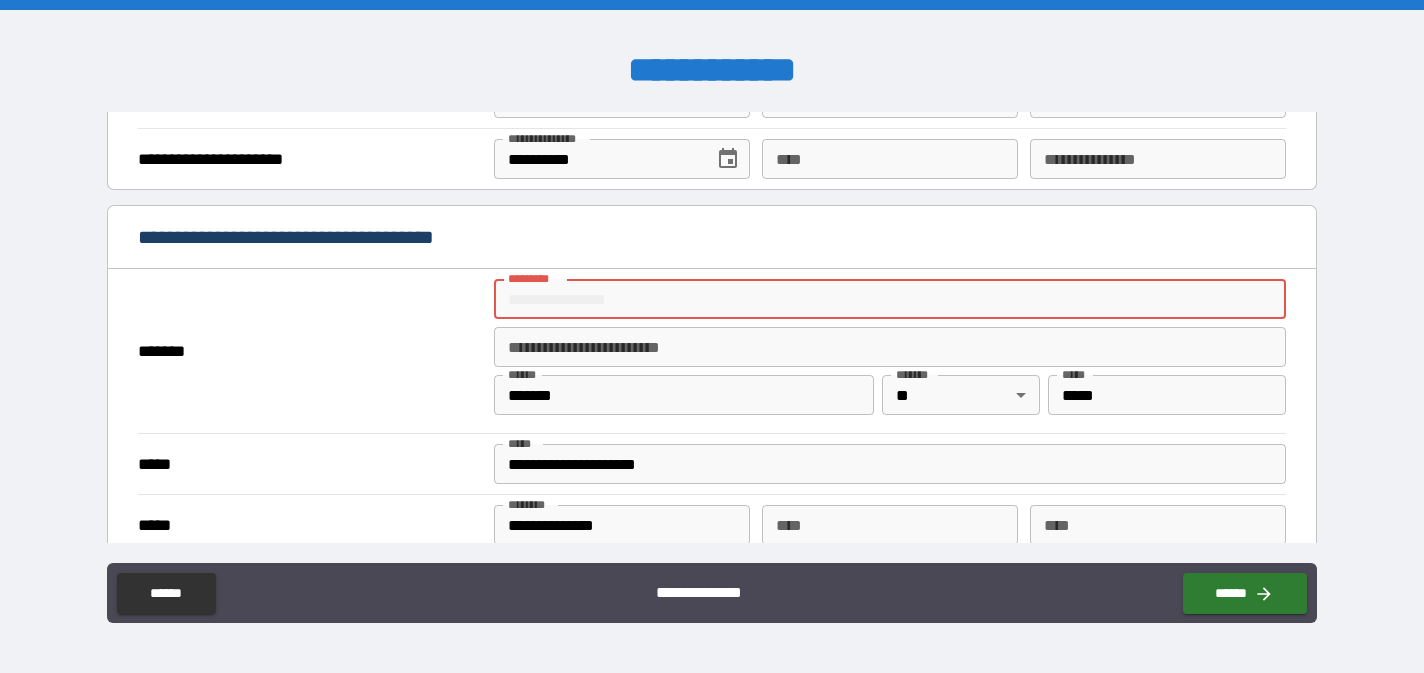 type on "*" 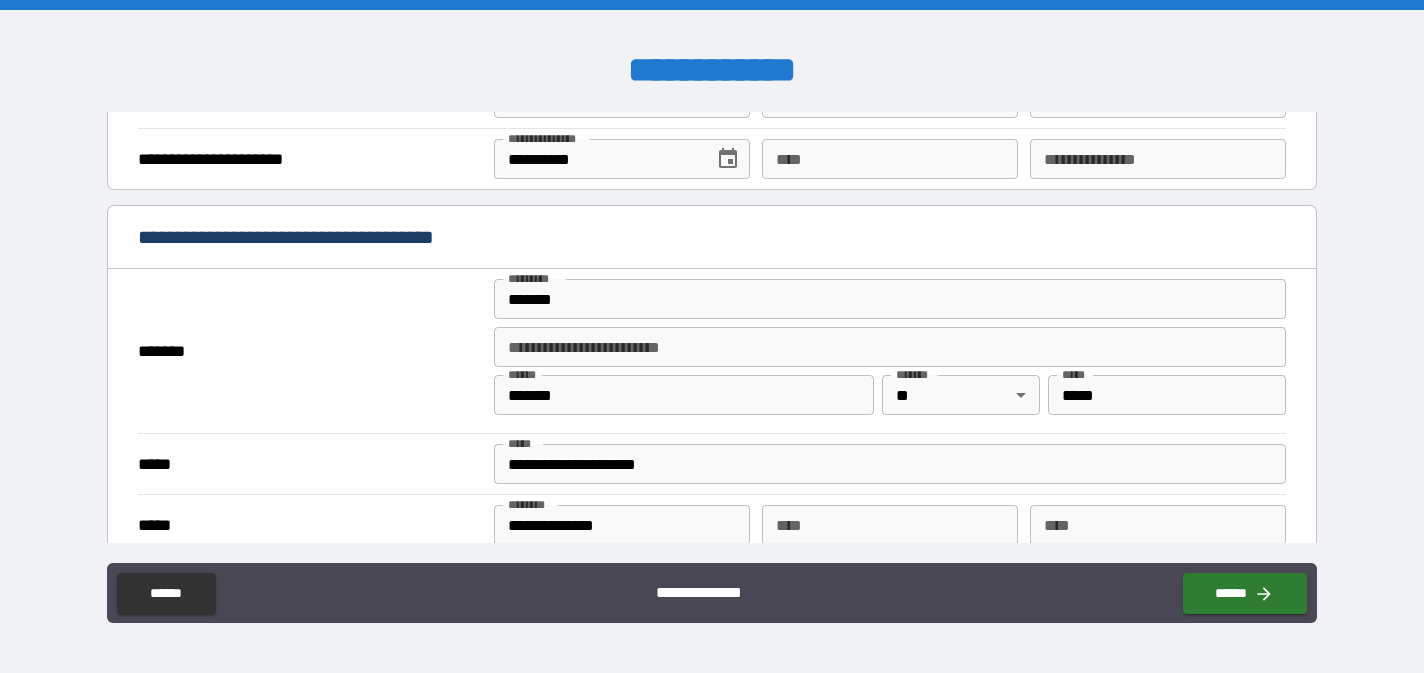 type on "**********" 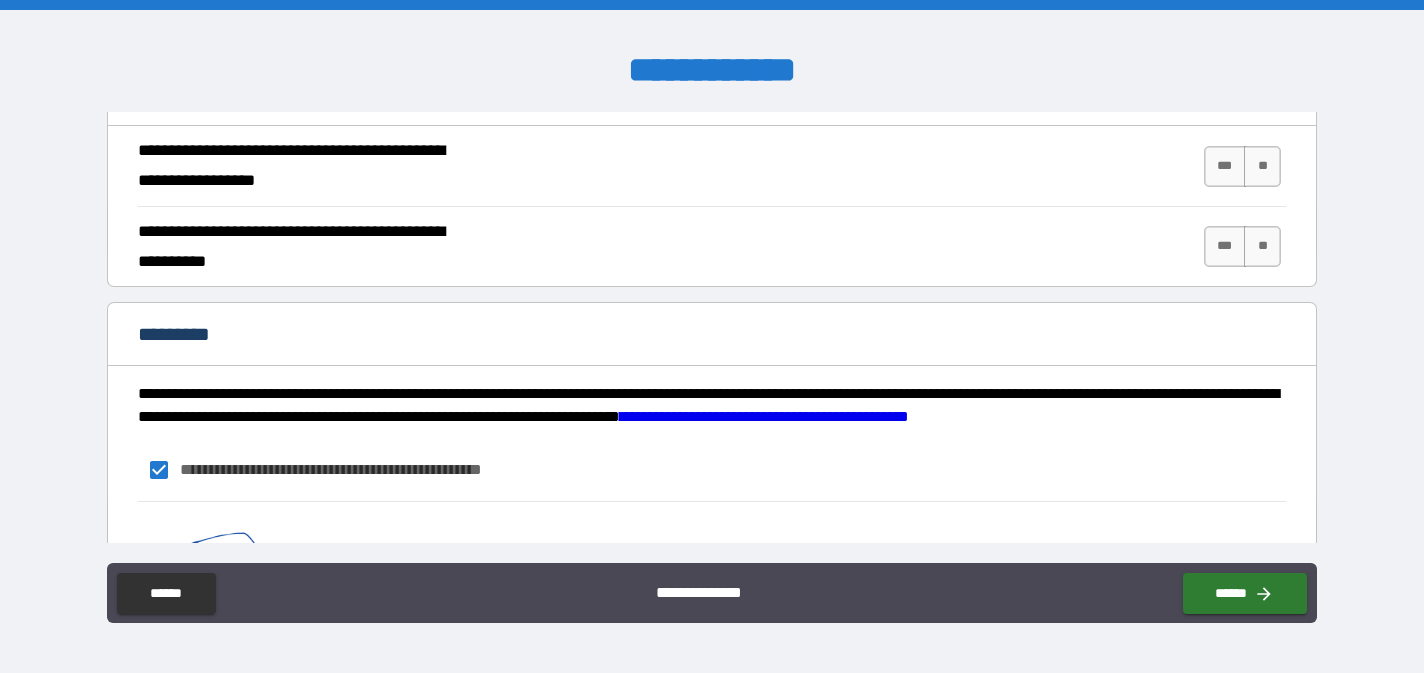 scroll, scrollTop: 1847, scrollLeft: 0, axis: vertical 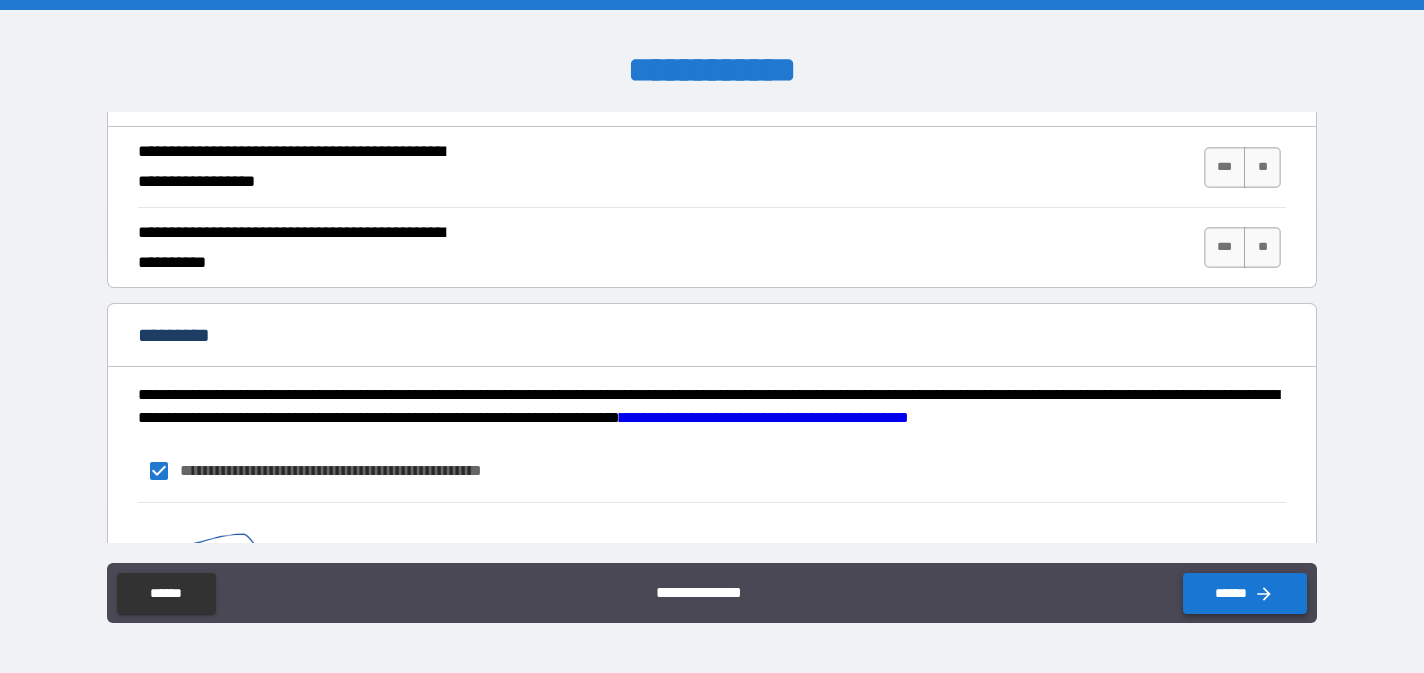 click on "******" at bounding box center (1245, 593) 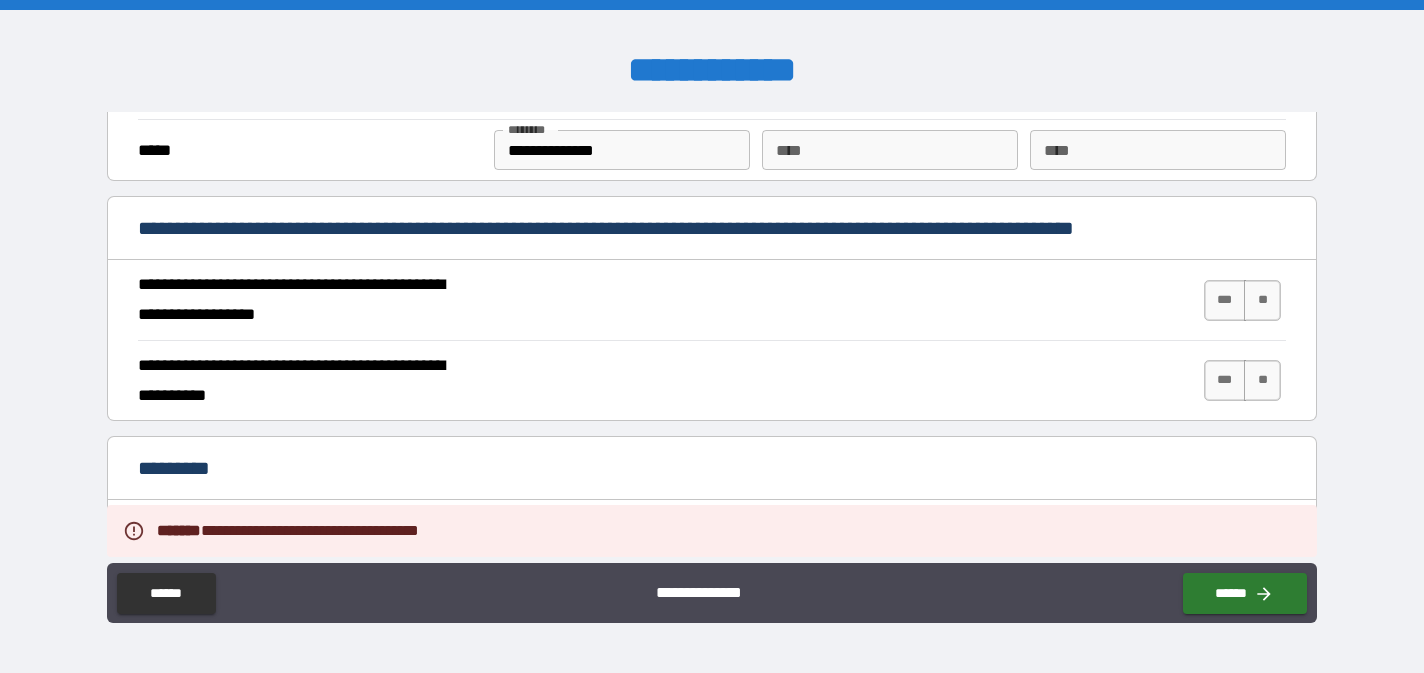 scroll, scrollTop: 1713, scrollLeft: 0, axis: vertical 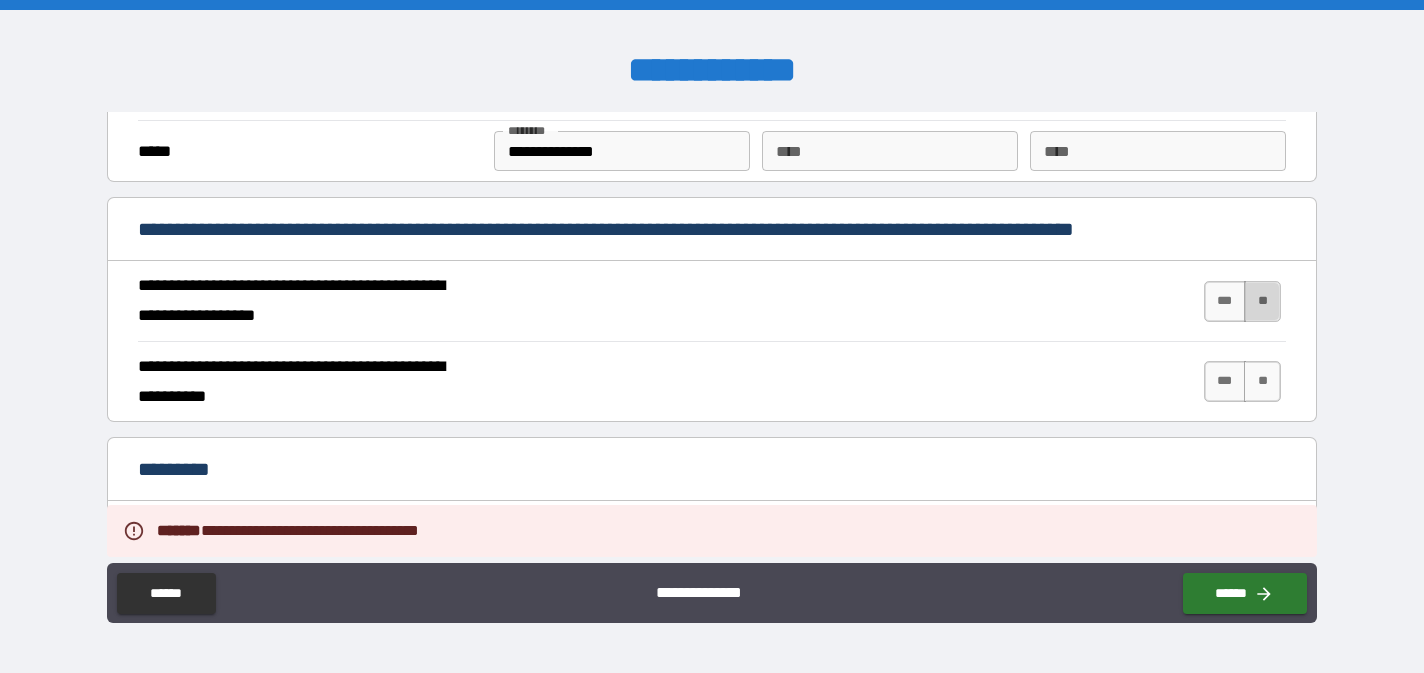 click on "**" at bounding box center (1262, 301) 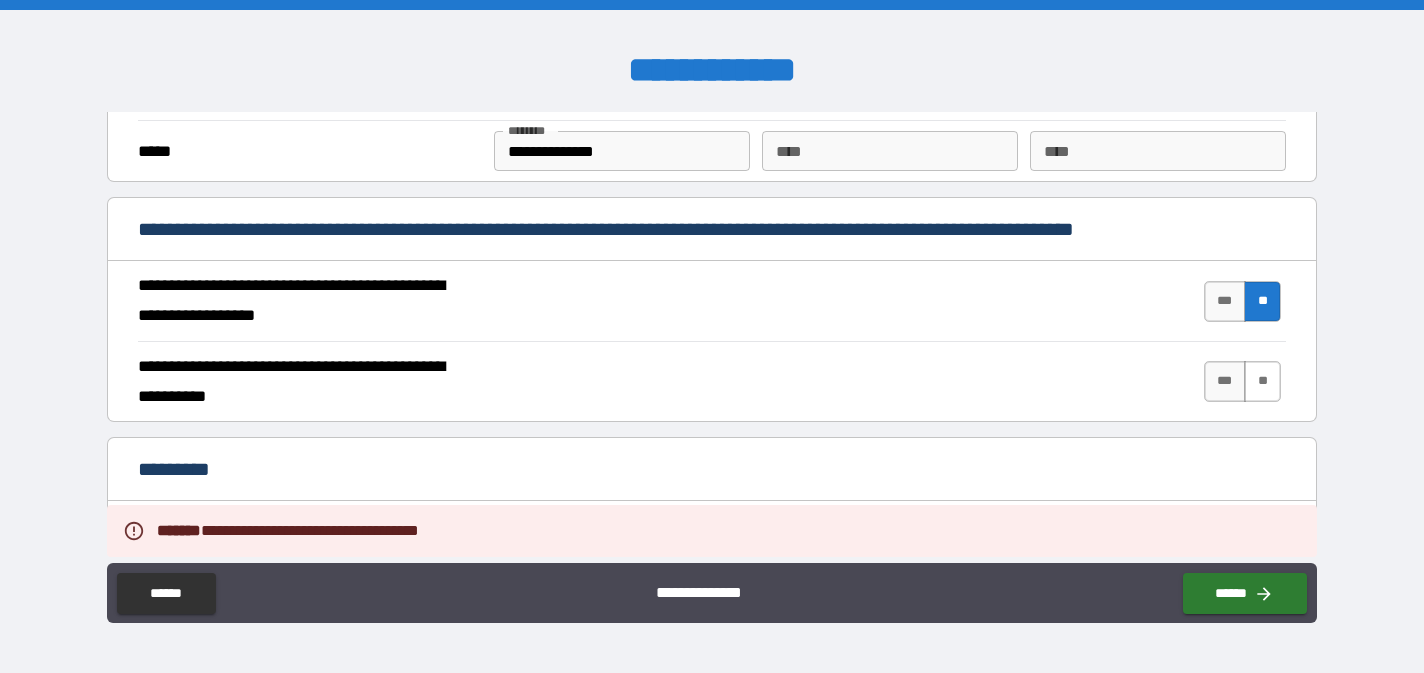 click on "**" at bounding box center (1262, 381) 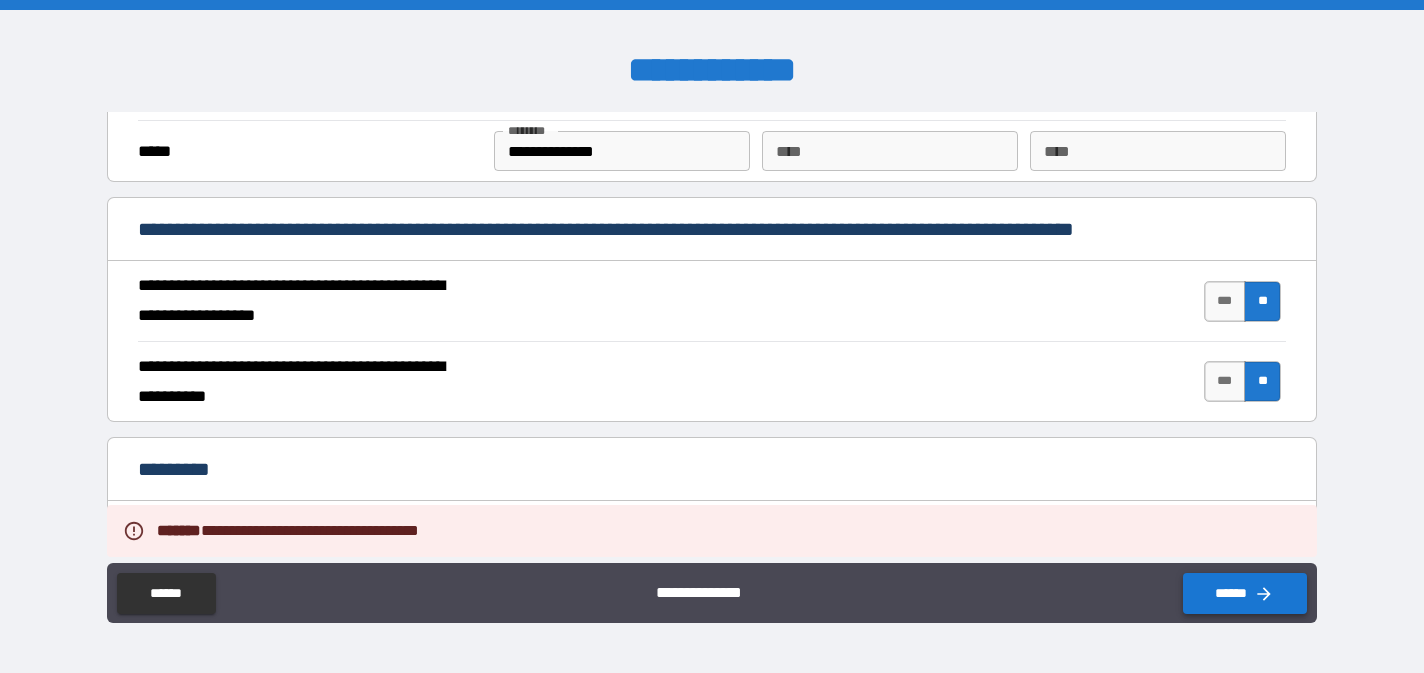 click on "******" at bounding box center [1245, 593] 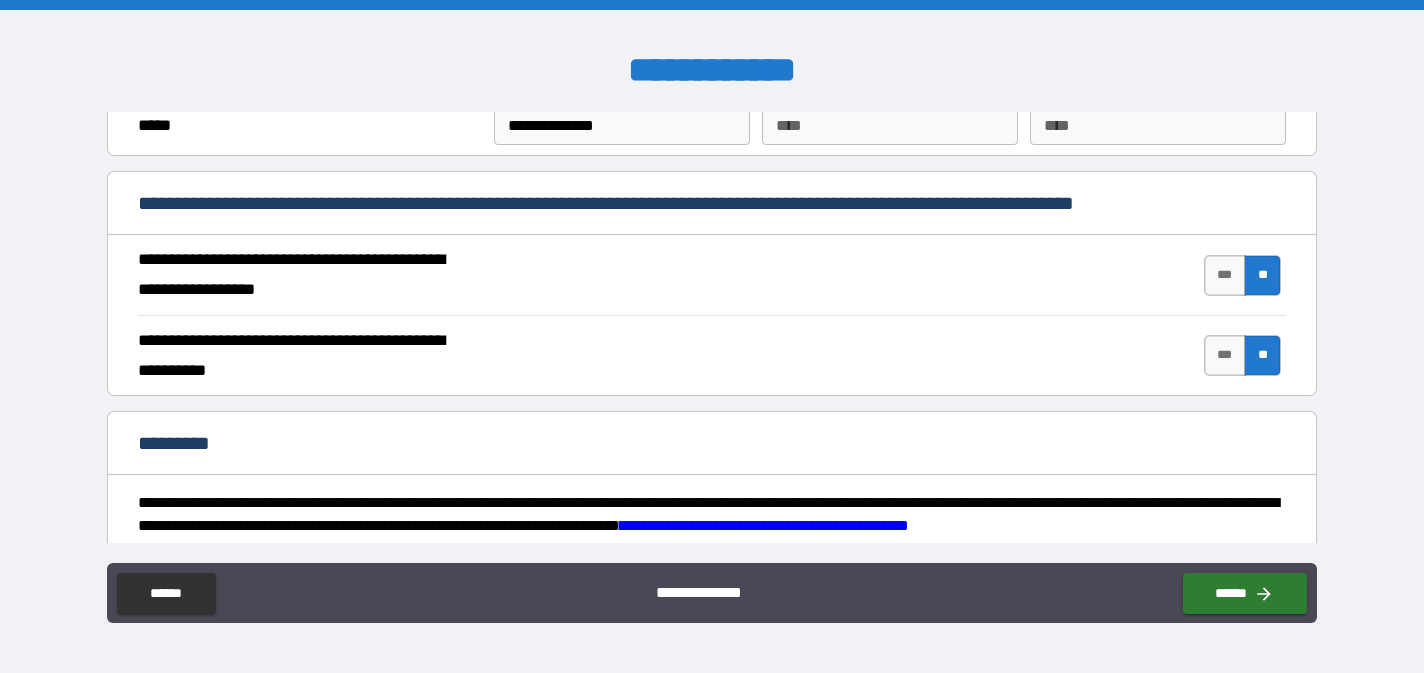 scroll, scrollTop: 1738, scrollLeft: 0, axis: vertical 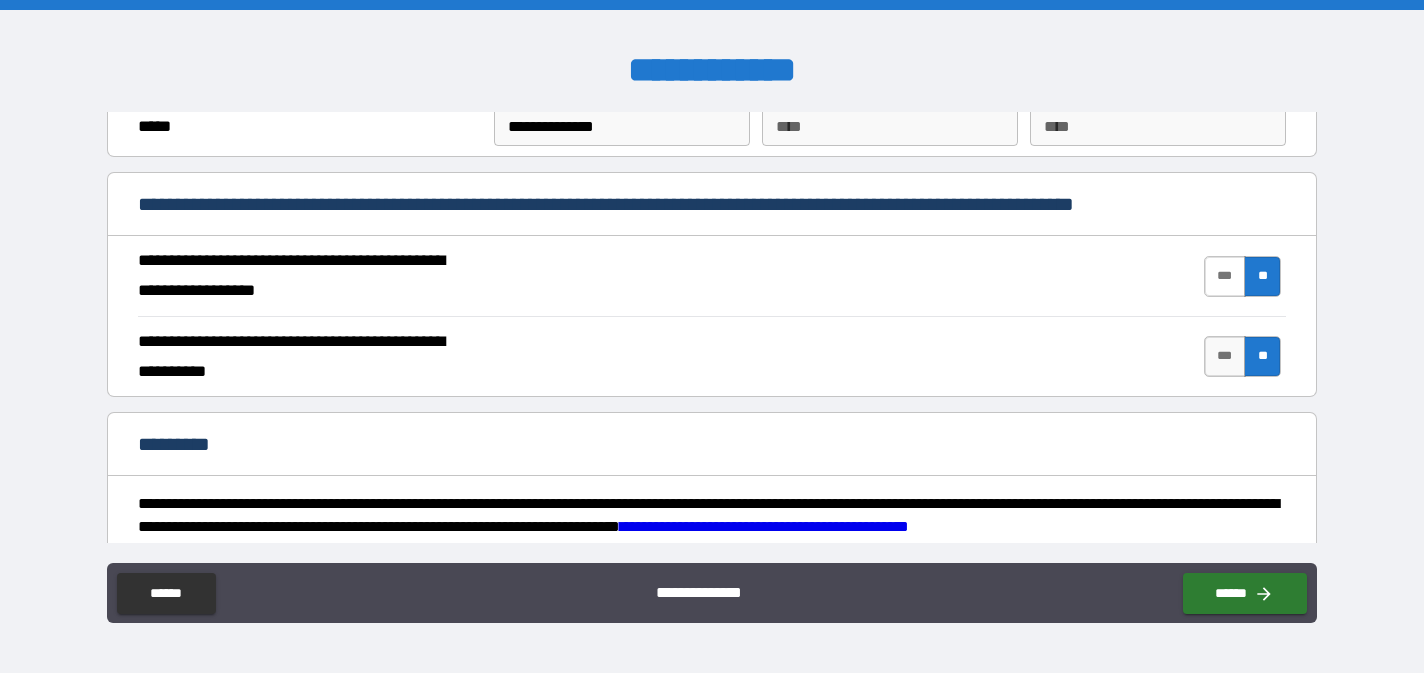 click on "***" at bounding box center (1225, 276) 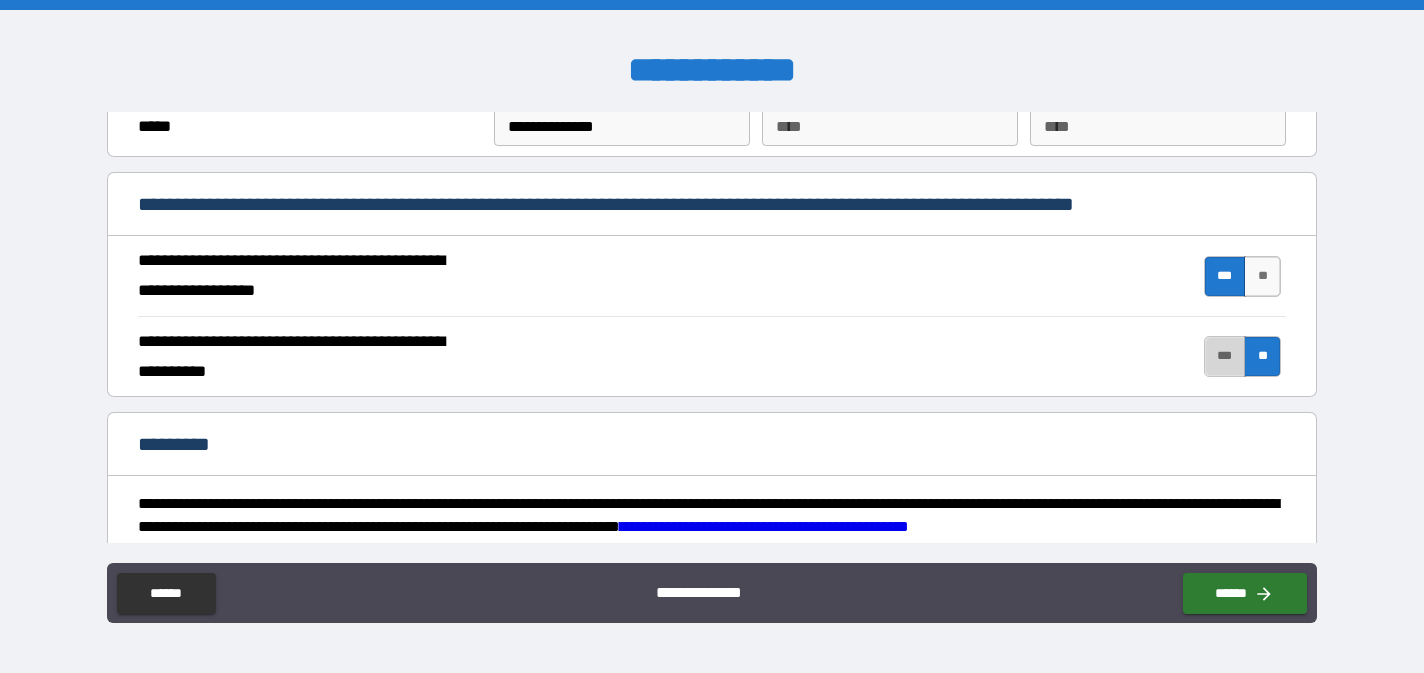 click on "***" at bounding box center (1225, 356) 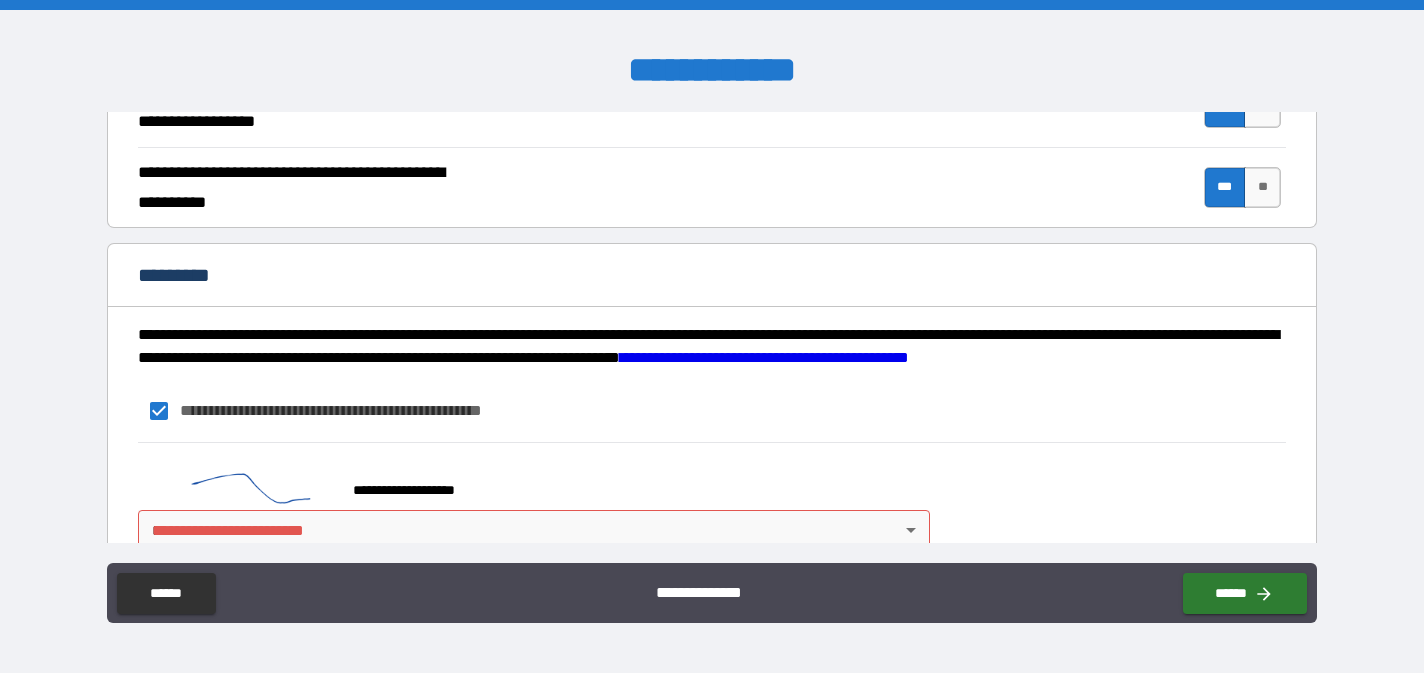 scroll, scrollTop: 1944, scrollLeft: 0, axis: vertical 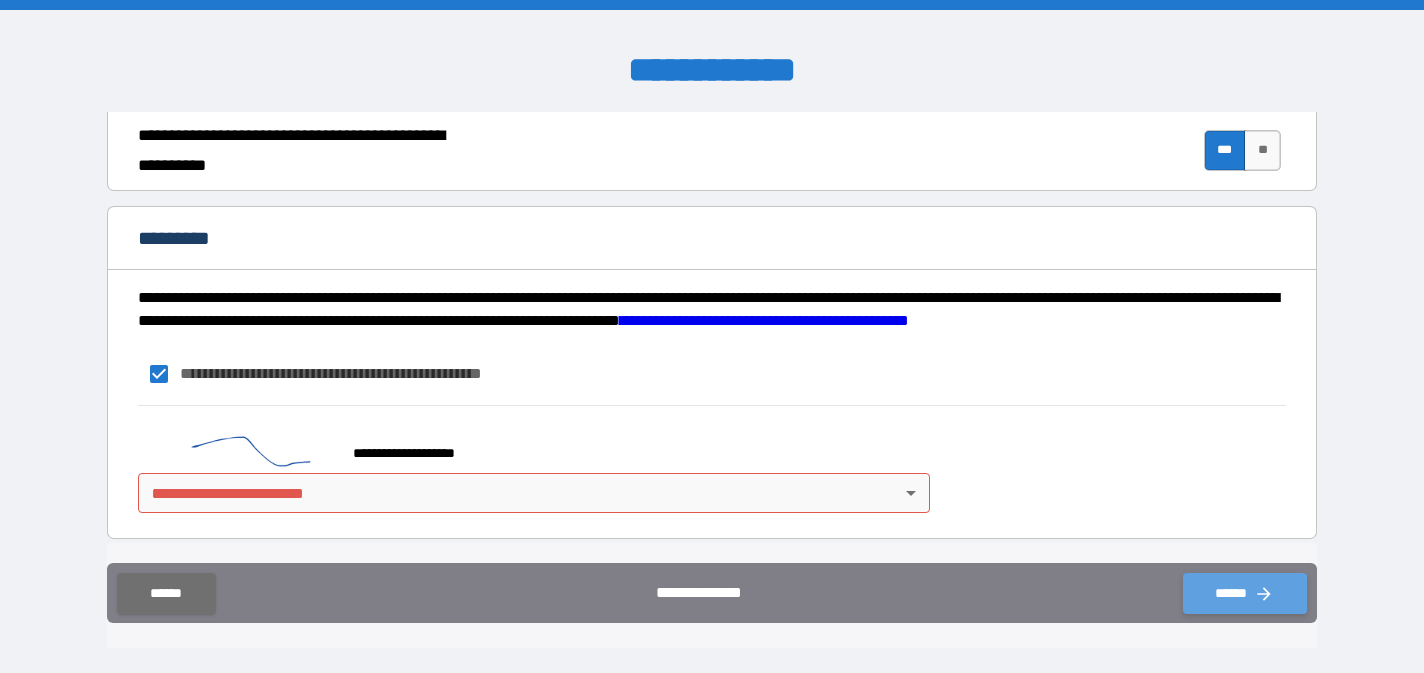 click on "******" at bounding box center (1245, 593) 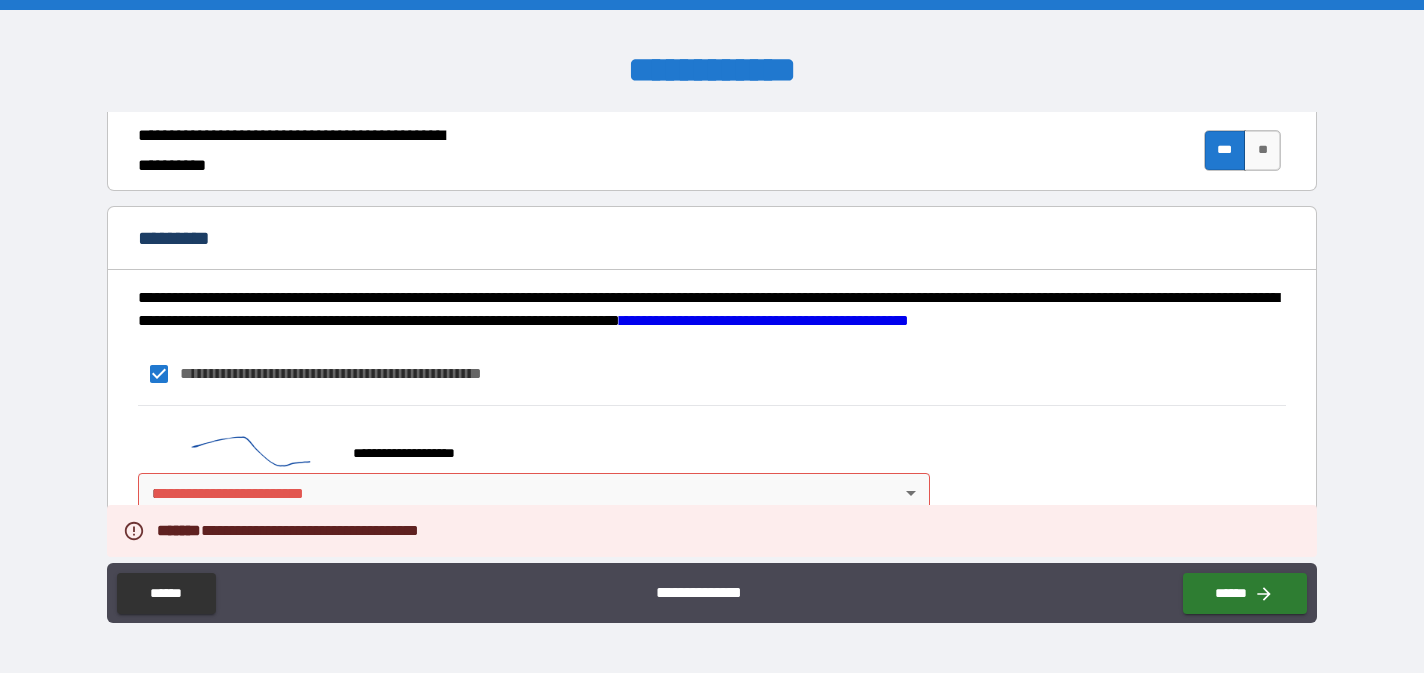 click on "[FIRST] [LAST] [STREET] [CITY], [STATE] [ZIP] [COUNTRY] [PHONE] [EMAIL]" at bounding box center (712, 336) 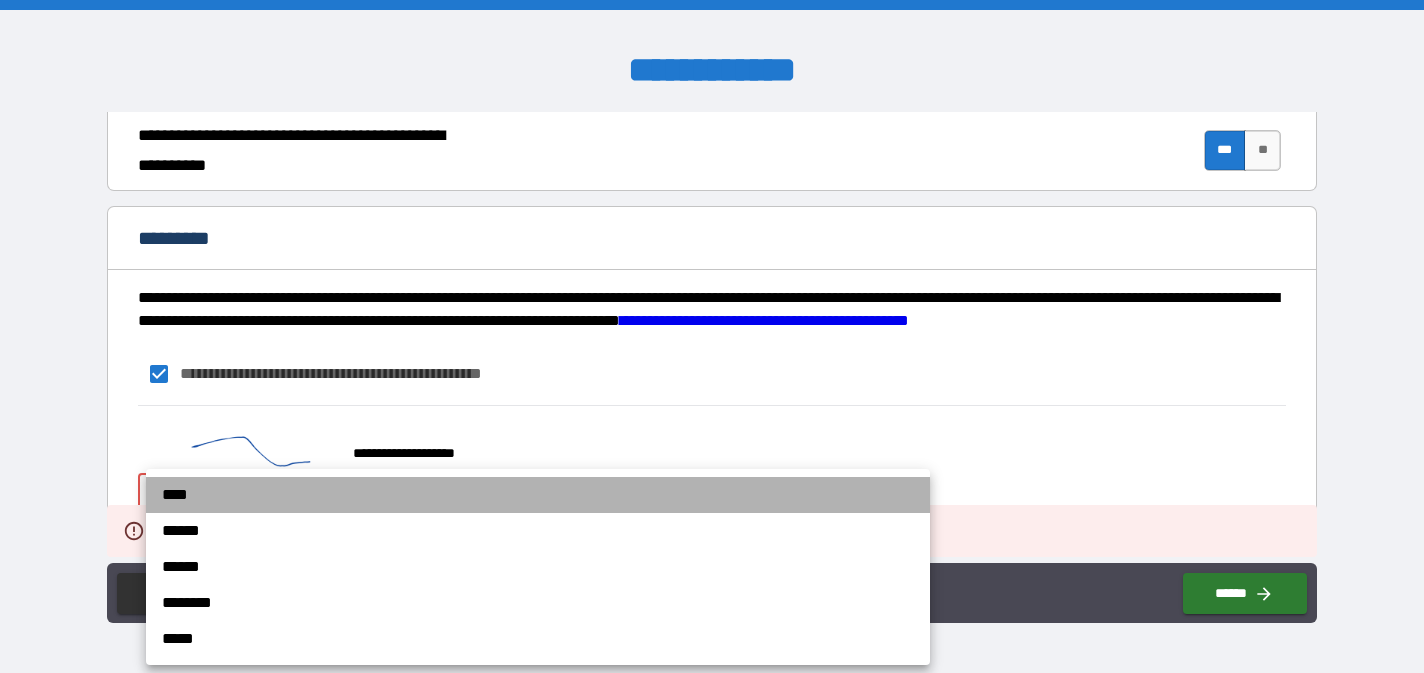 click on "****" at bounding box center (538, 495) 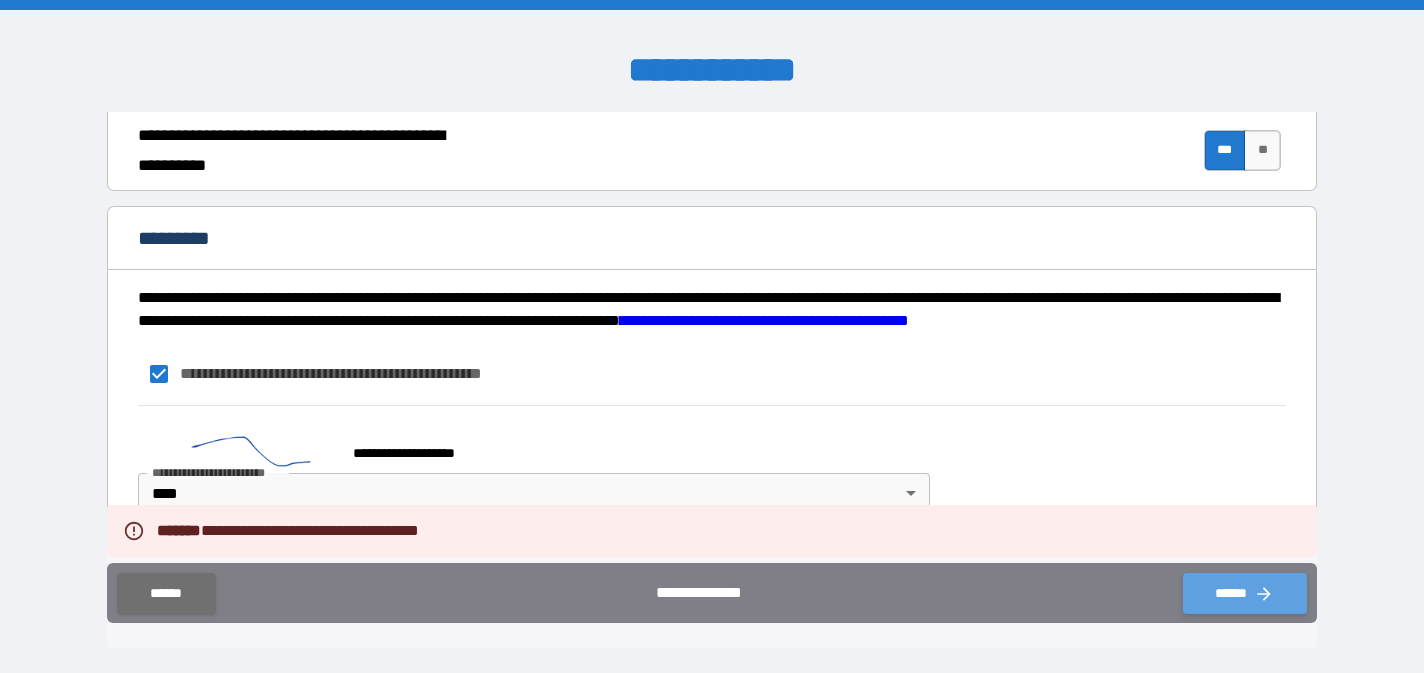 click on "******" at bounding box center [1245, 593] 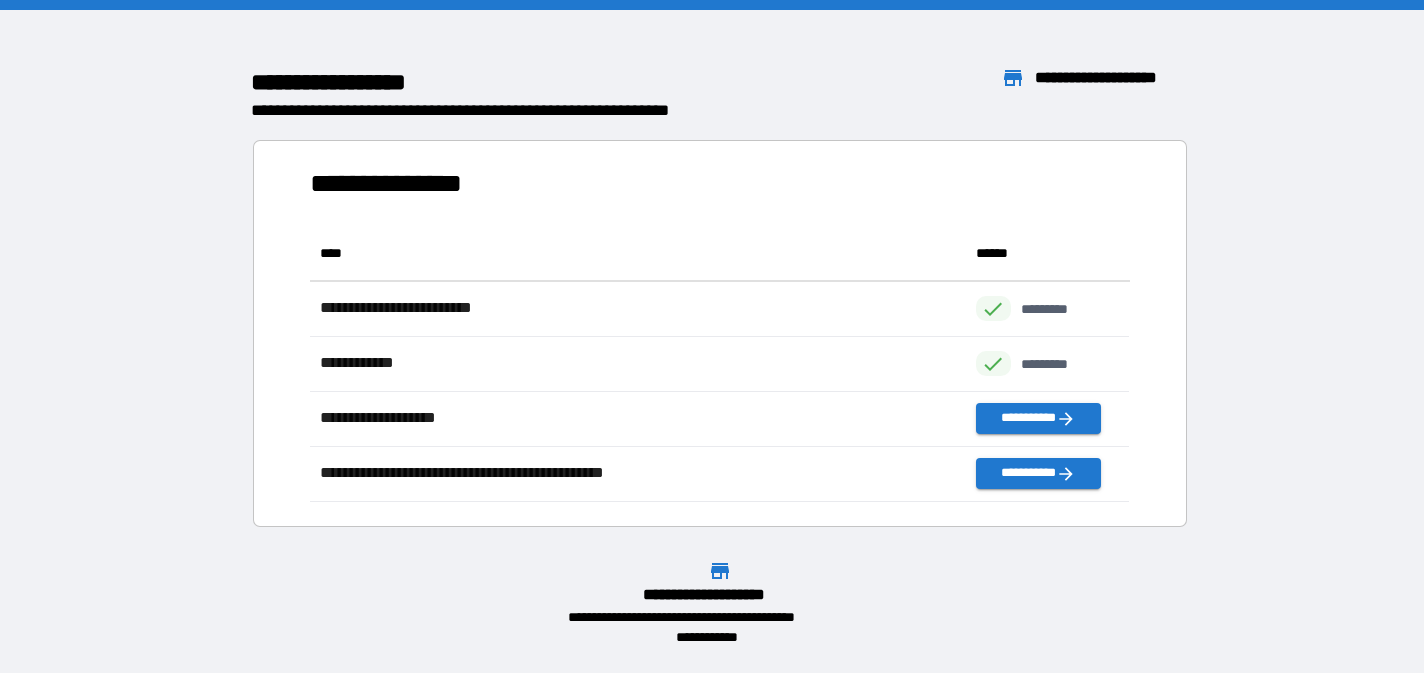 scroll, scrollTop: 1, scrollLeft: 0, axis: vertical 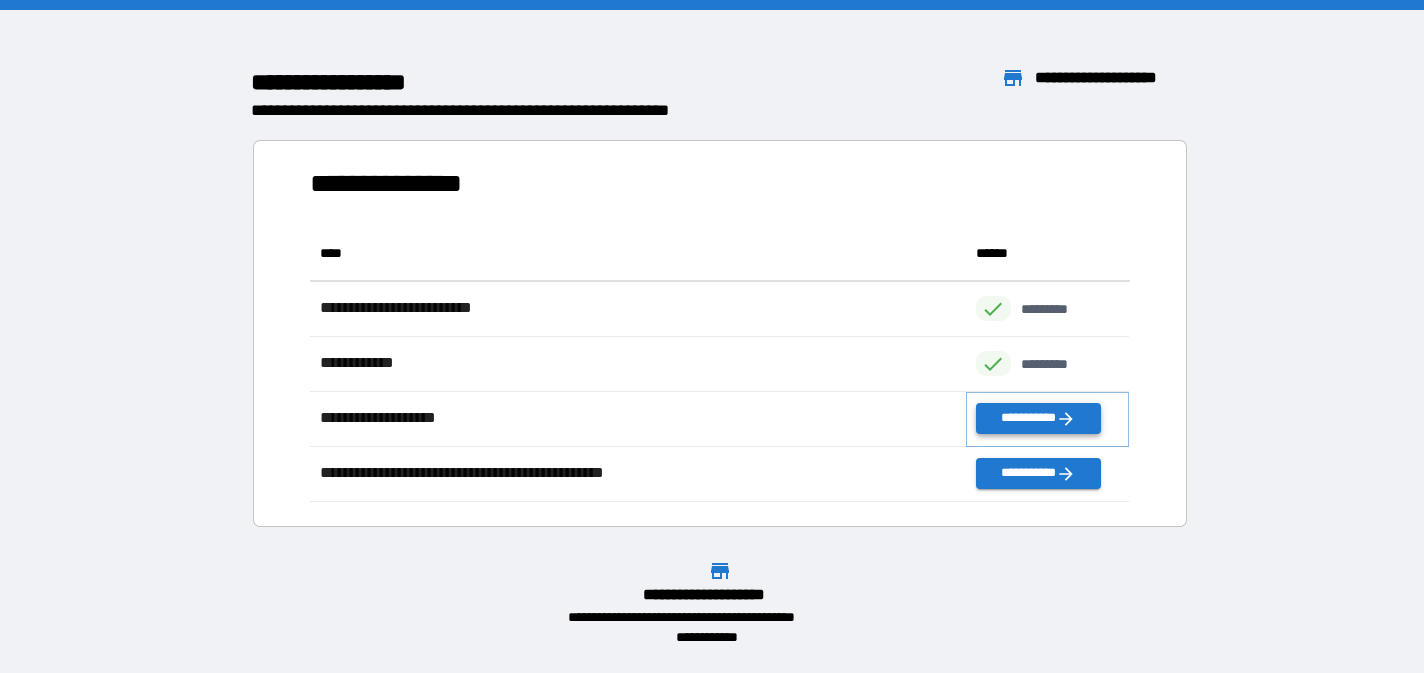 click on "**********" at bounding box center [1038, 418] 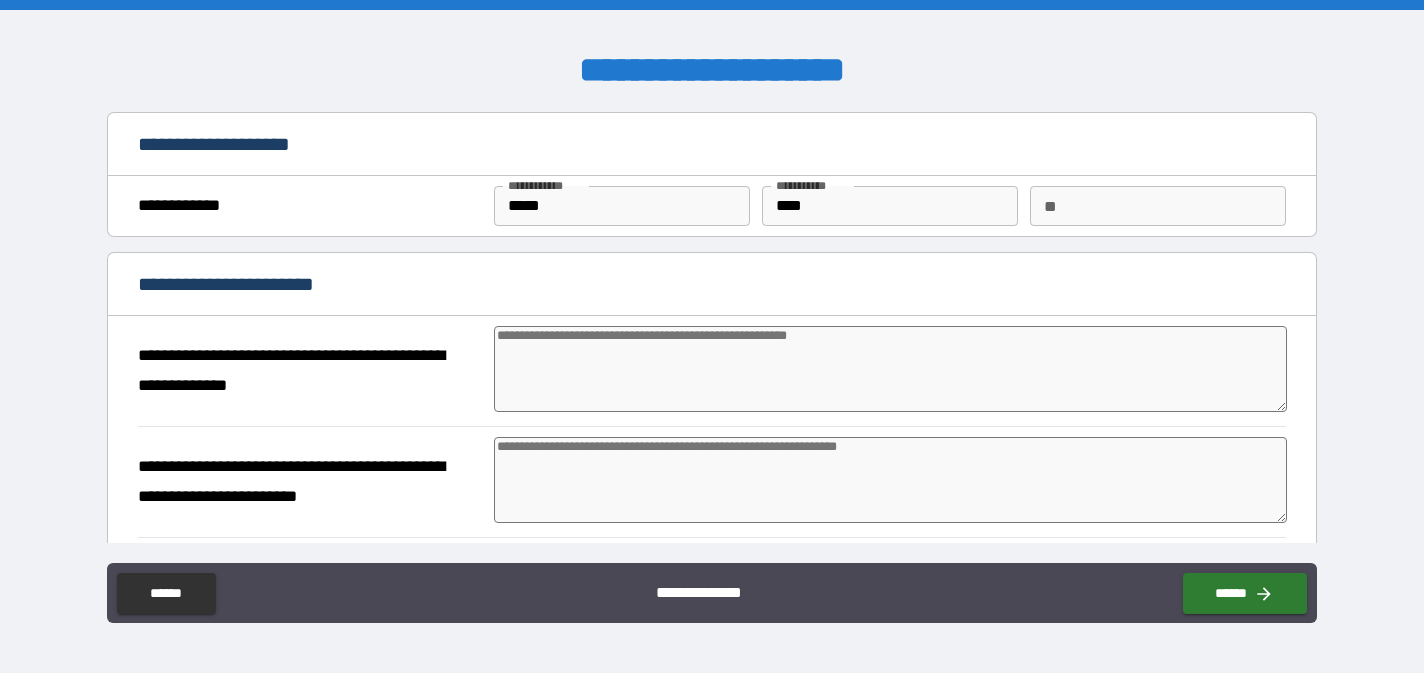 type on "*" 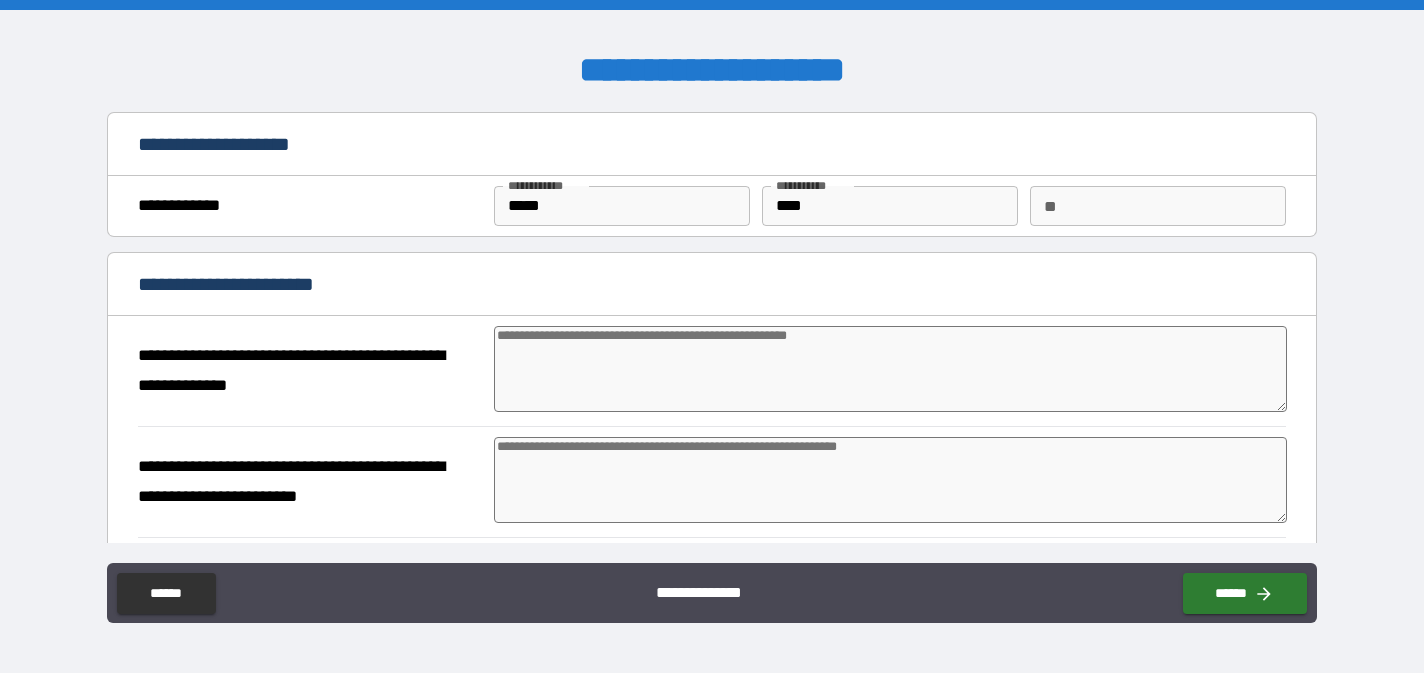 type on "*" 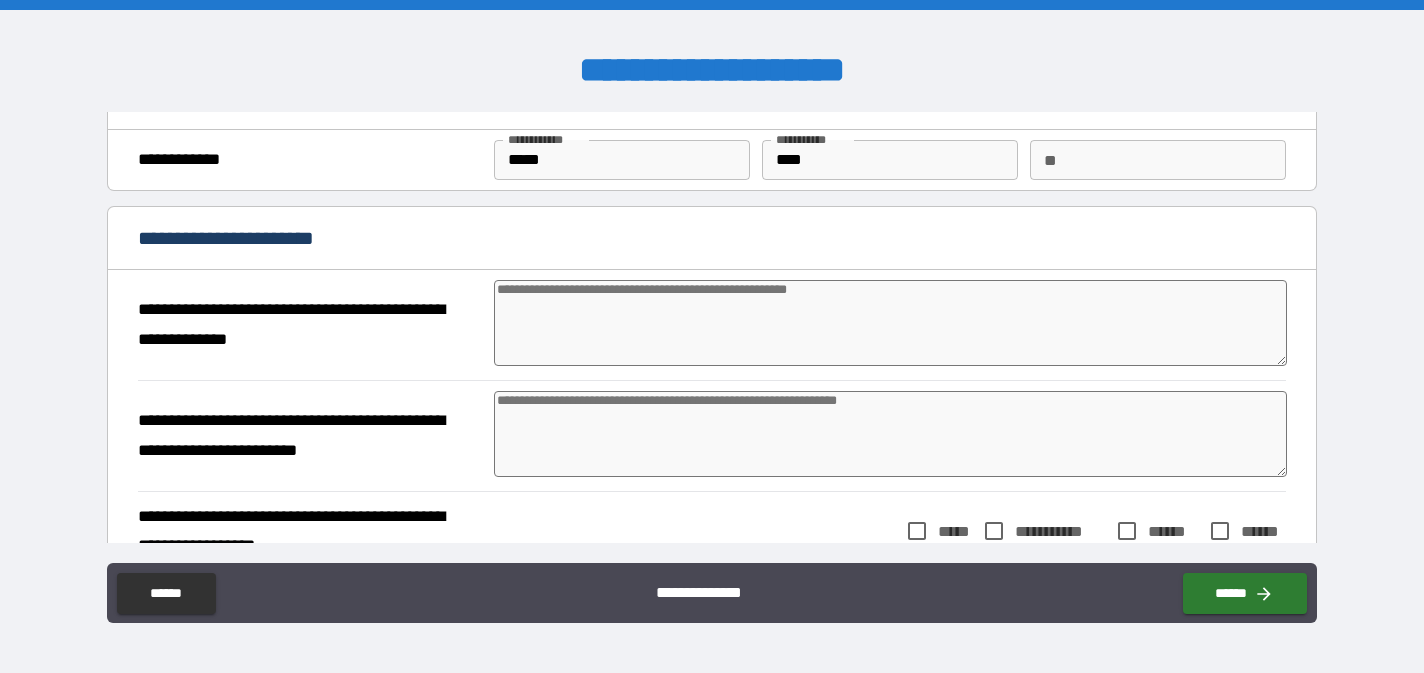 scroll, scrollTop: 56, scrollLeft: 0, axis: vertical 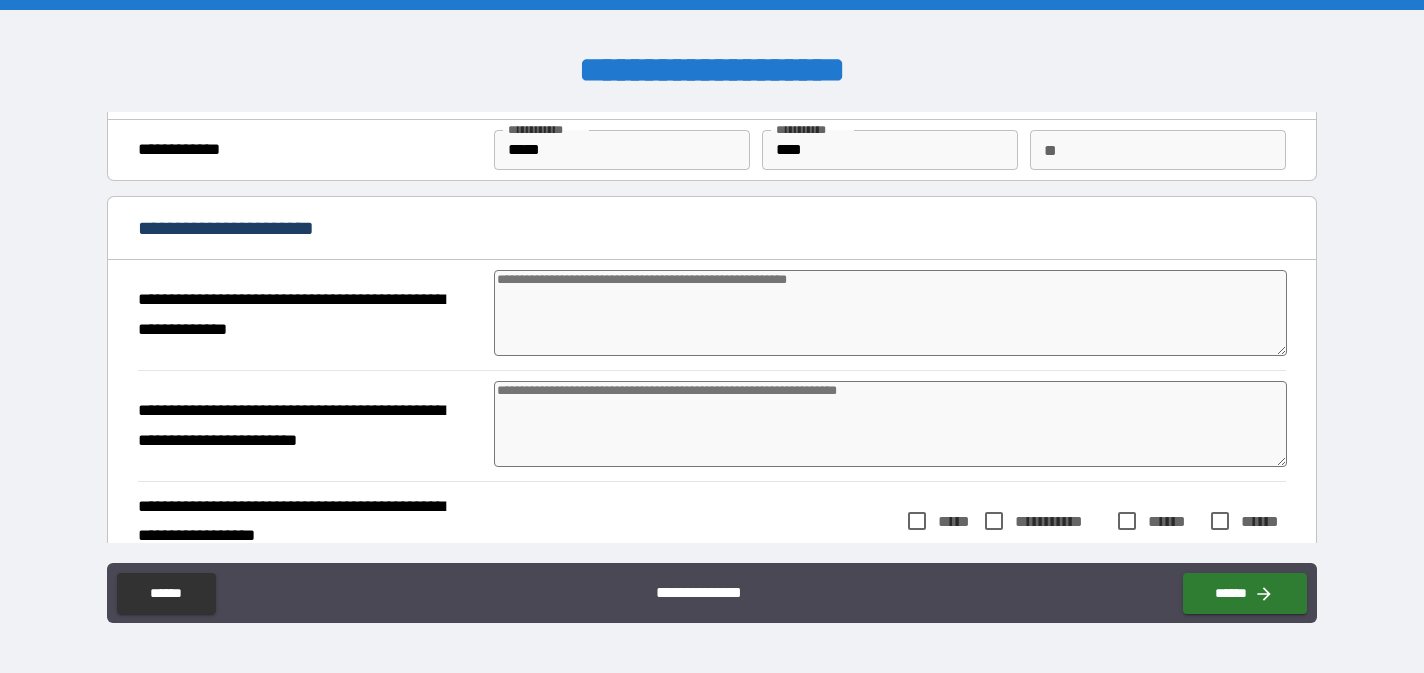 click at bounding box center [890, 313] 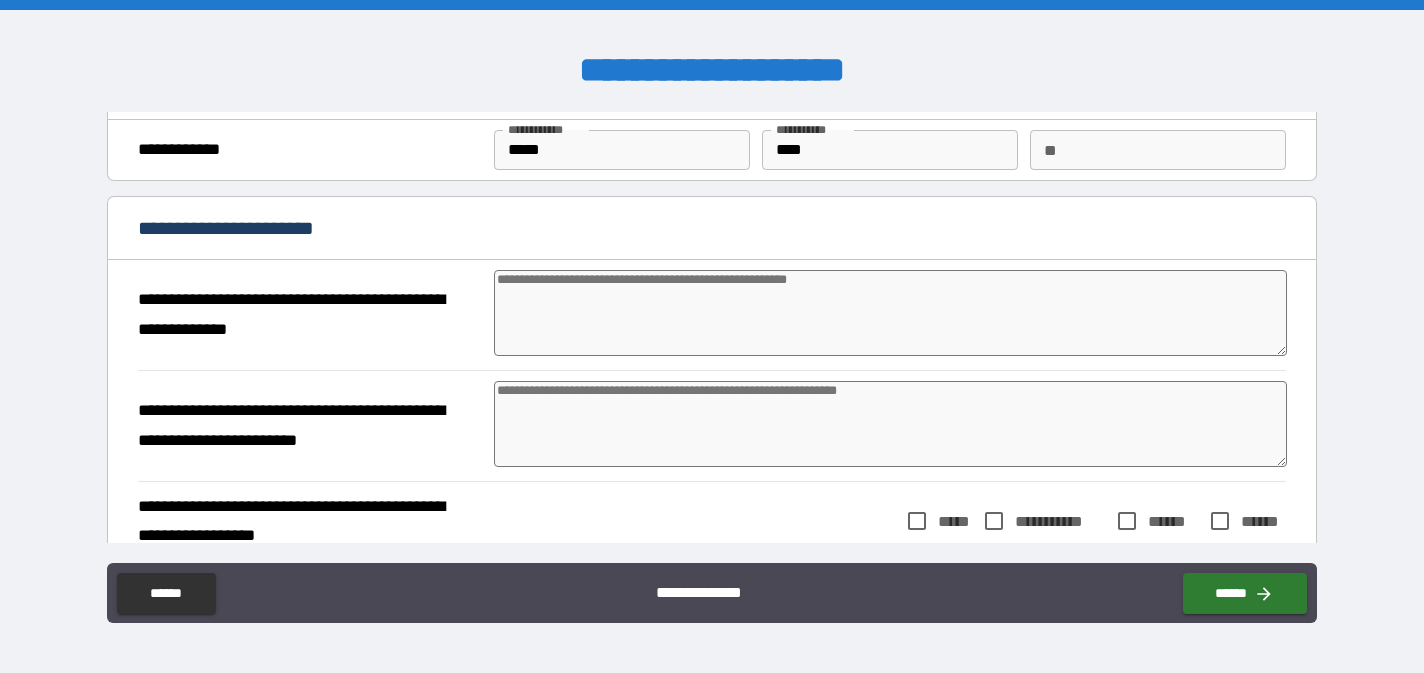 type on "*" 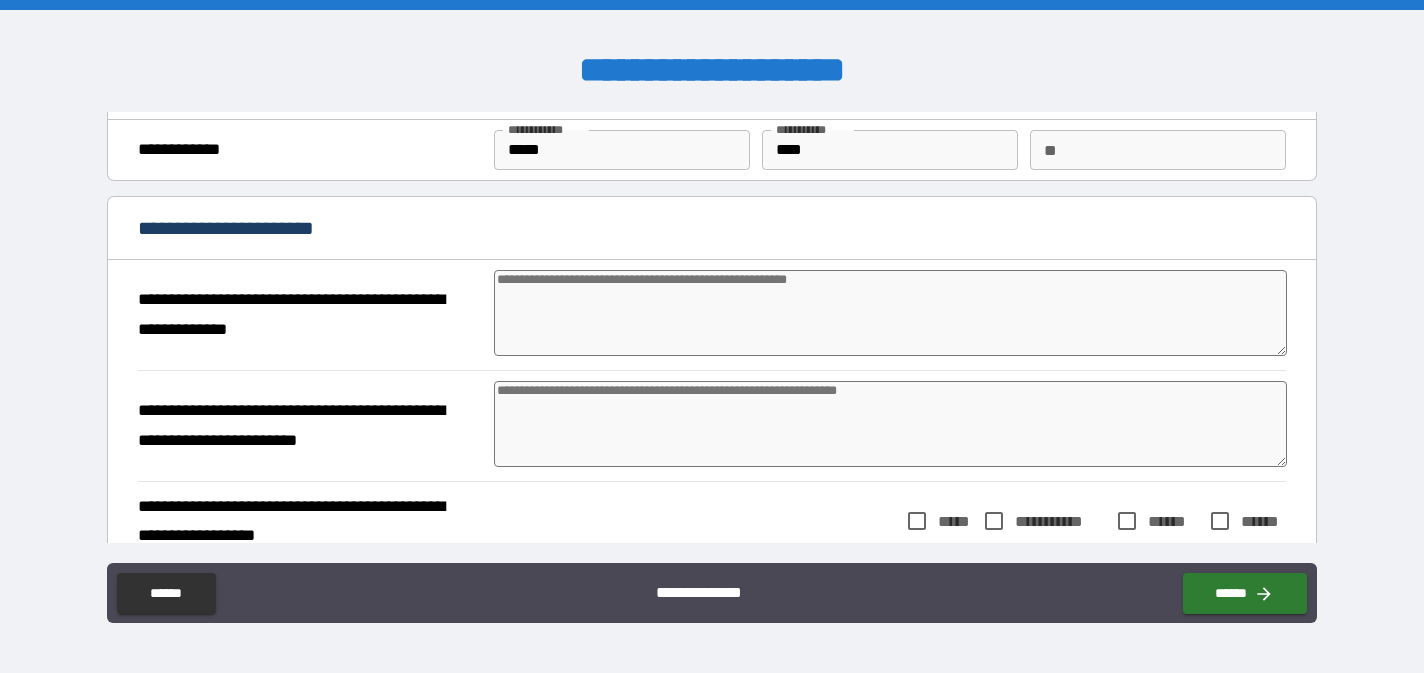 type on "*" 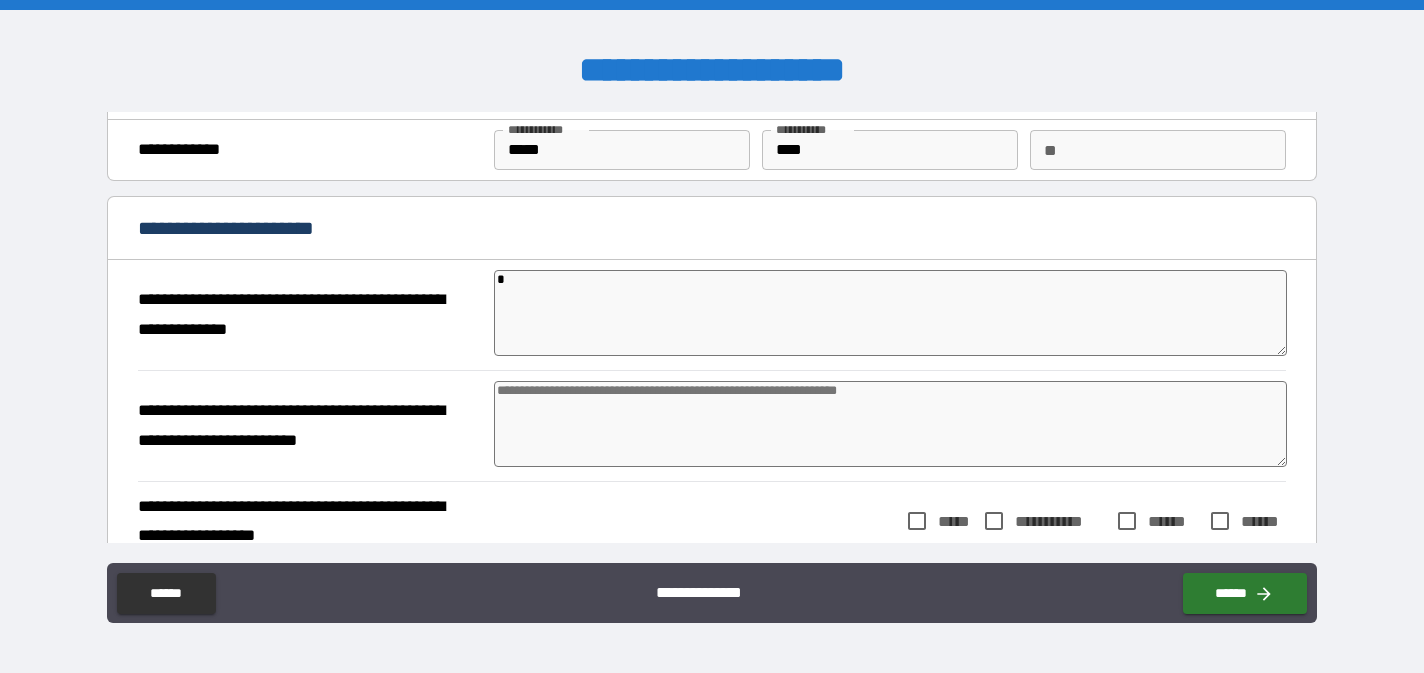 type on "*" 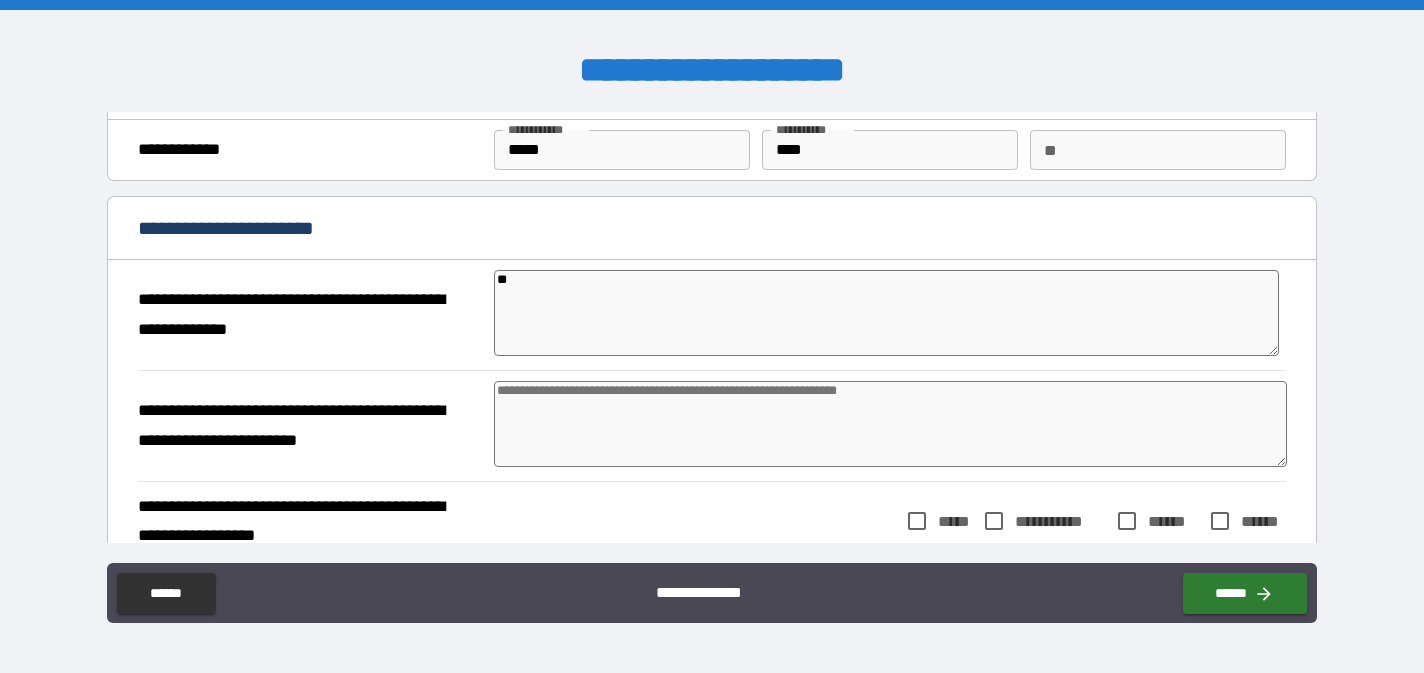 type on "***" 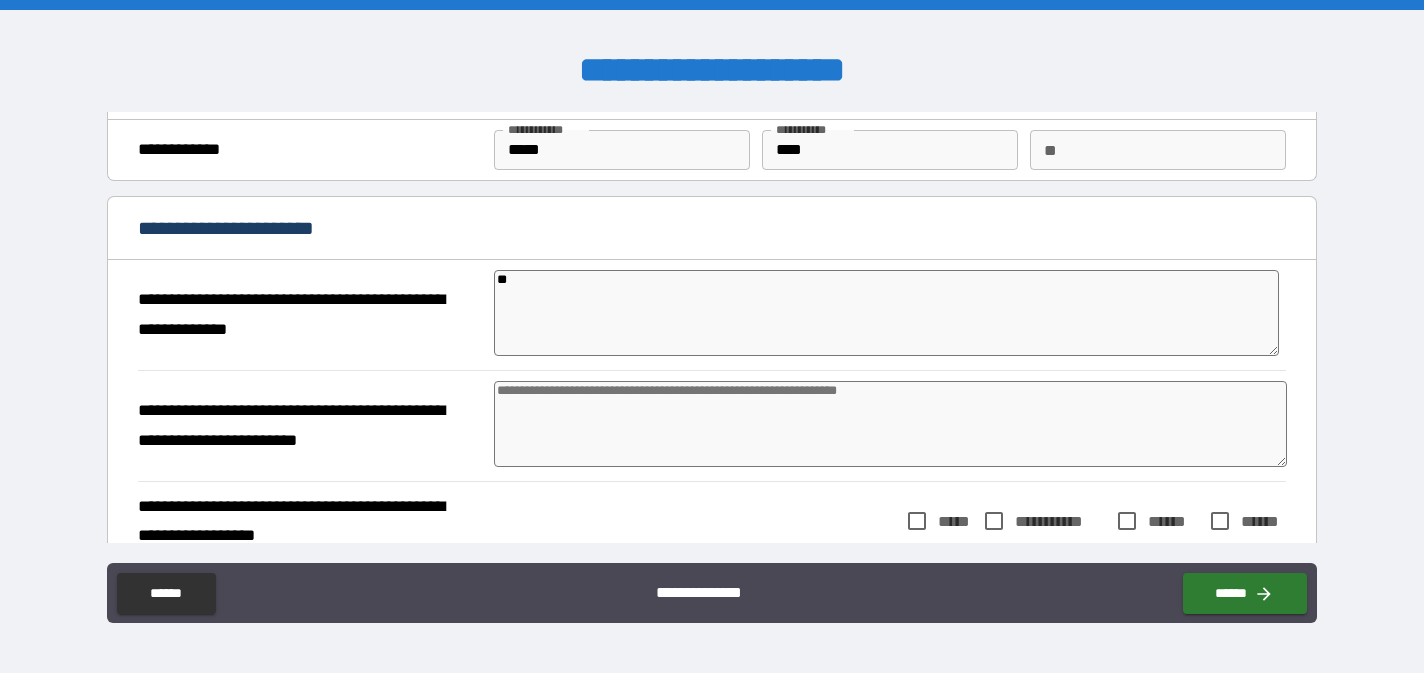 type on "*" 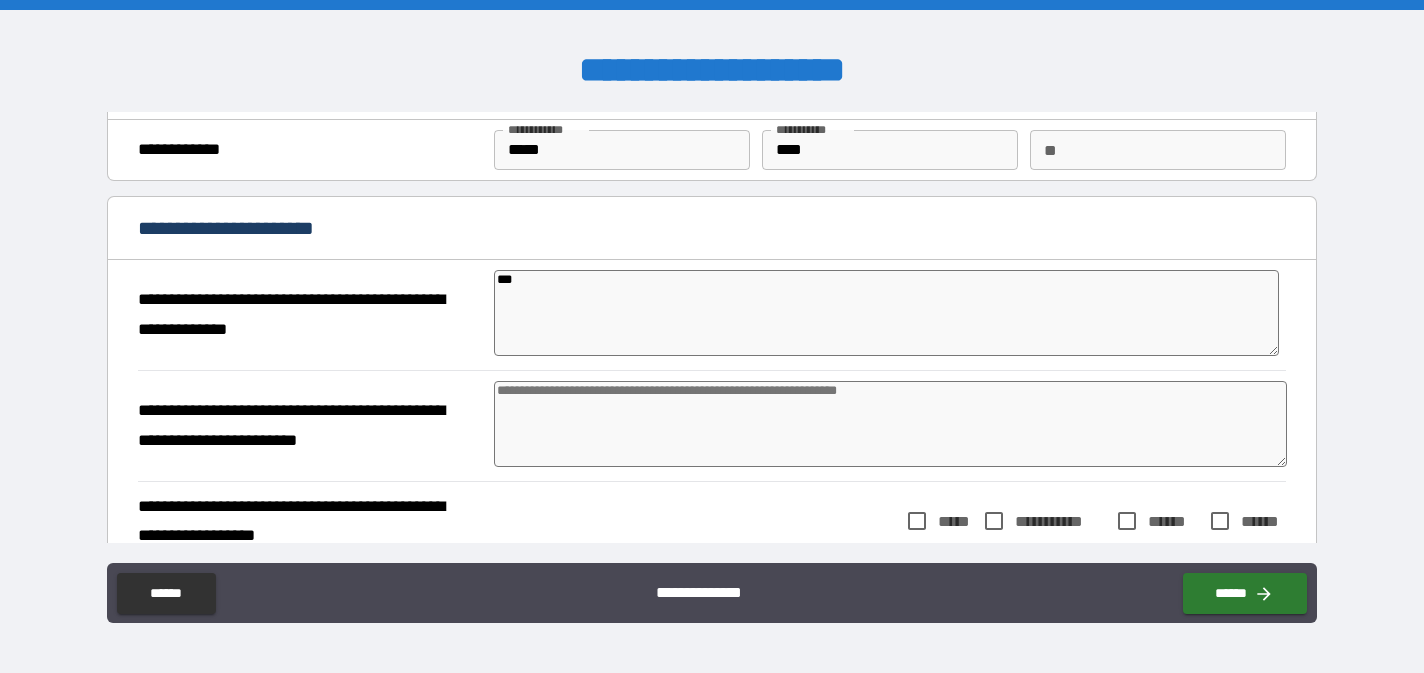type on "****" 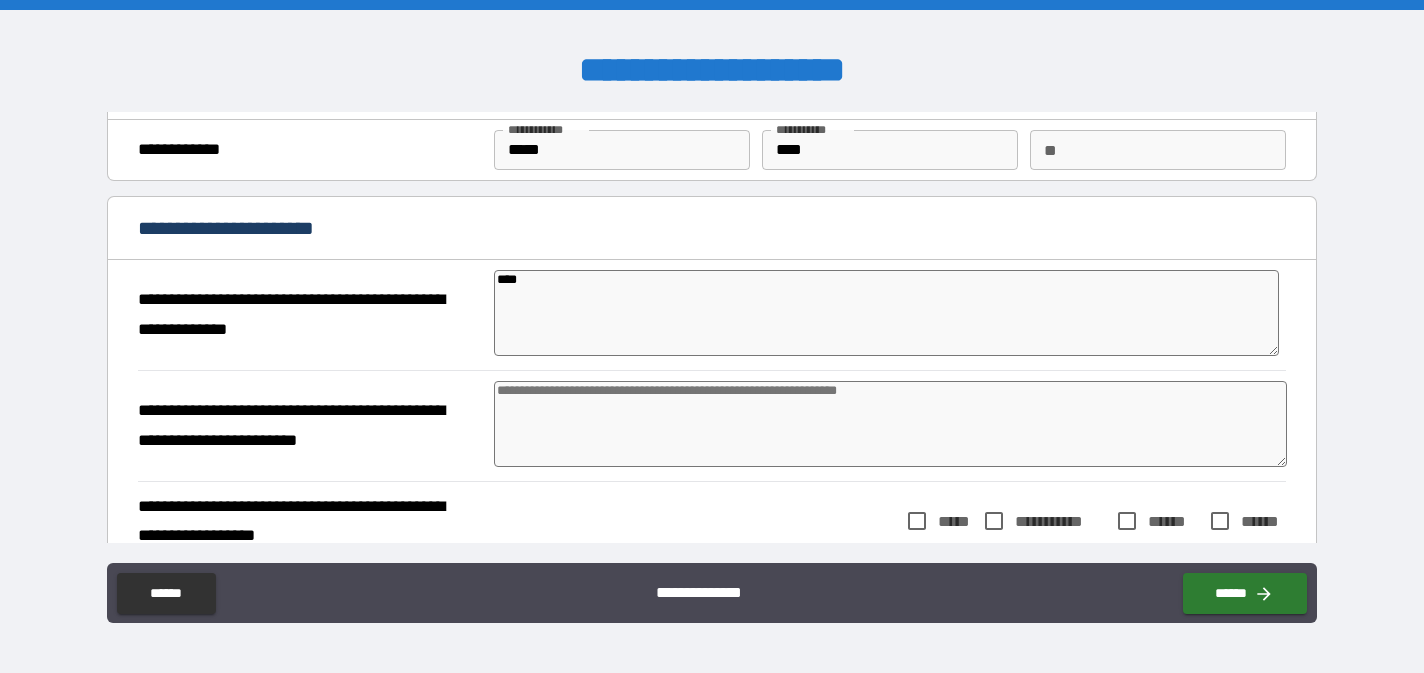 type on "*" 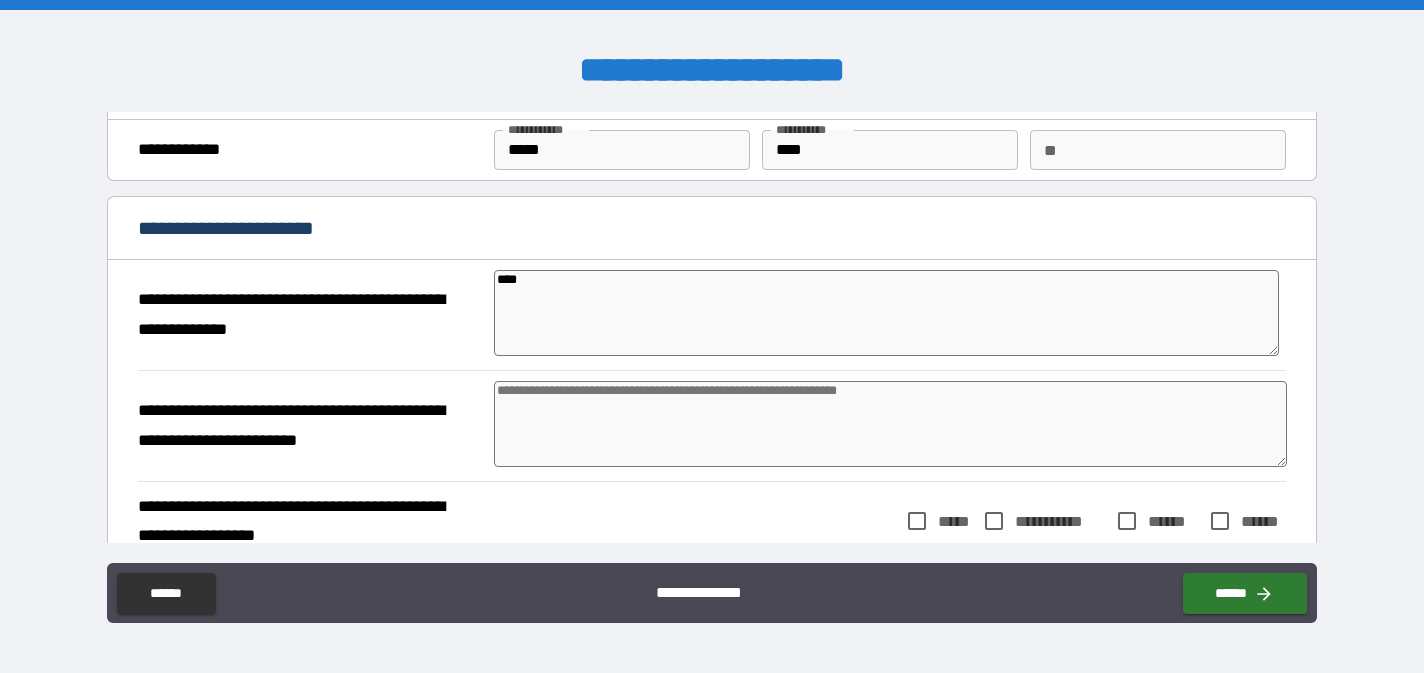 type on "*" 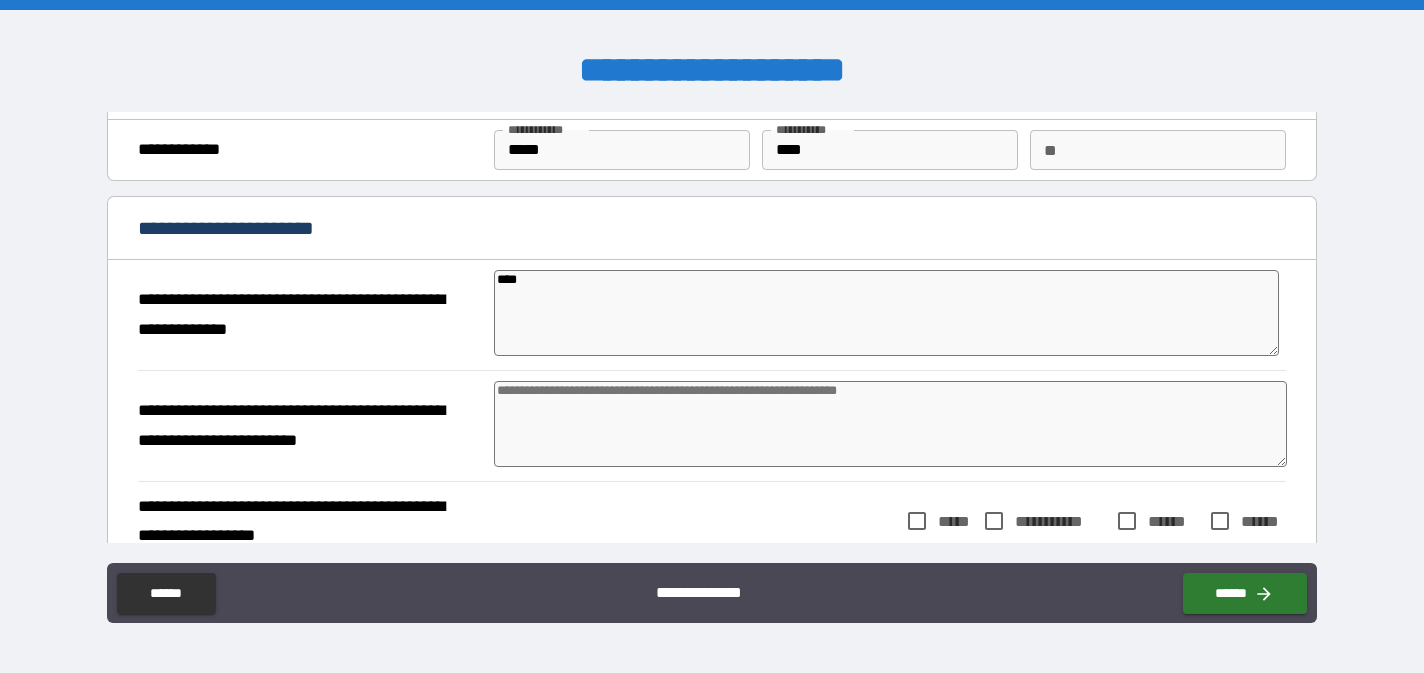 type on "*" 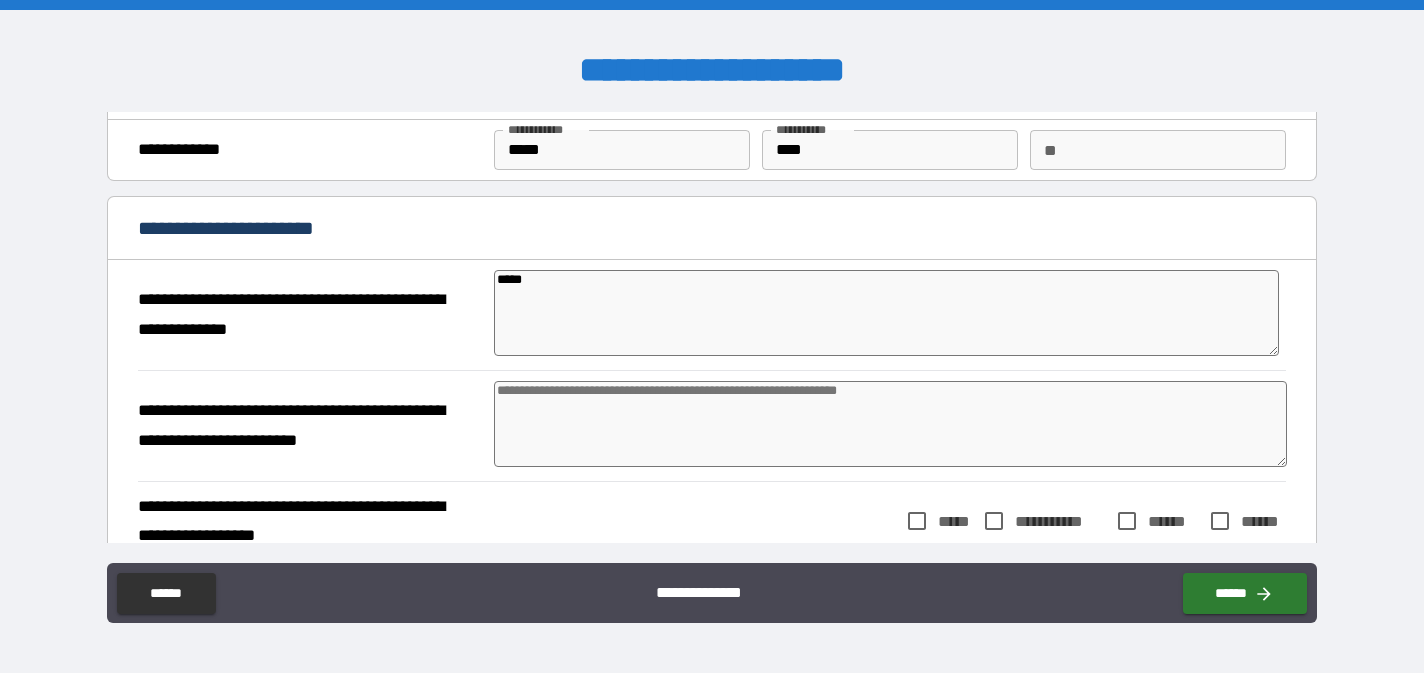 type on "*****" 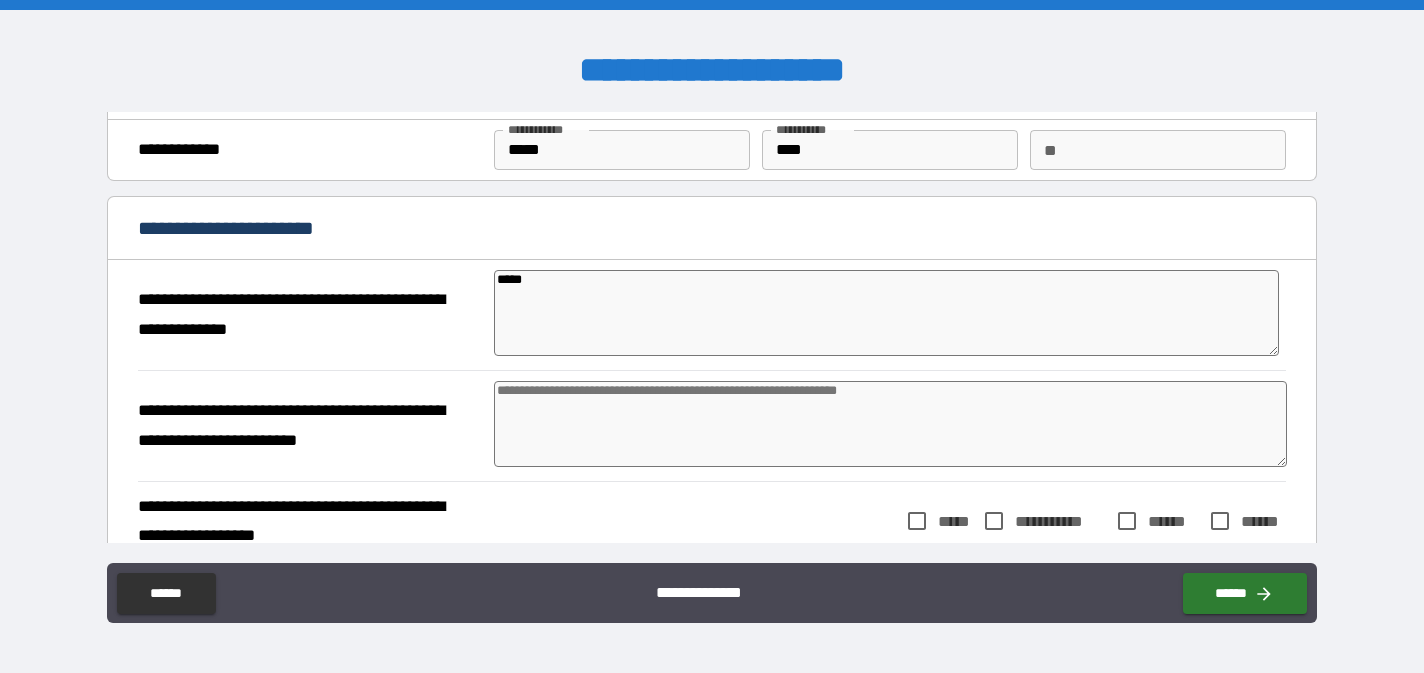 type on "*" 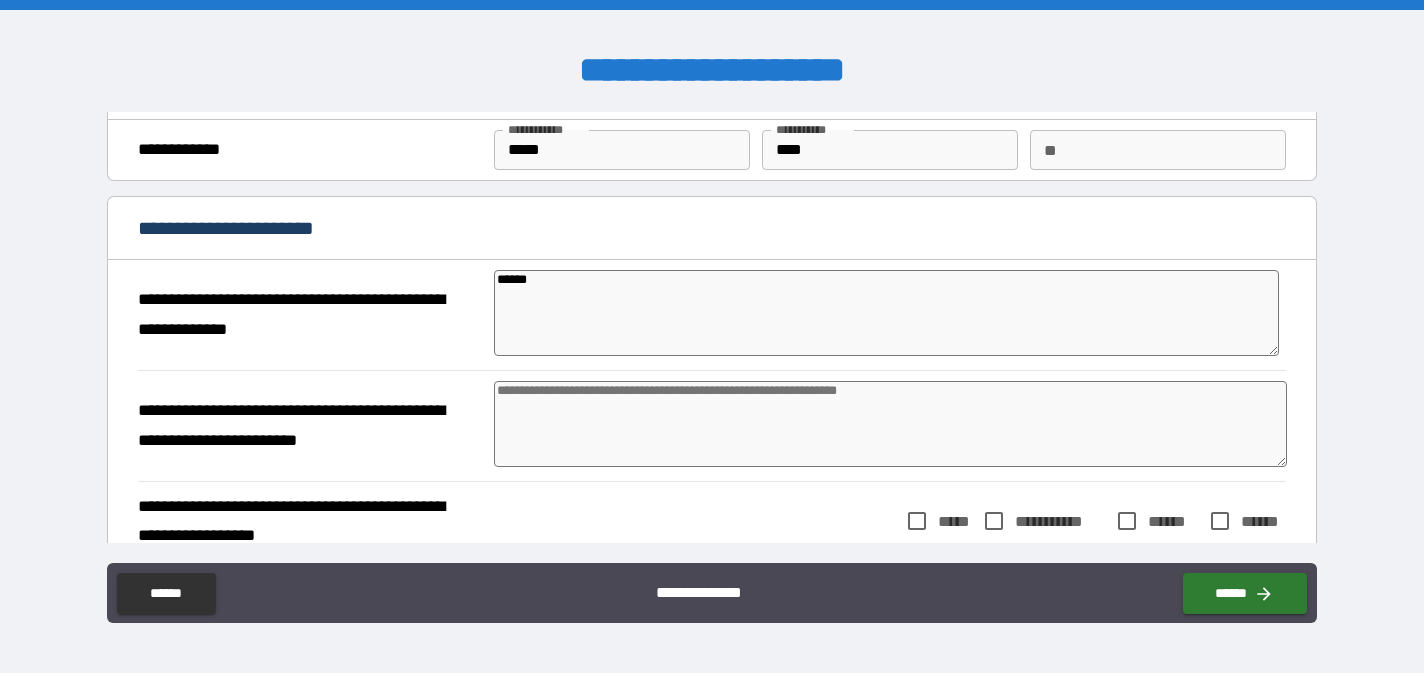 type on "*" 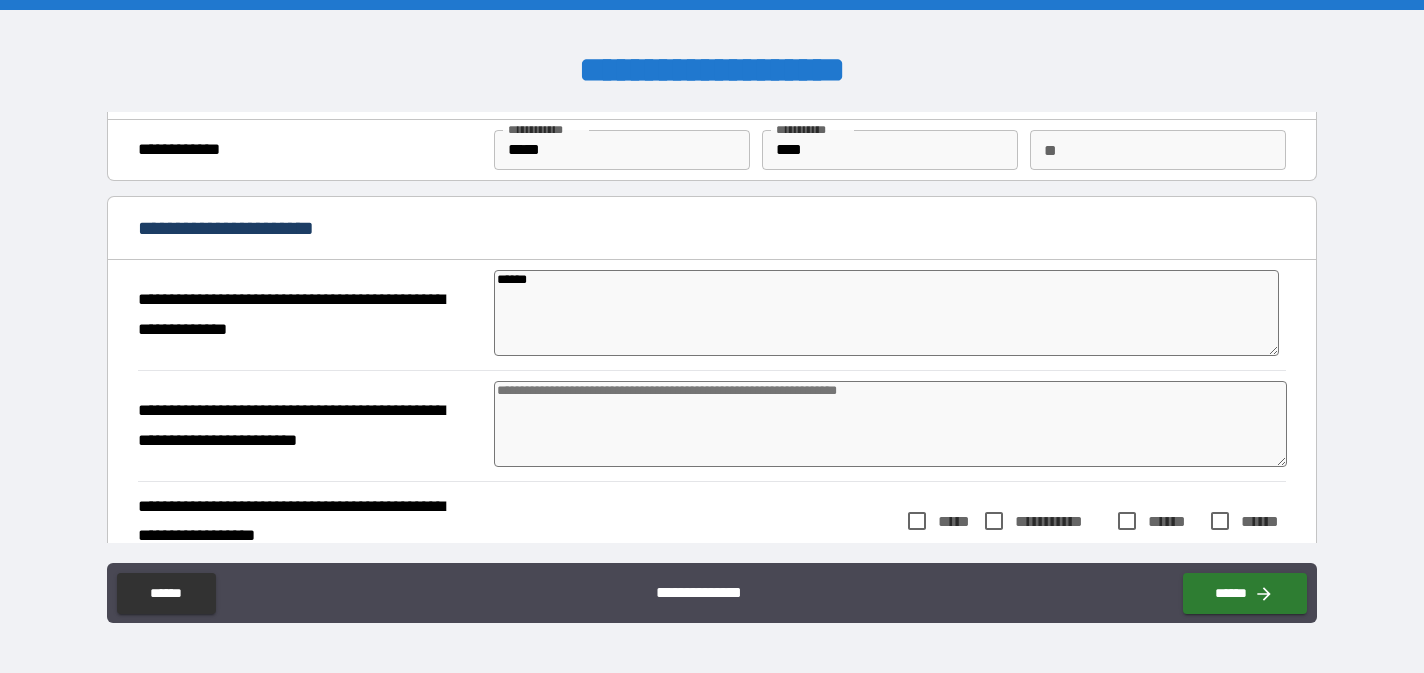 type on "*" 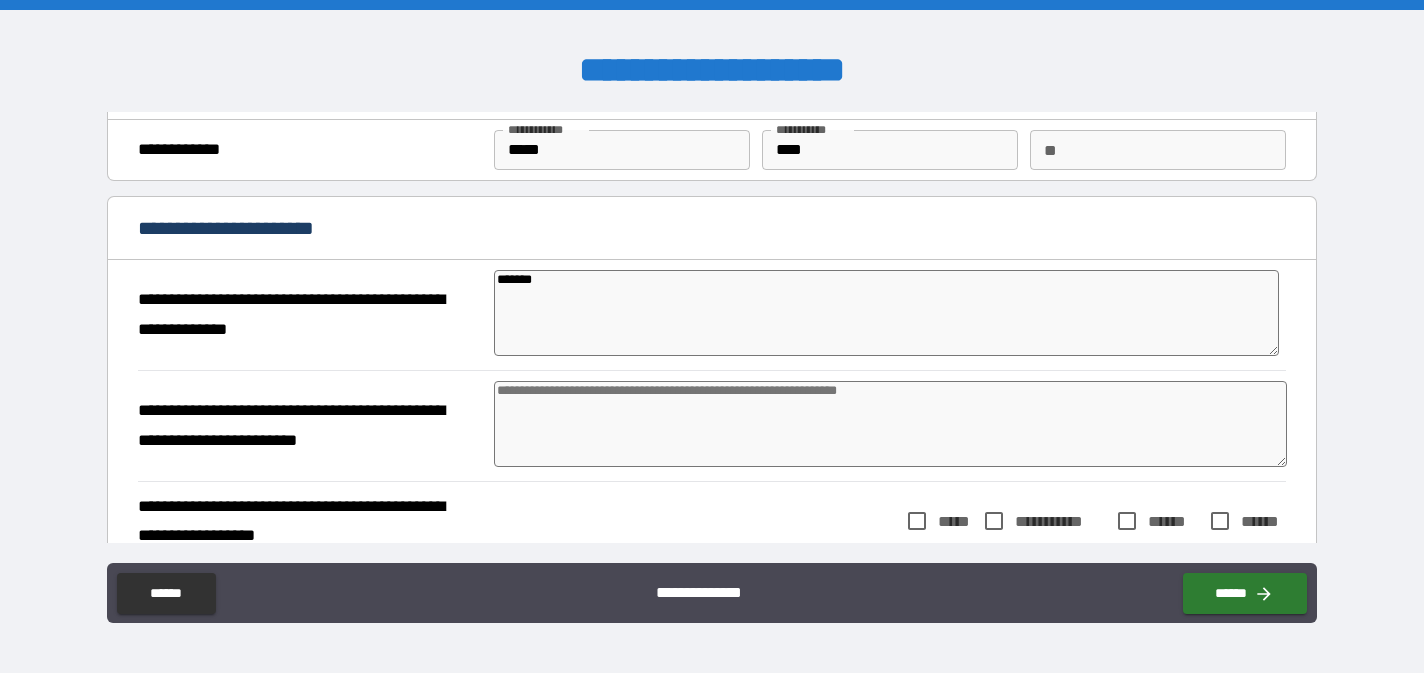 type on "*" 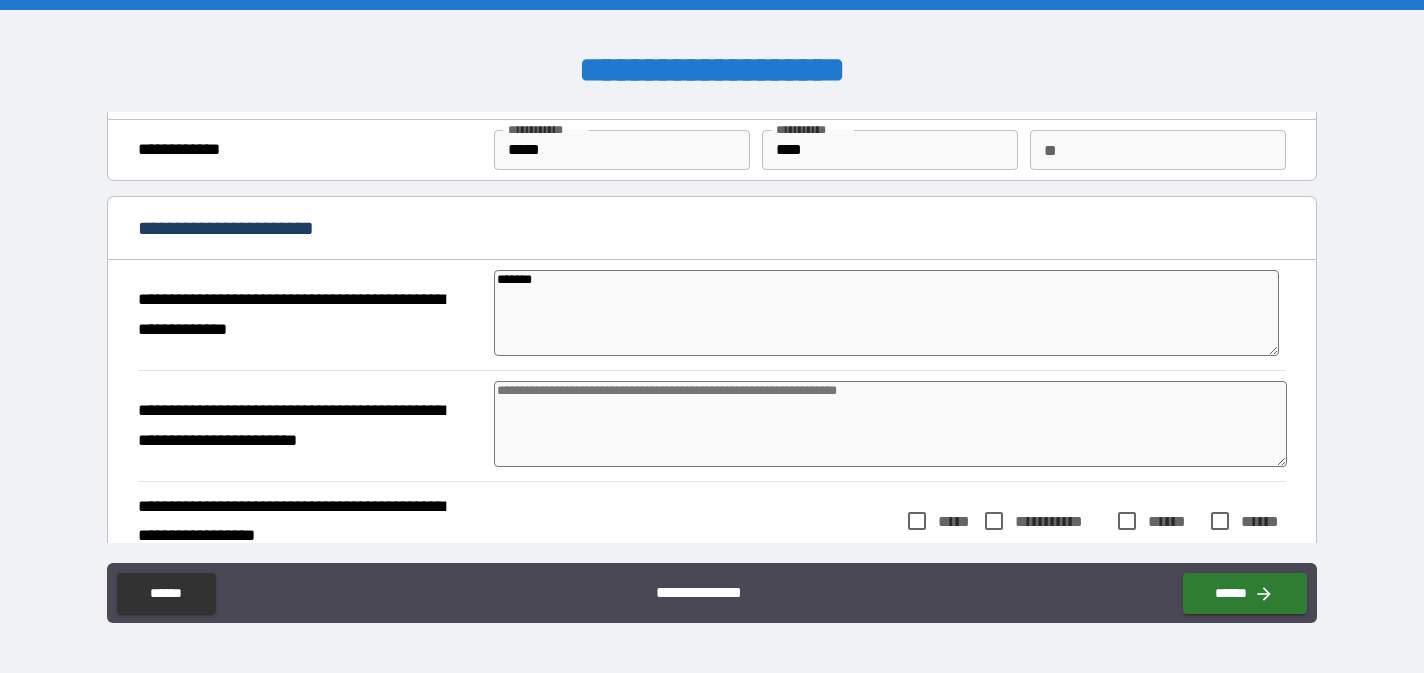 type on "*" 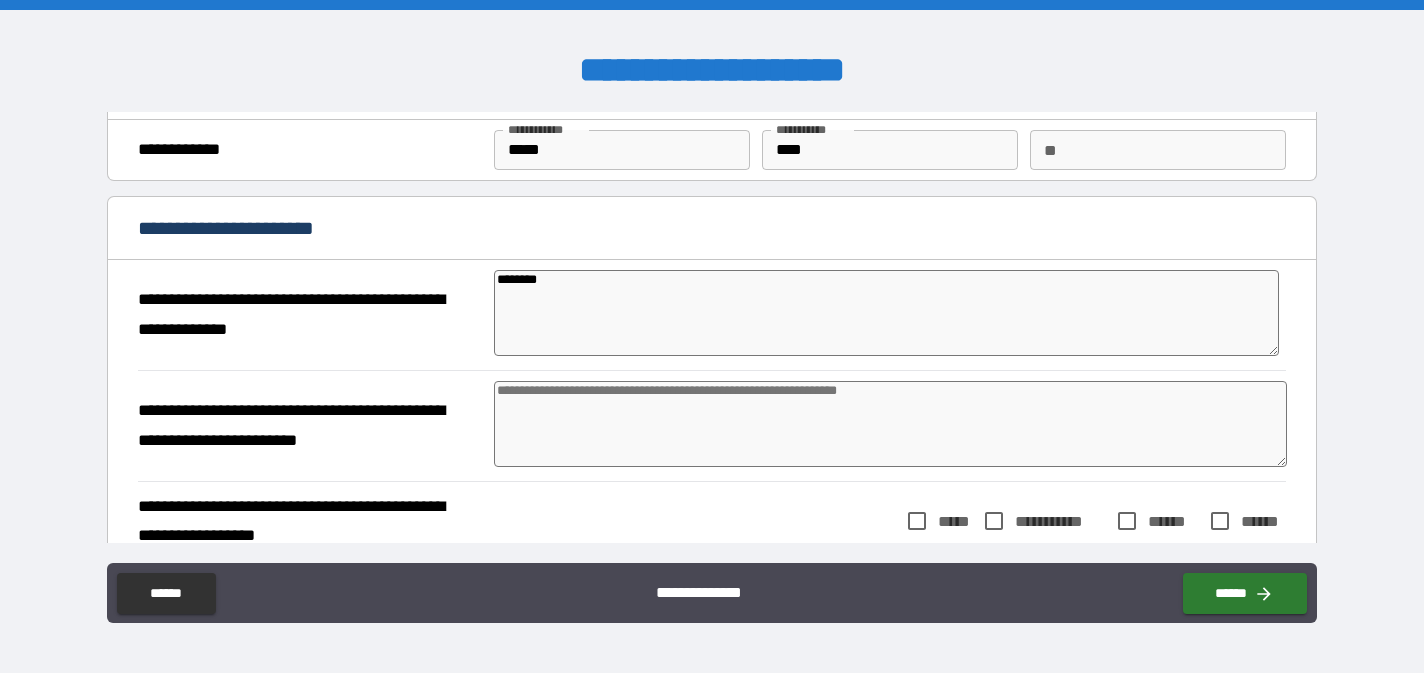 type on "*********" 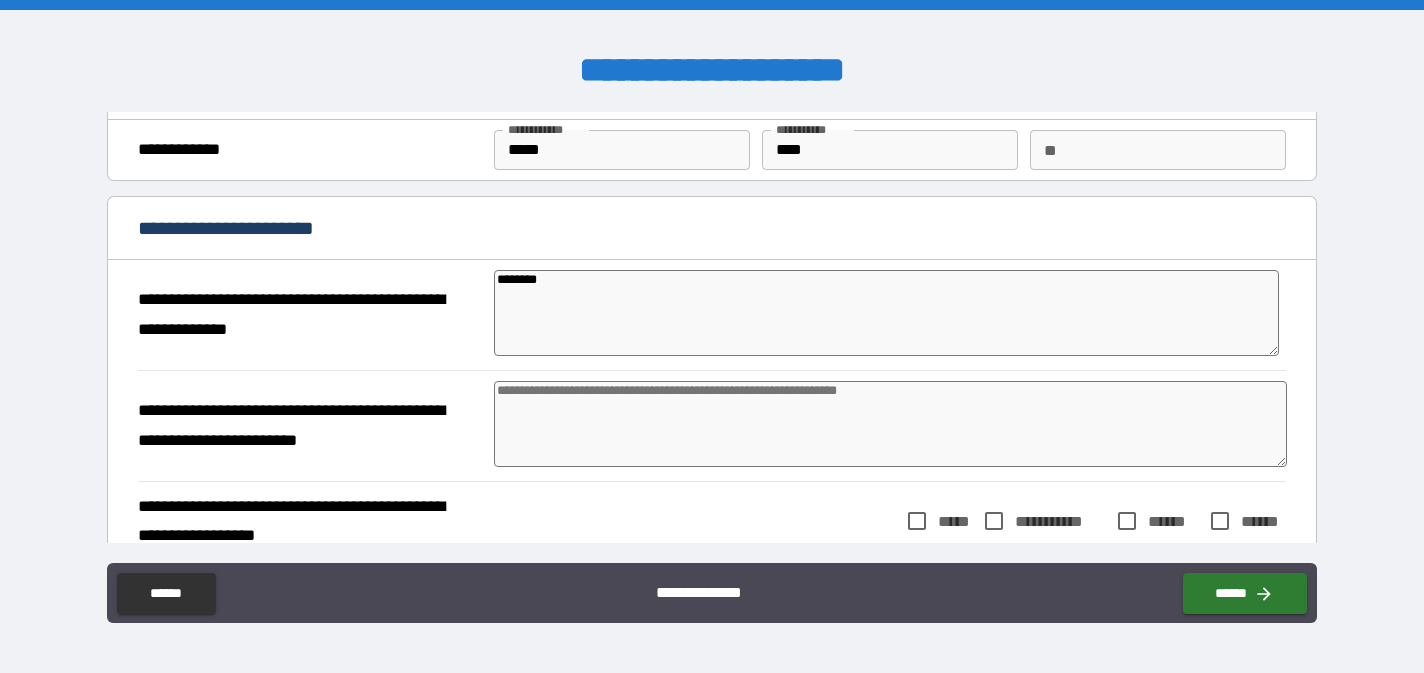 type on "*" 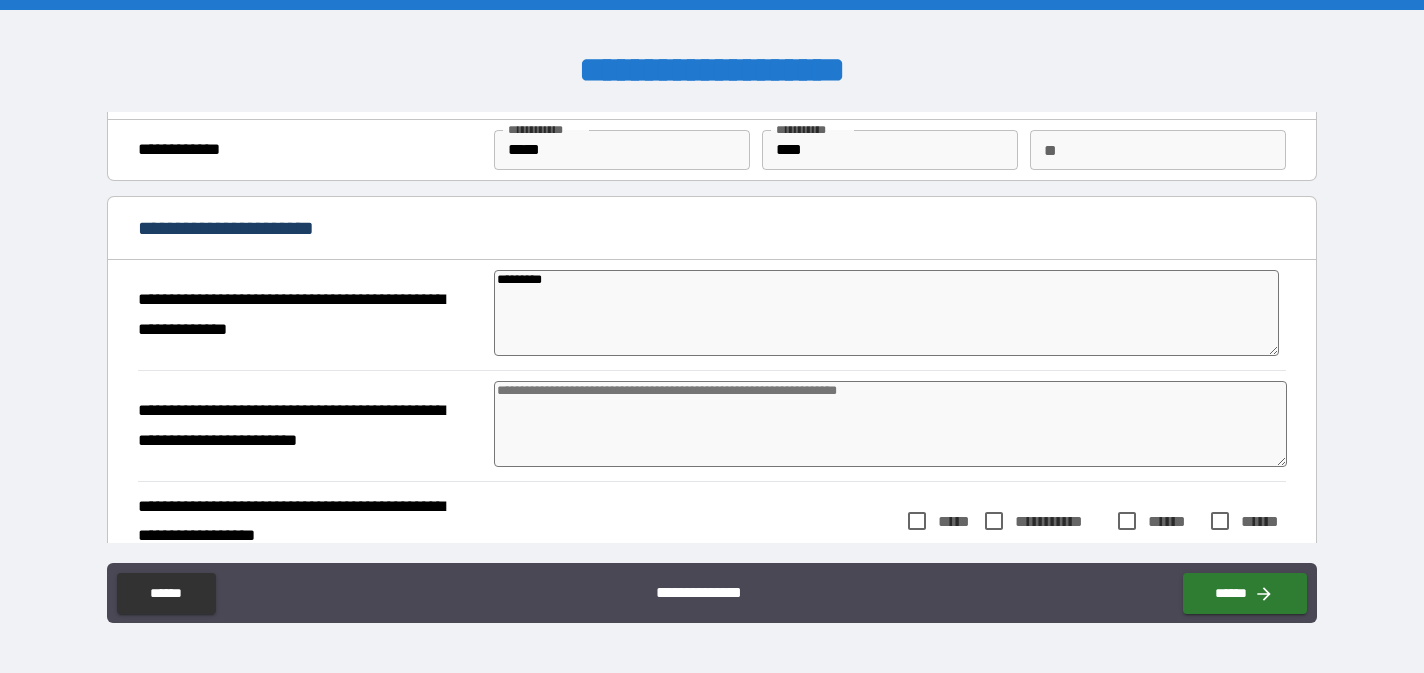 type on "*" 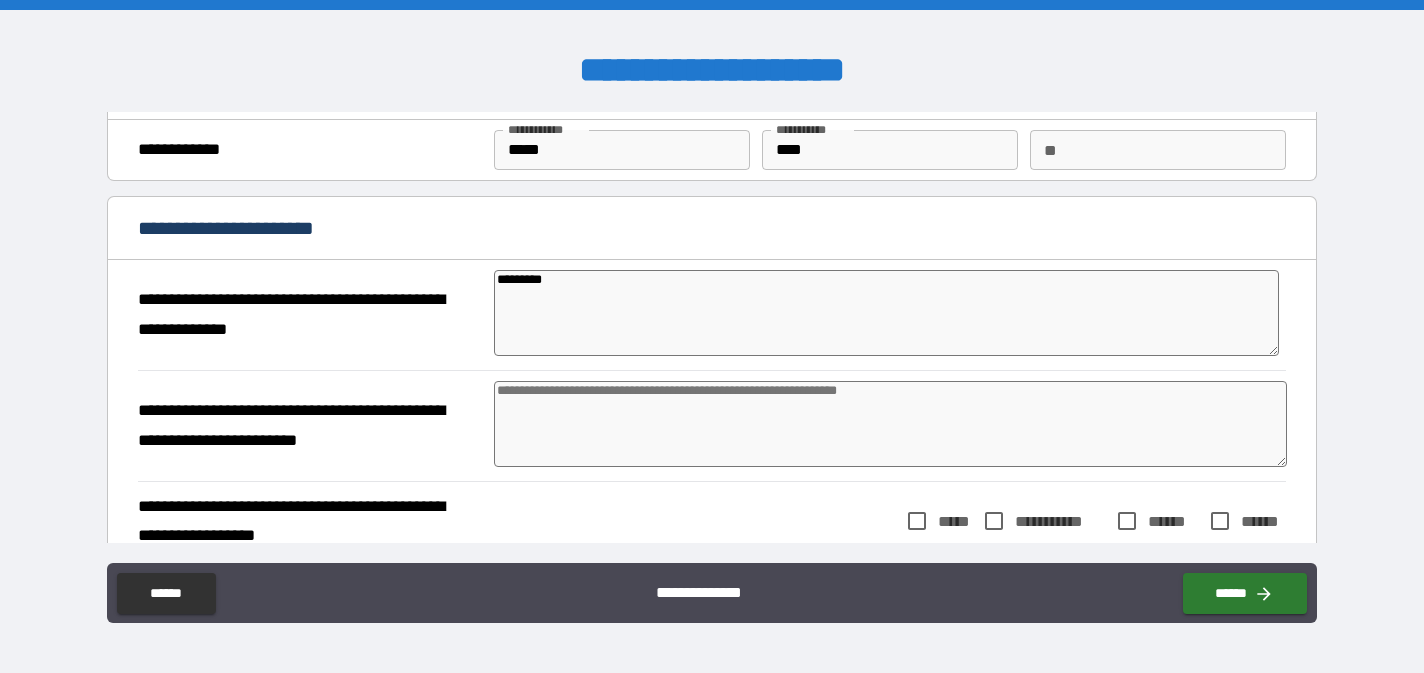 type on "*" 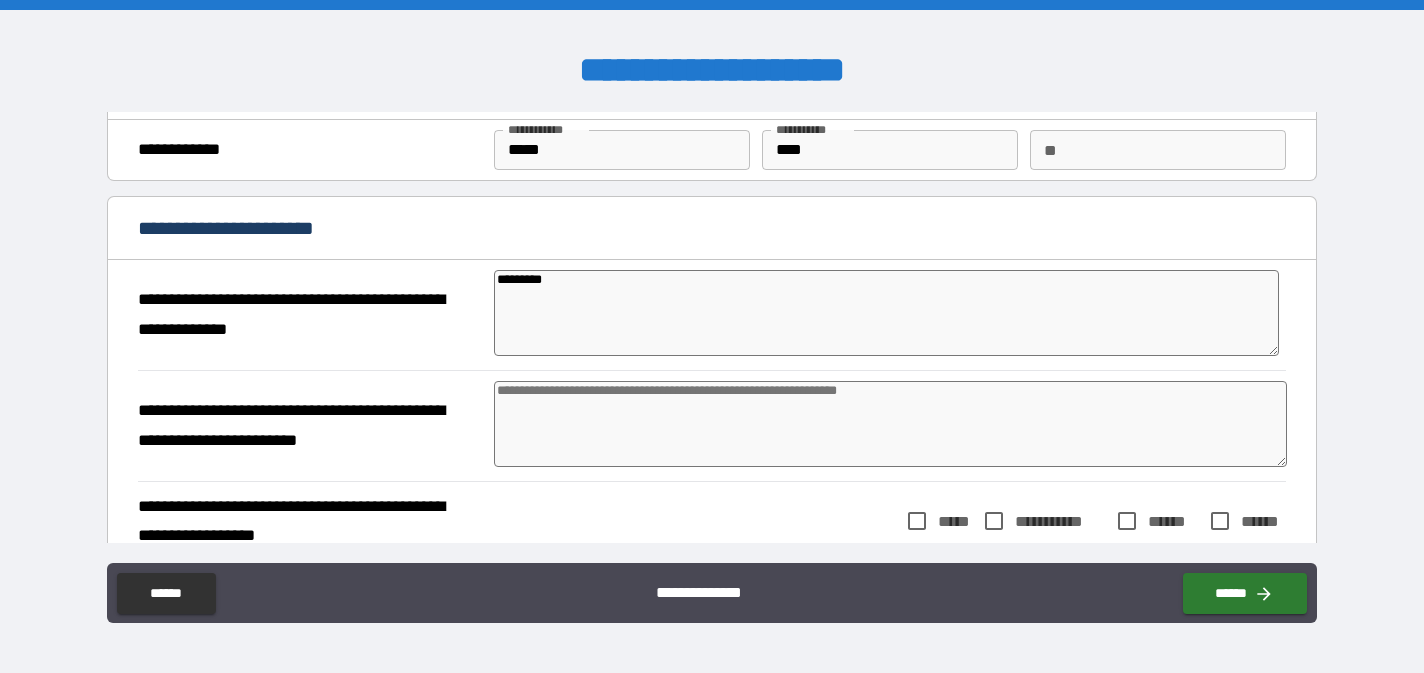 type on "*" 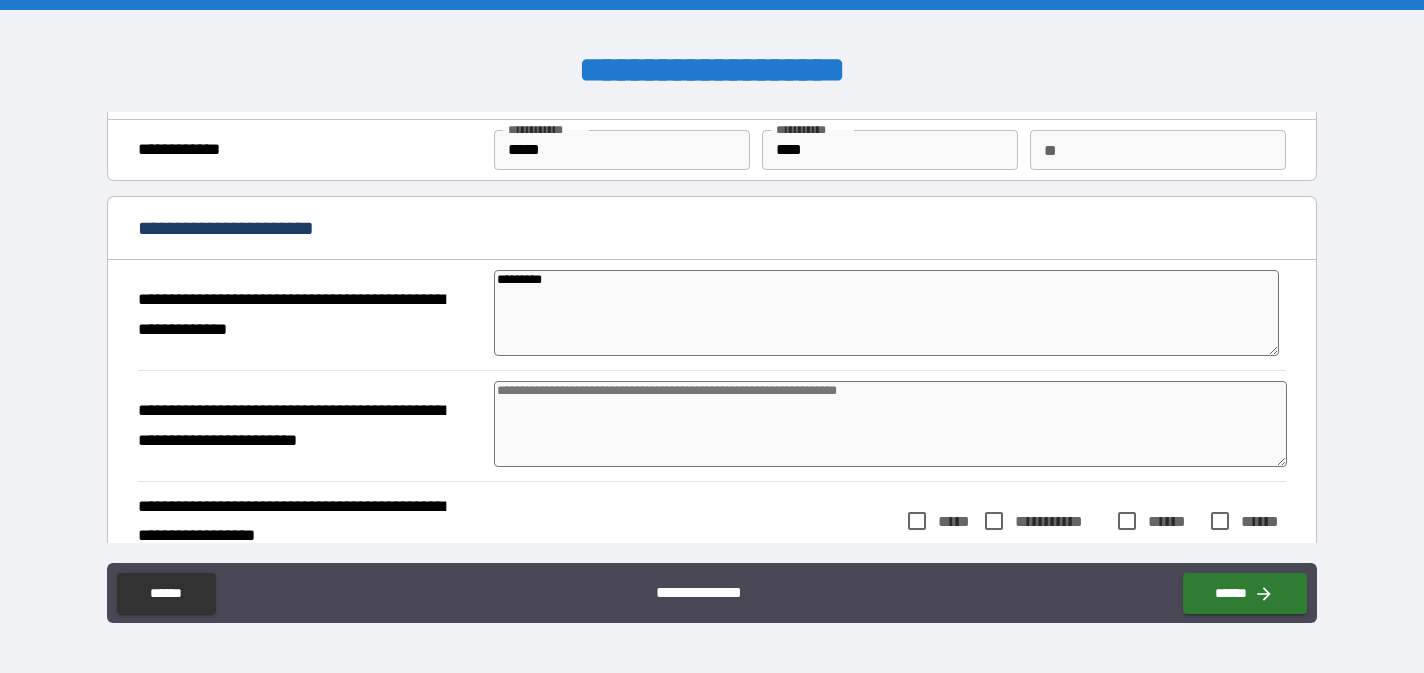 type on "*" 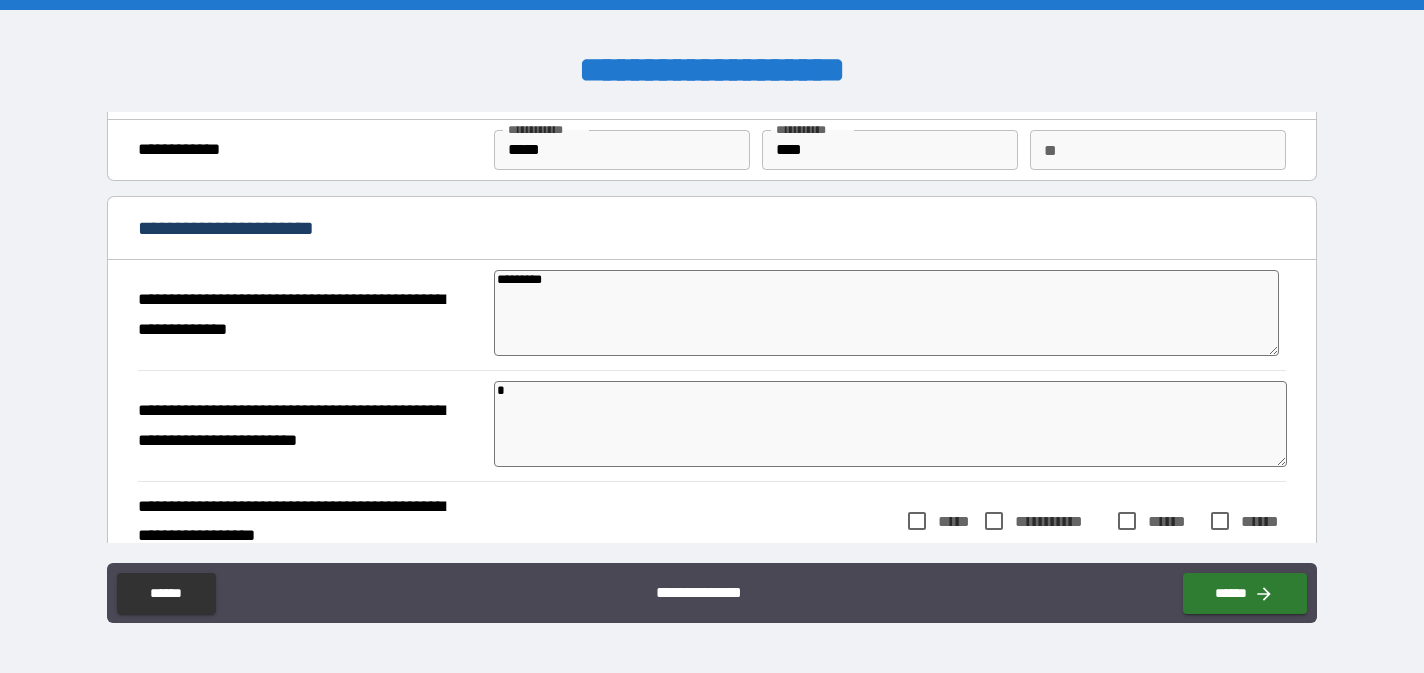 type on "*" 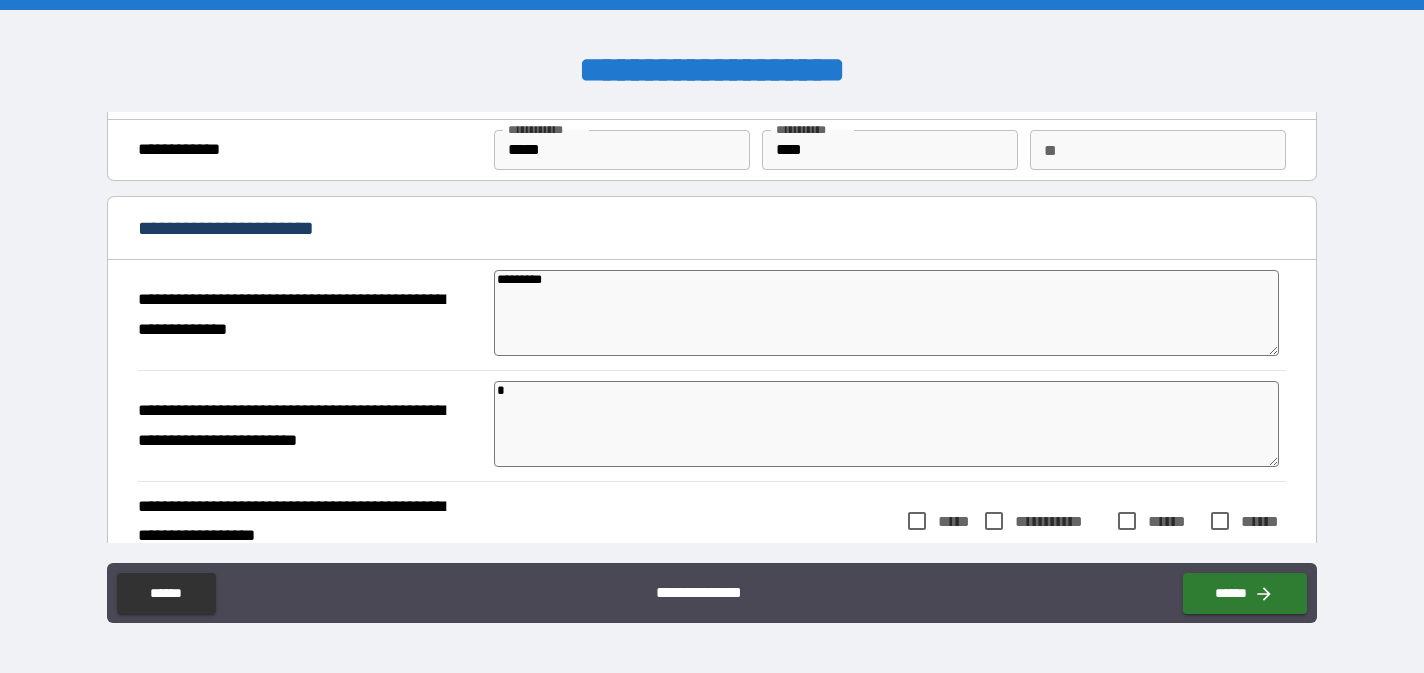 type on "*" 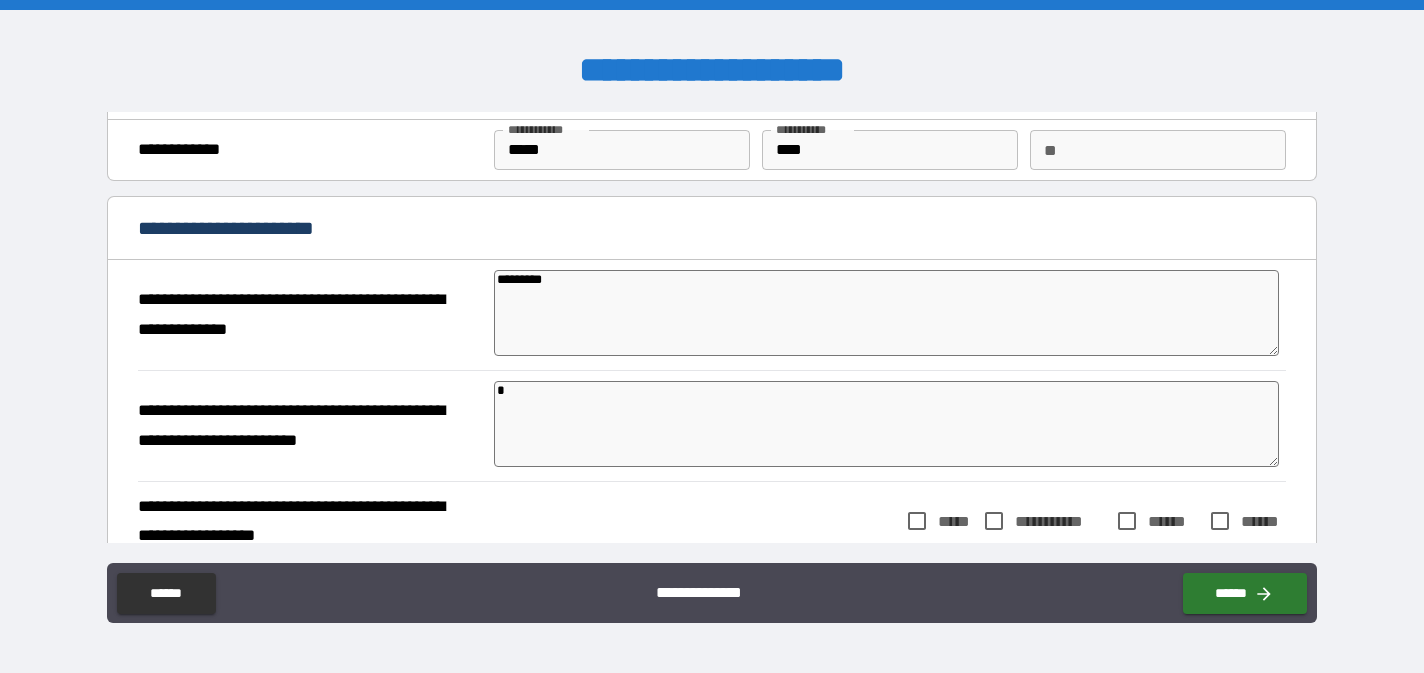 type on "**" 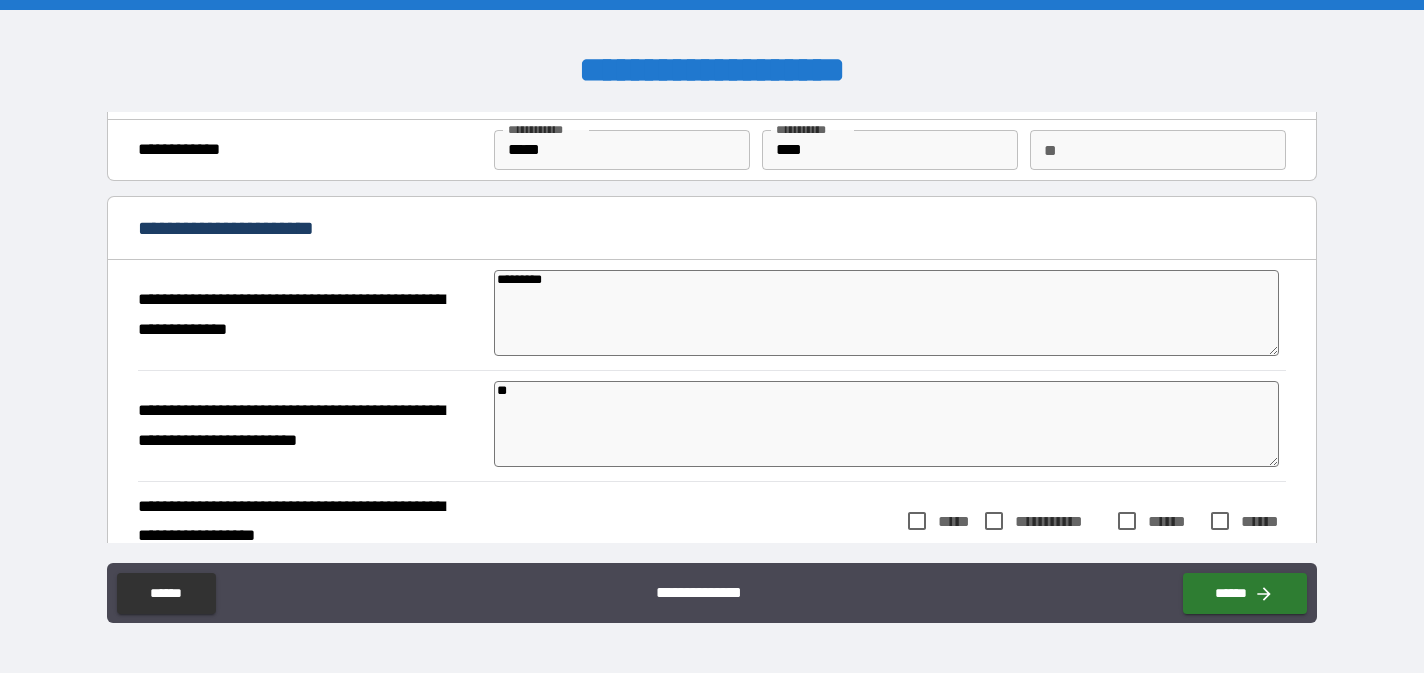 type on "*" 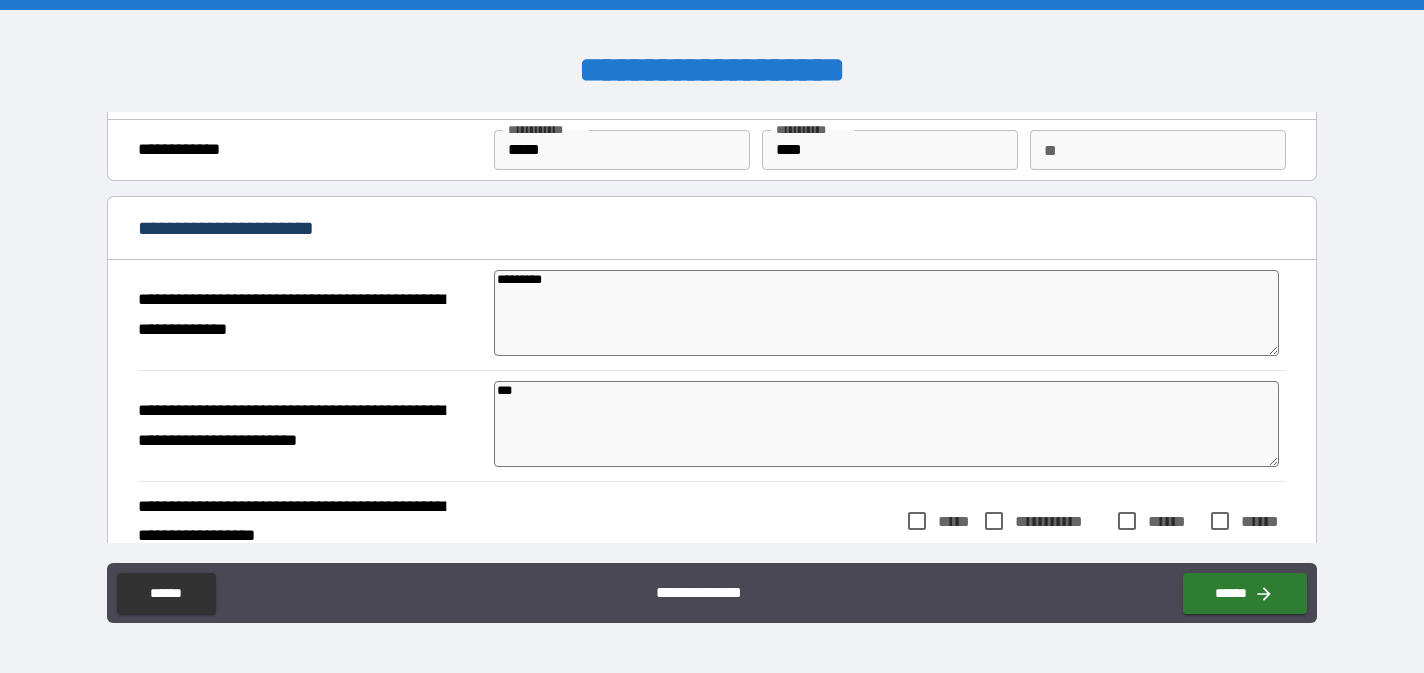 type on "*" 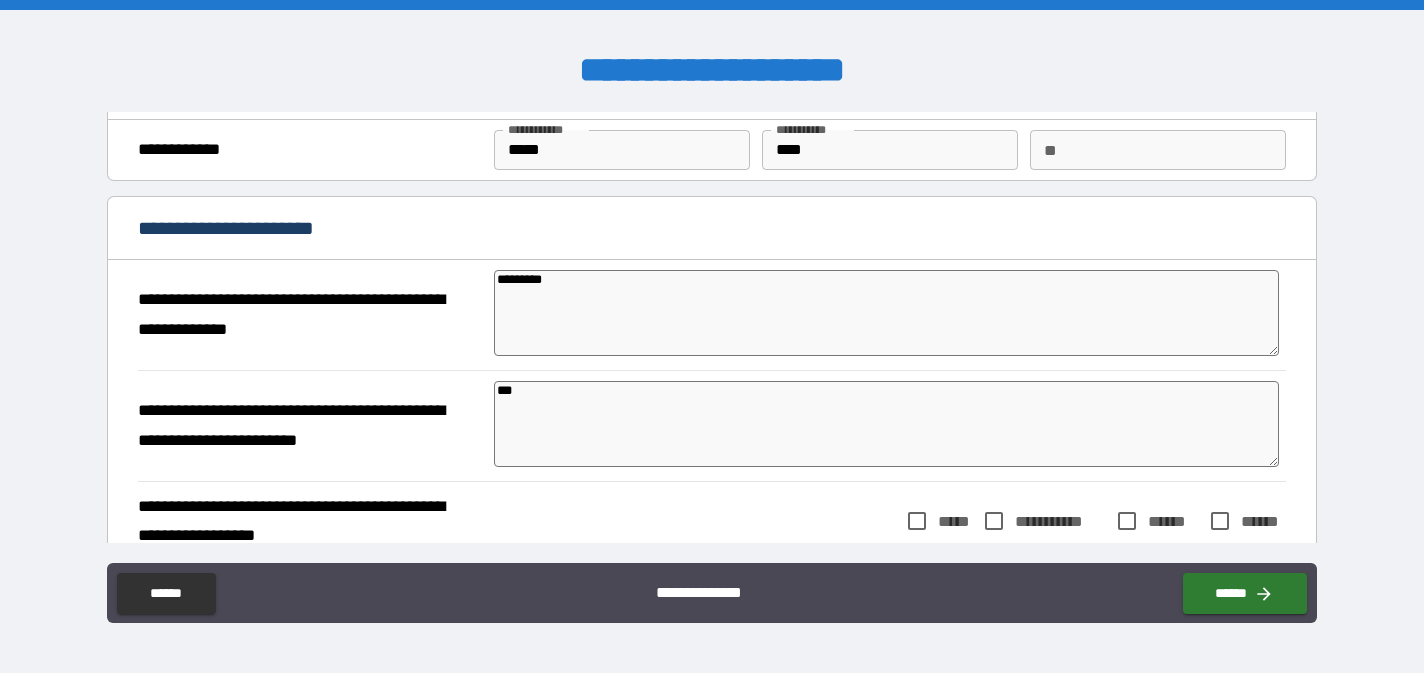 type on "*" 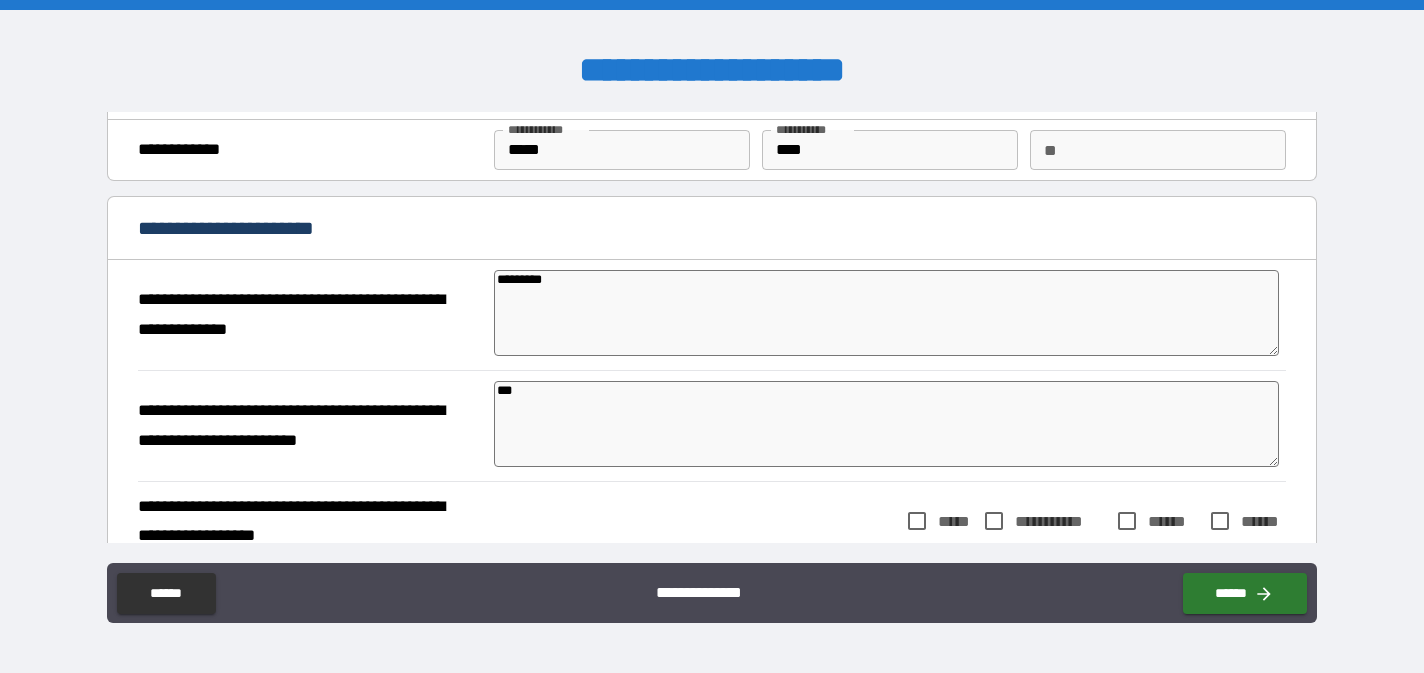 type on "*" 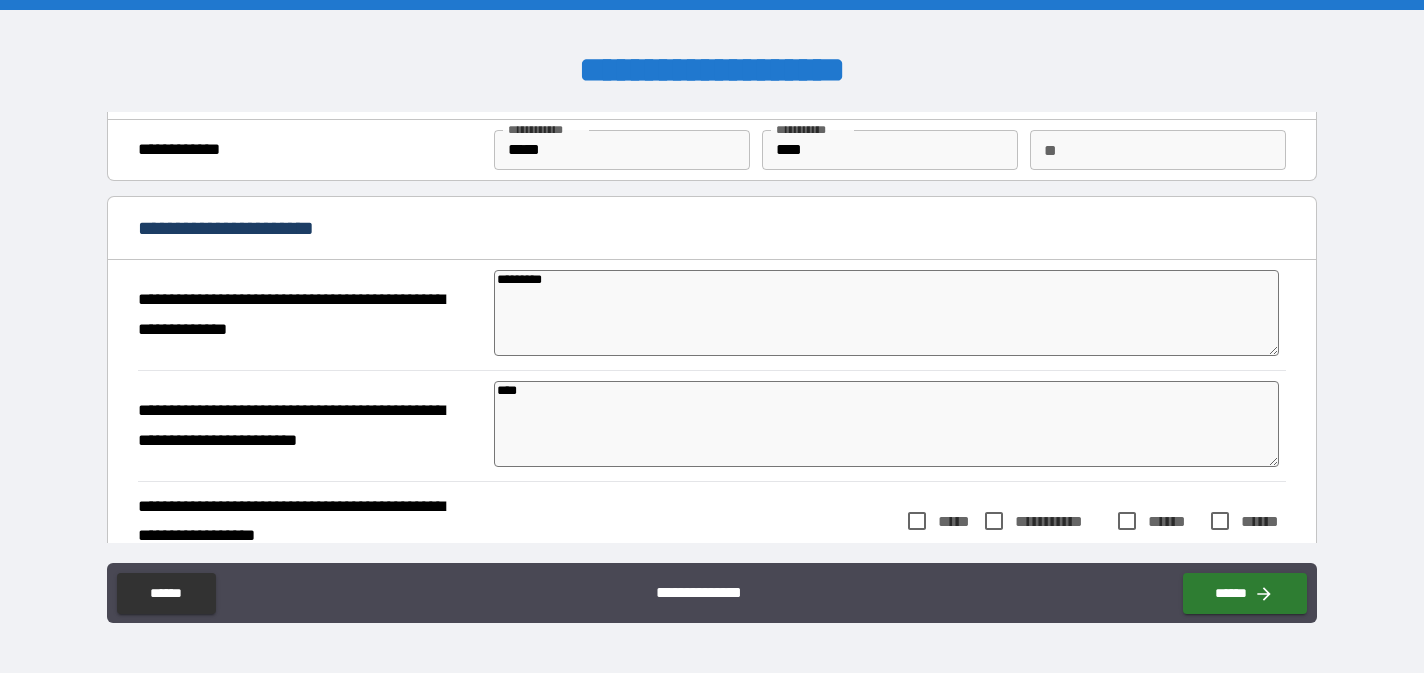 type on "*" 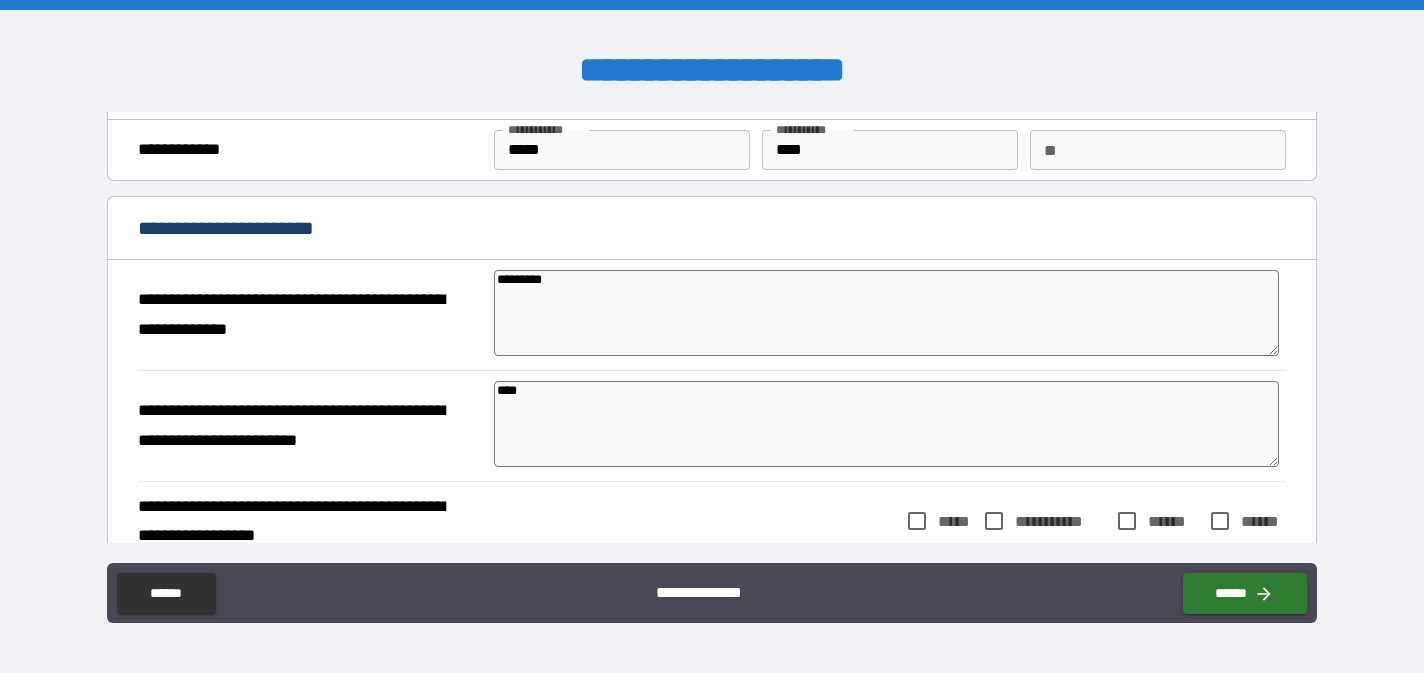 type on "*" 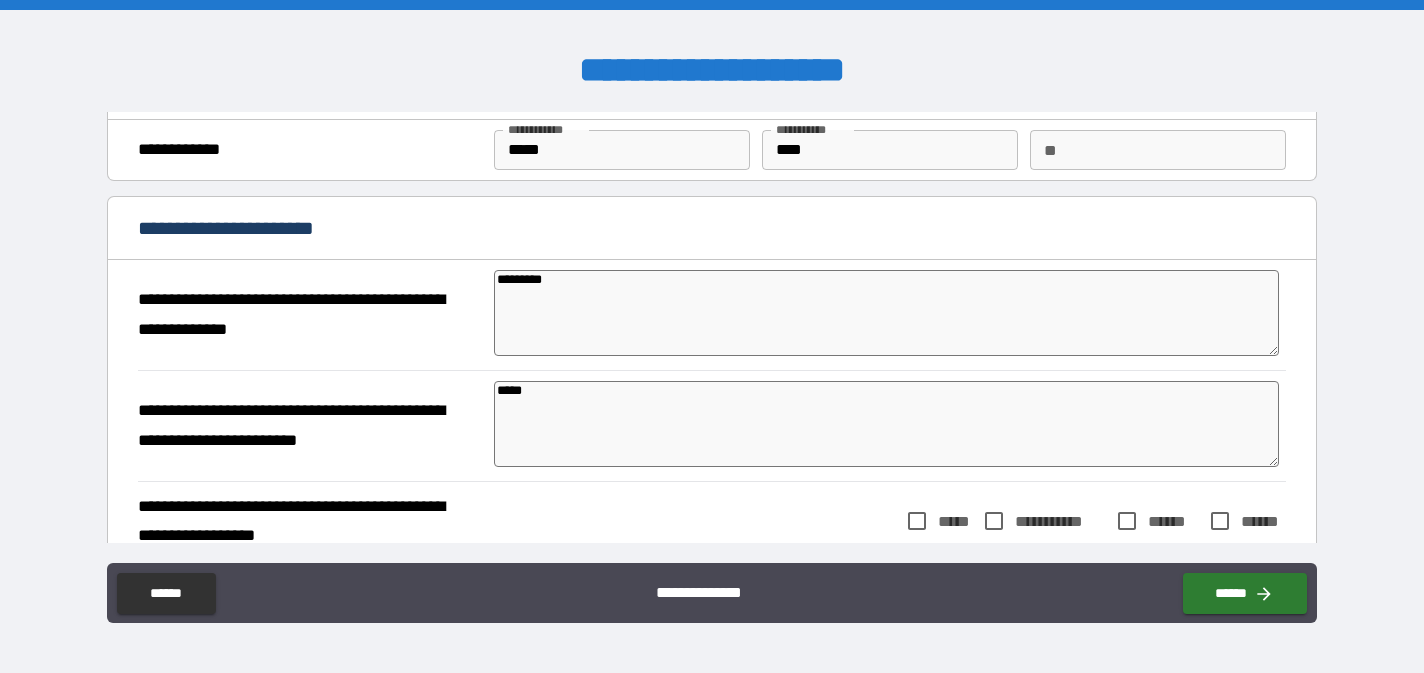 type on "*****" 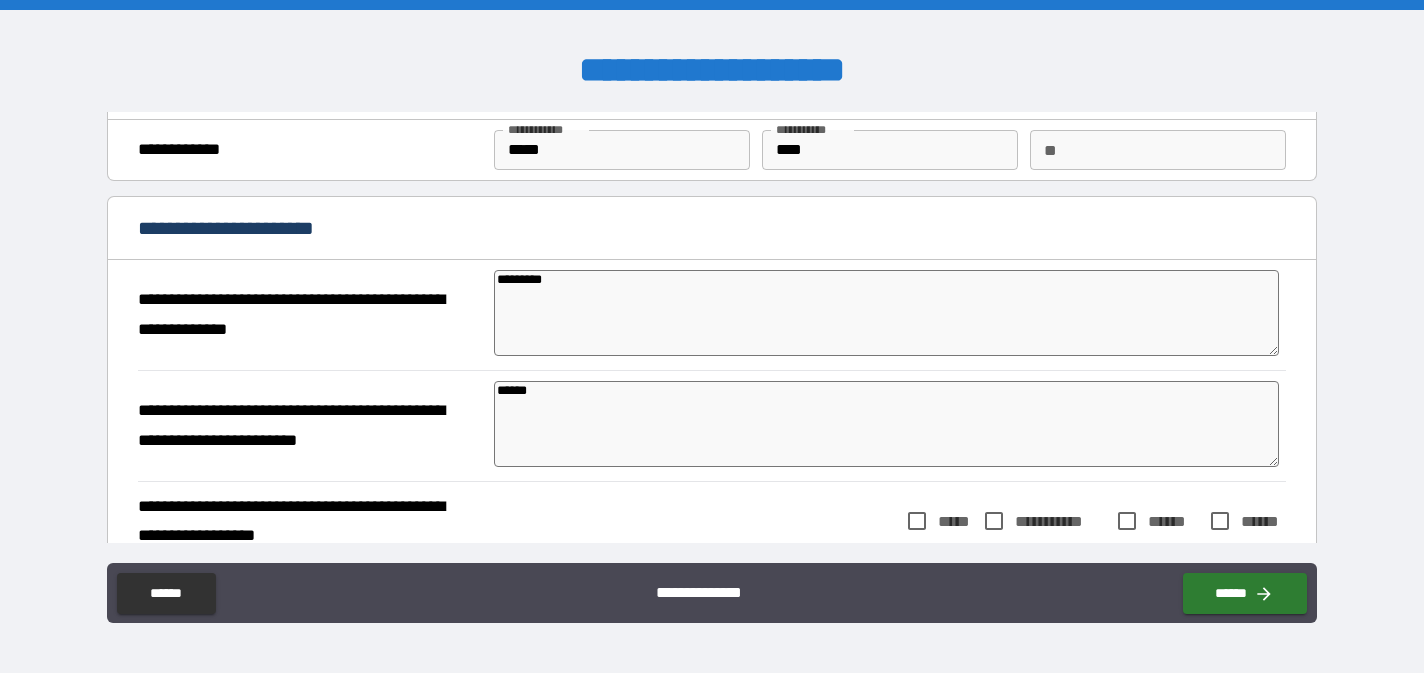 type on "*" 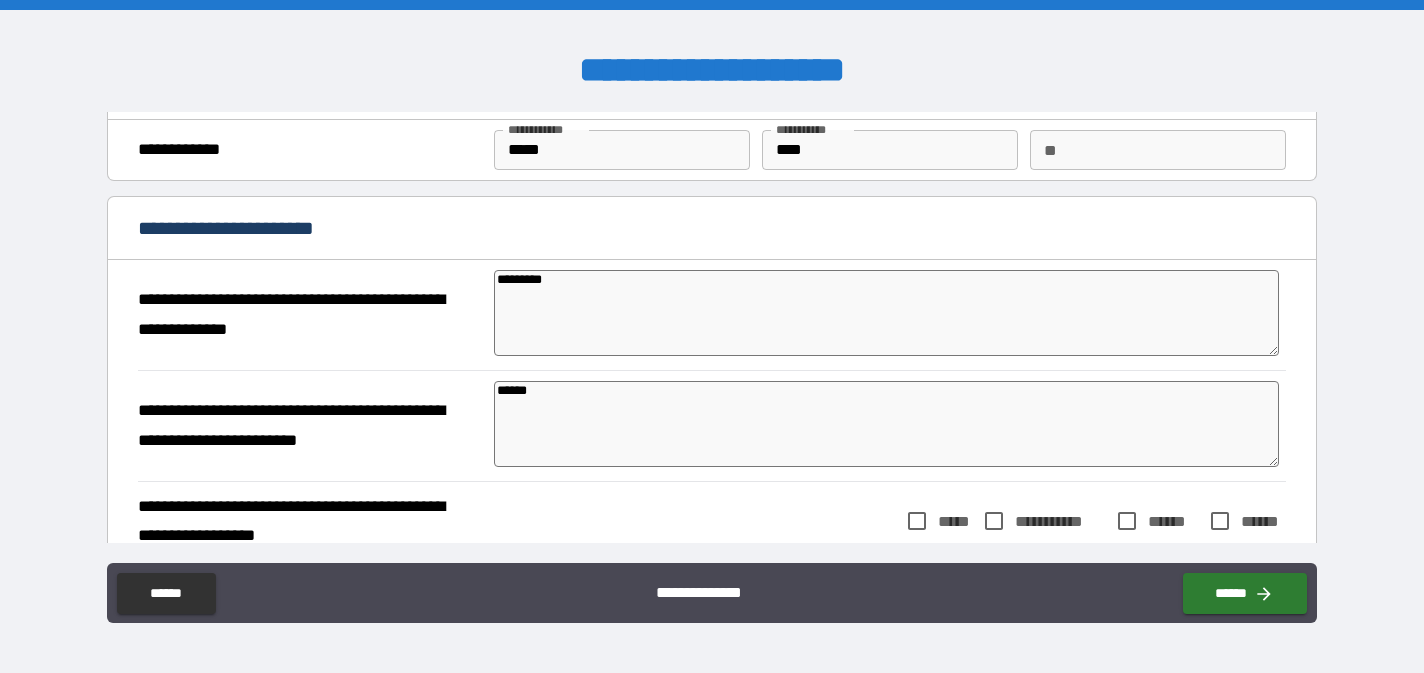 type on "*" 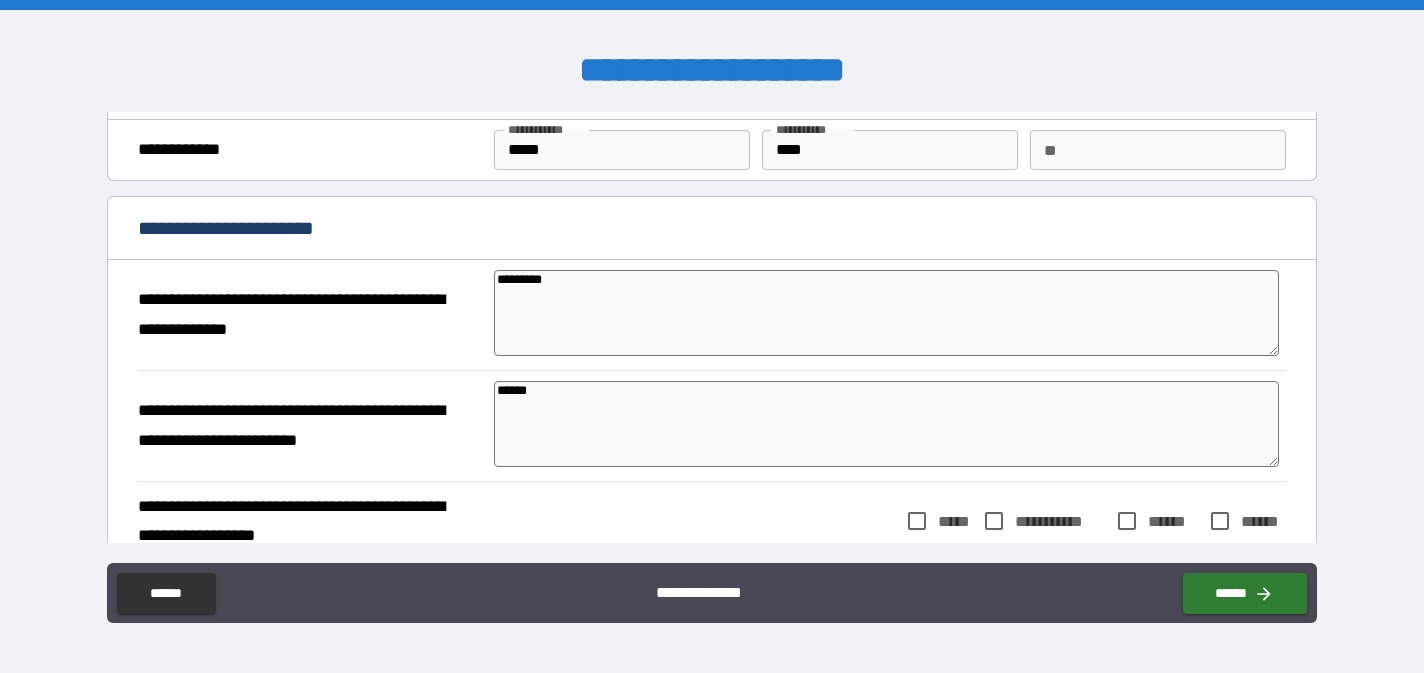 type on "*" 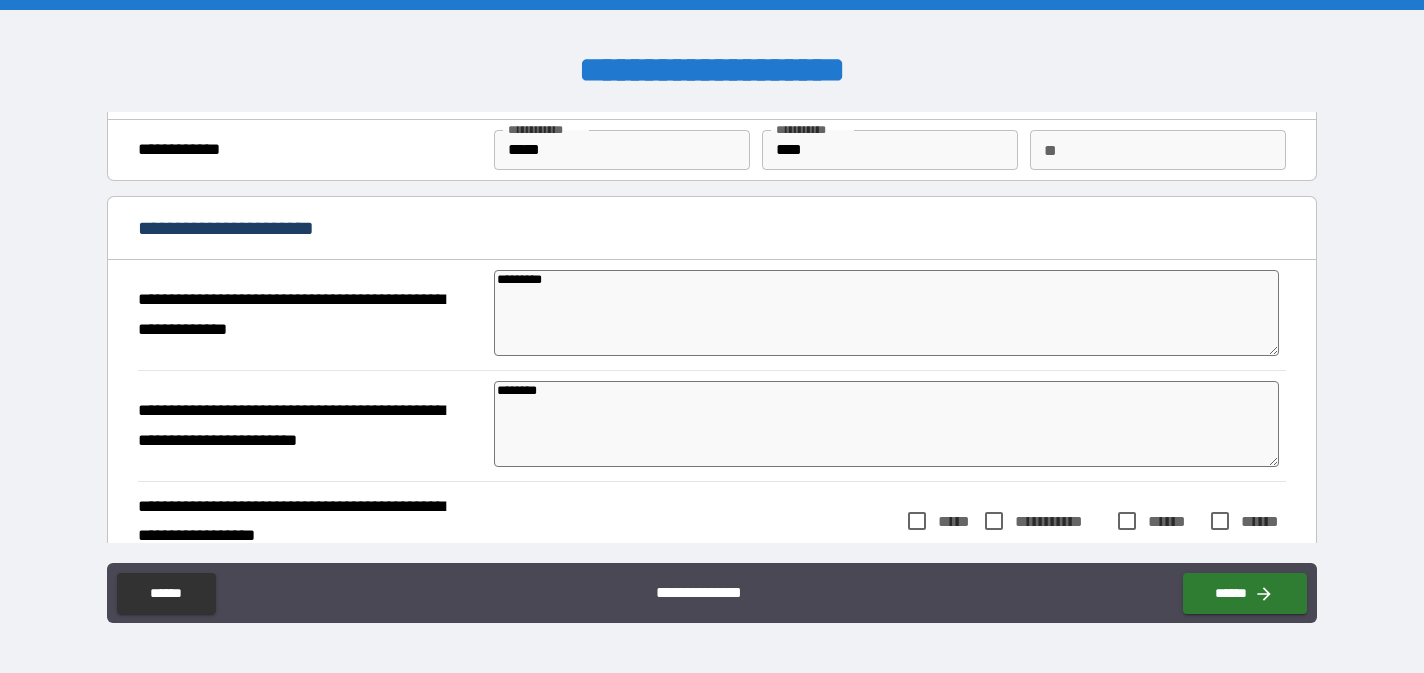 type on "*********" 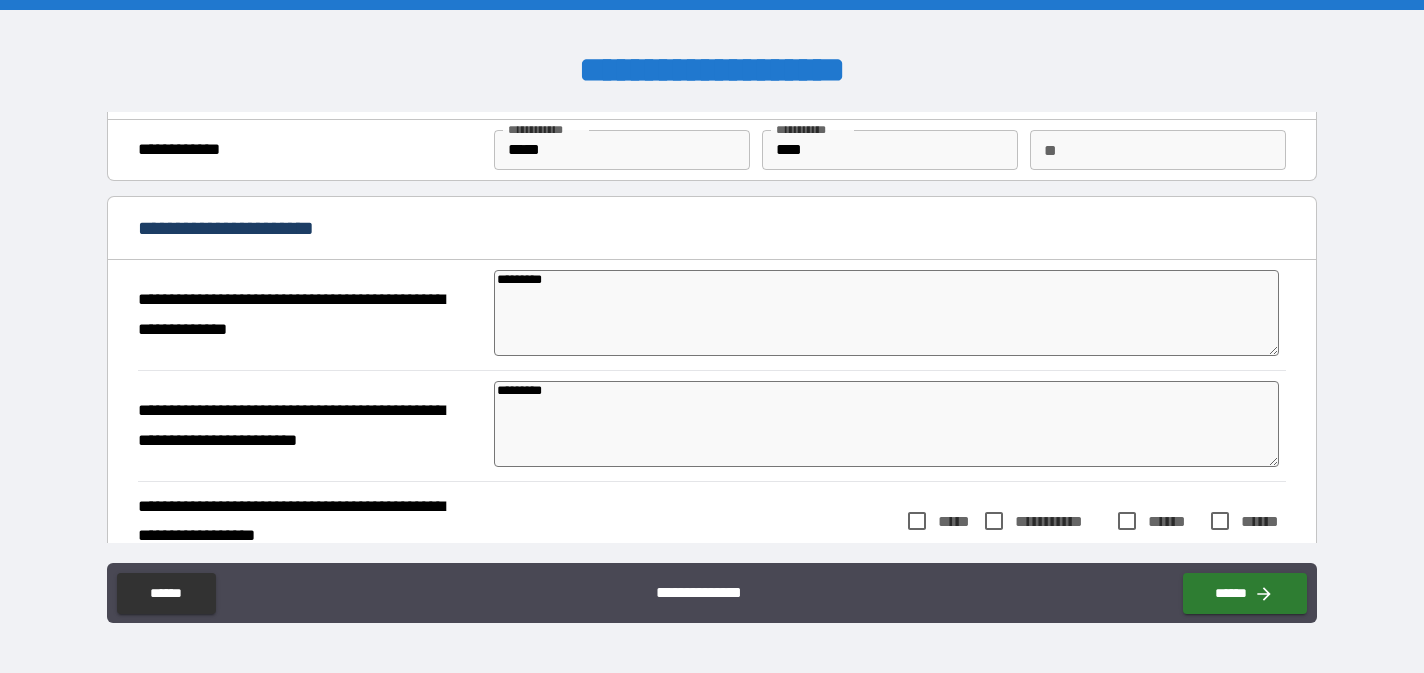 type on "*" 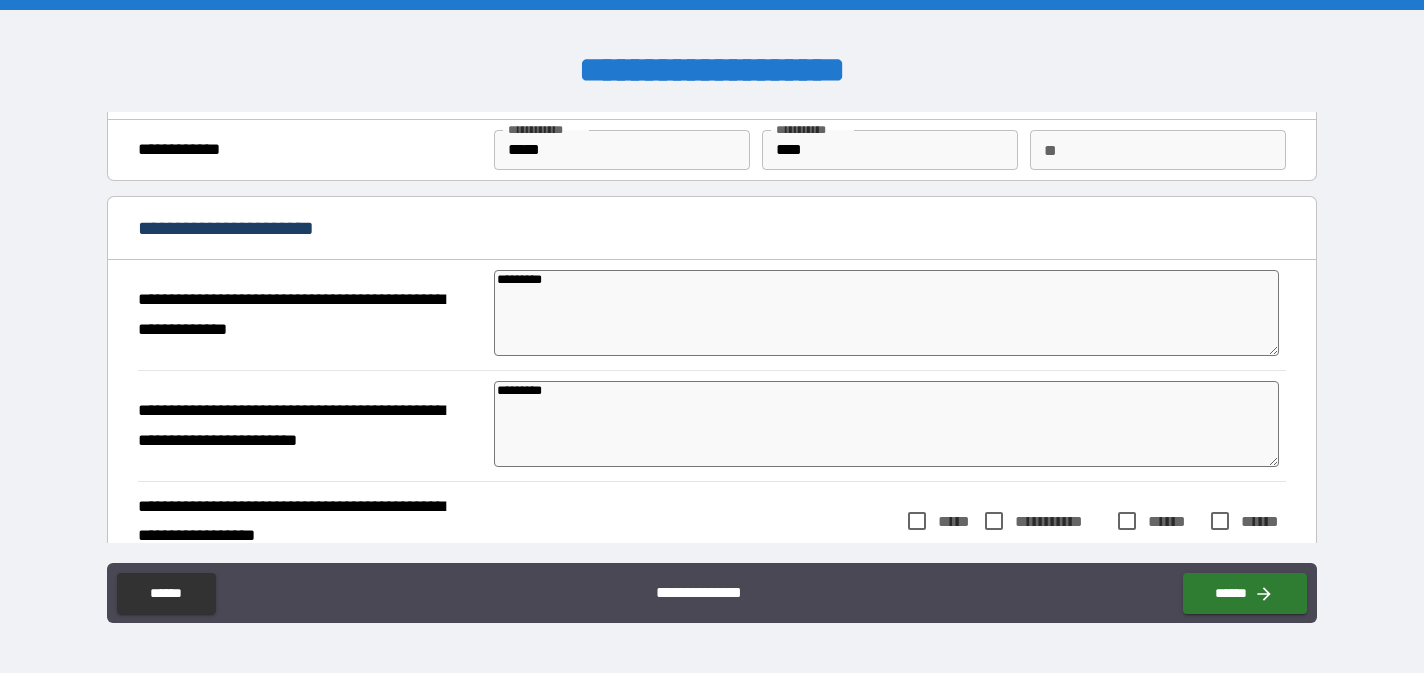 type on "*" 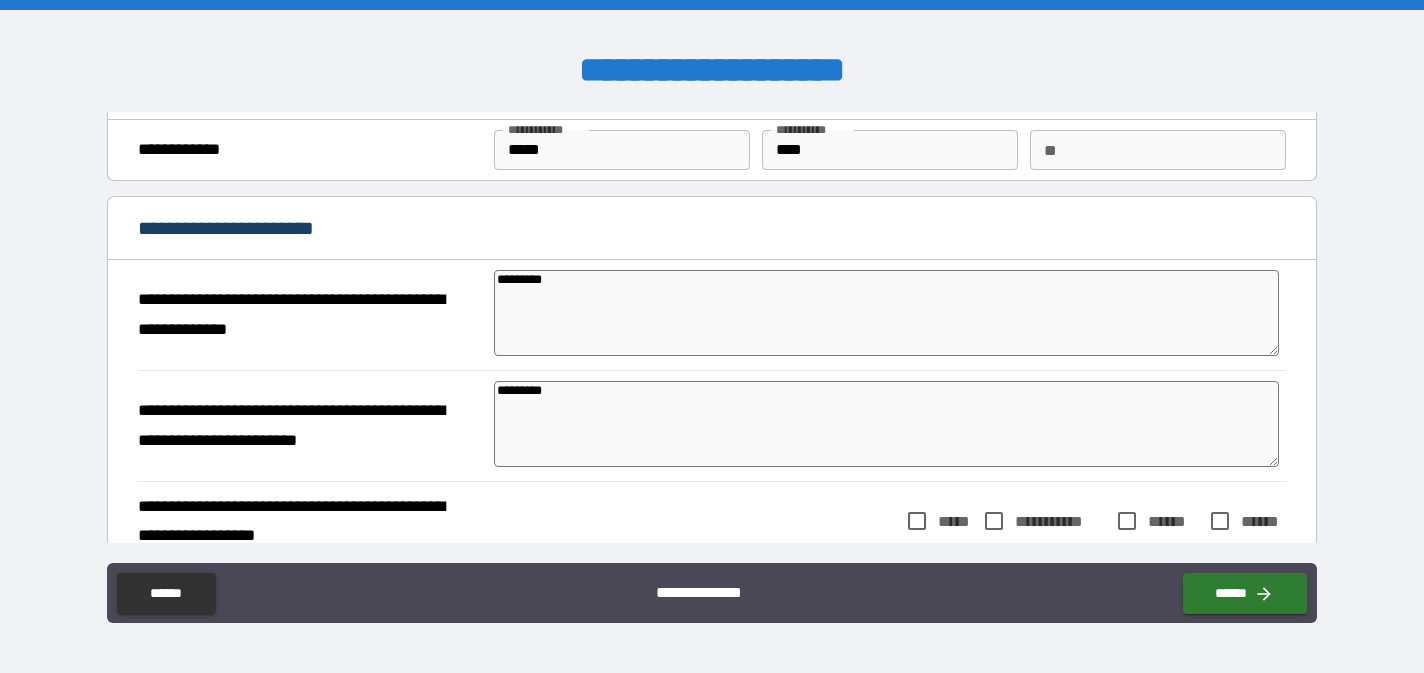 type on "**********" 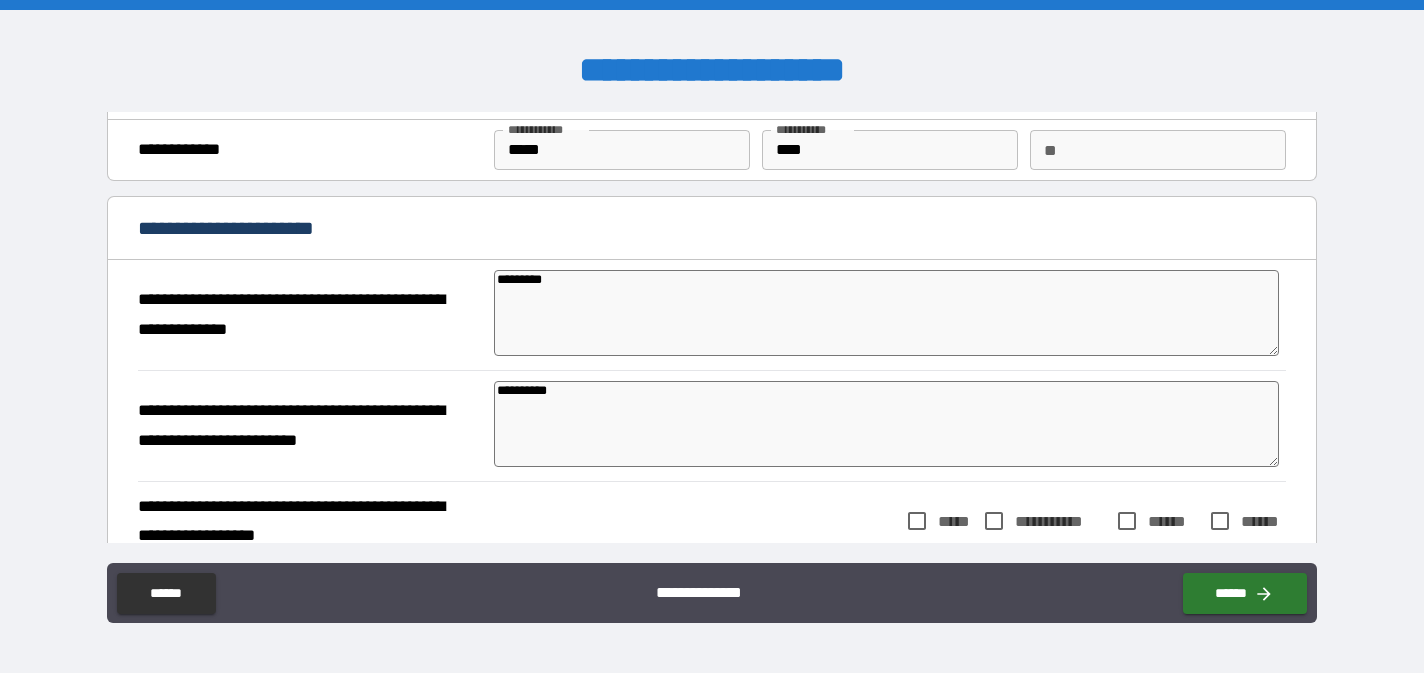 type on "*" 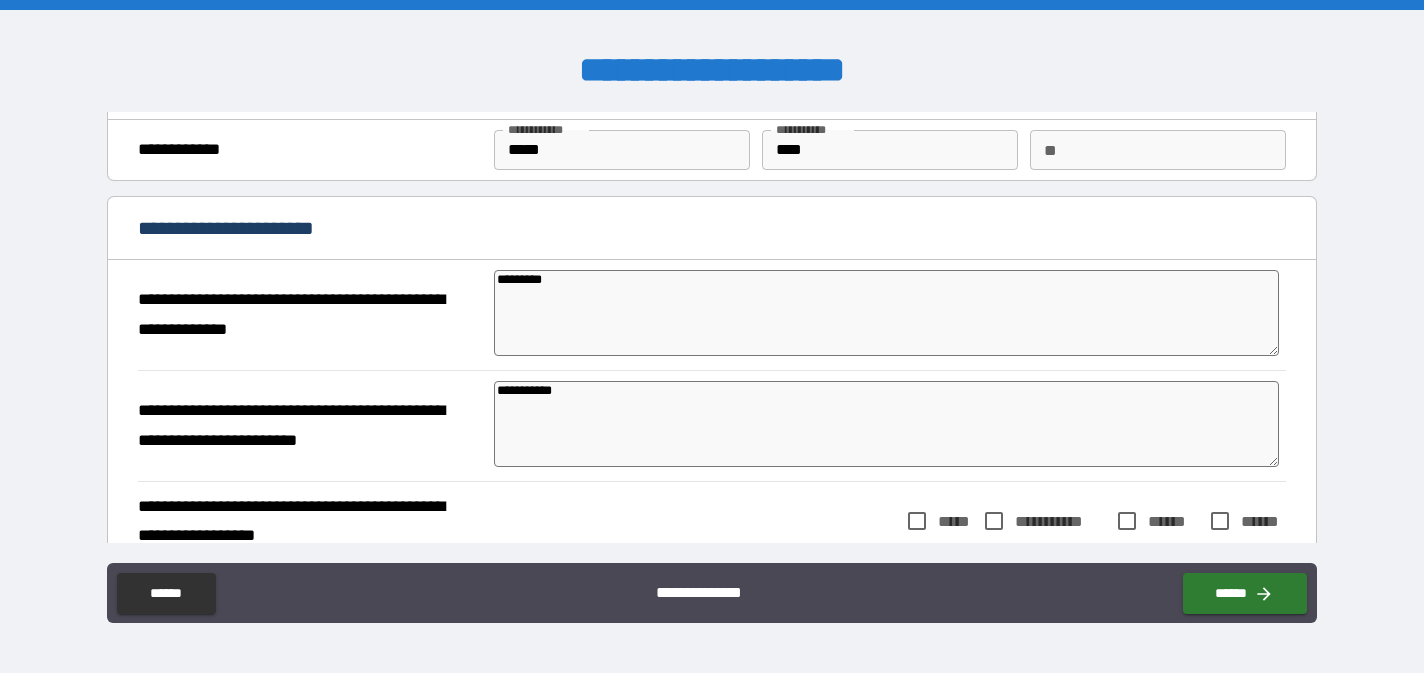 type on "*" 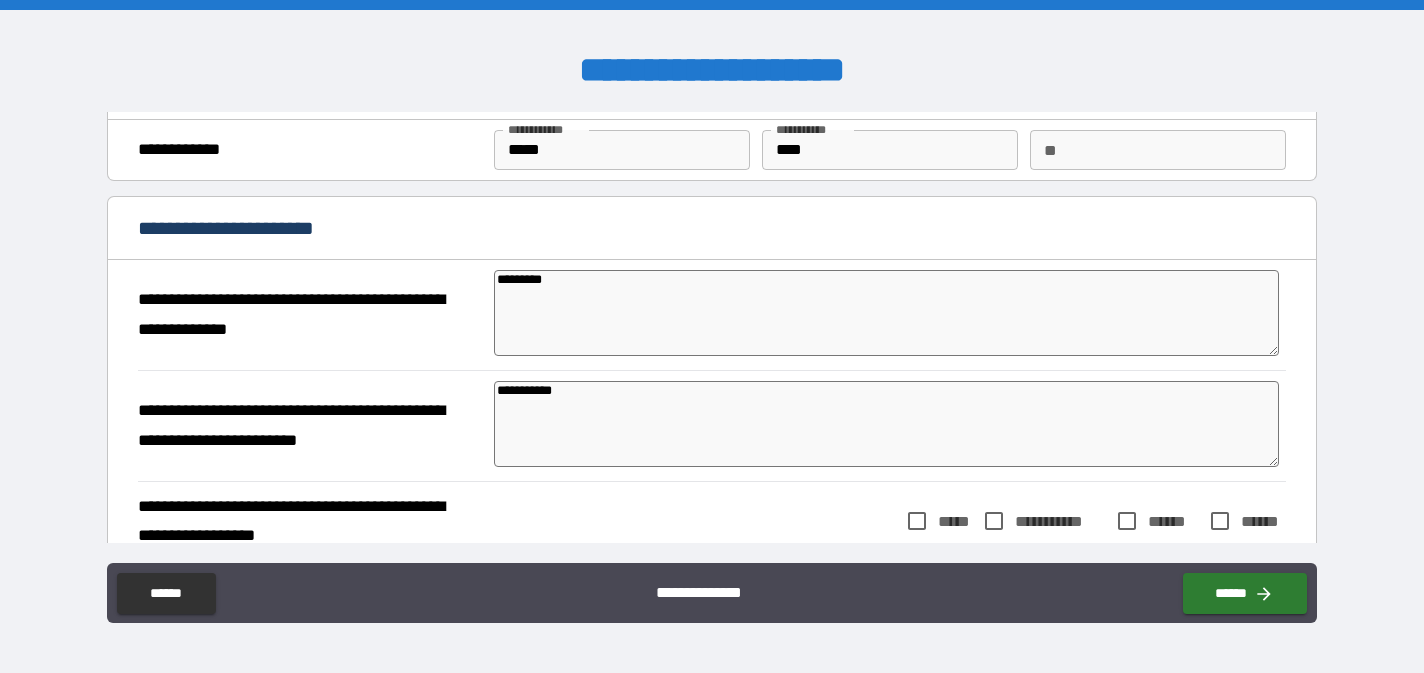 type on "*" 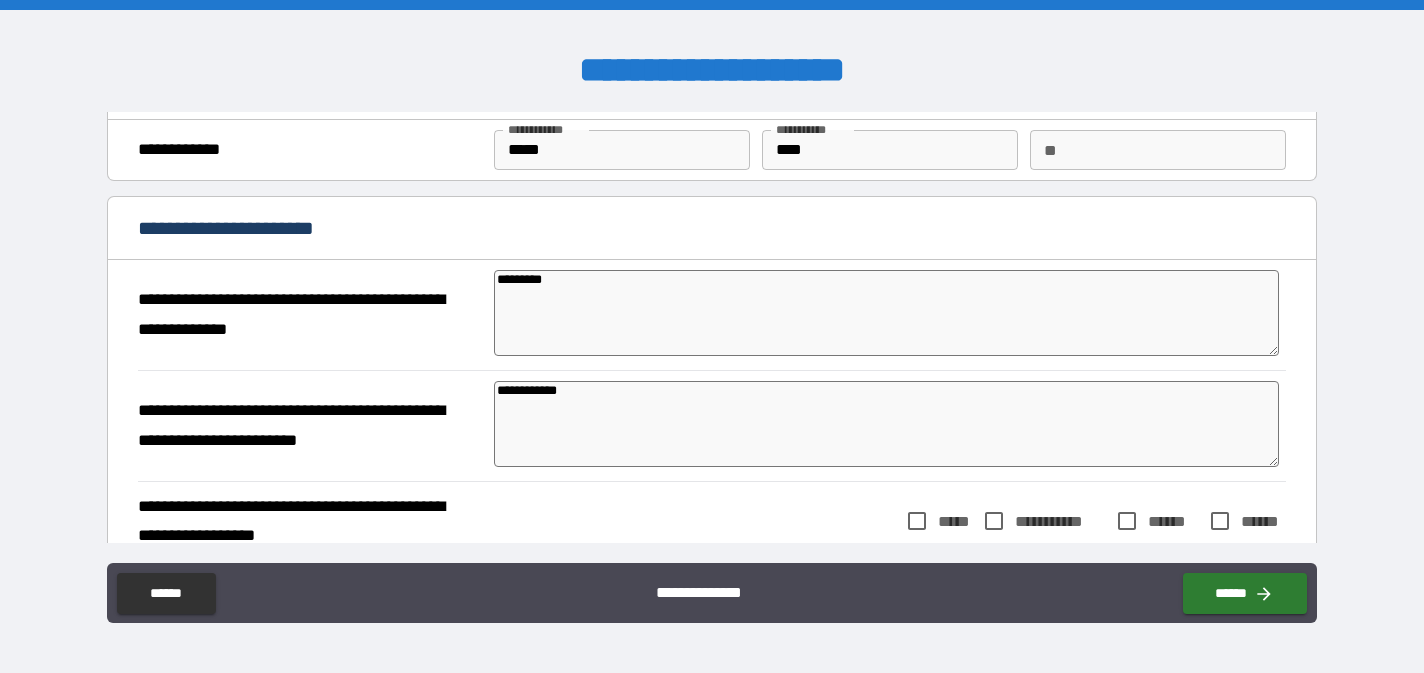 type on "**********" 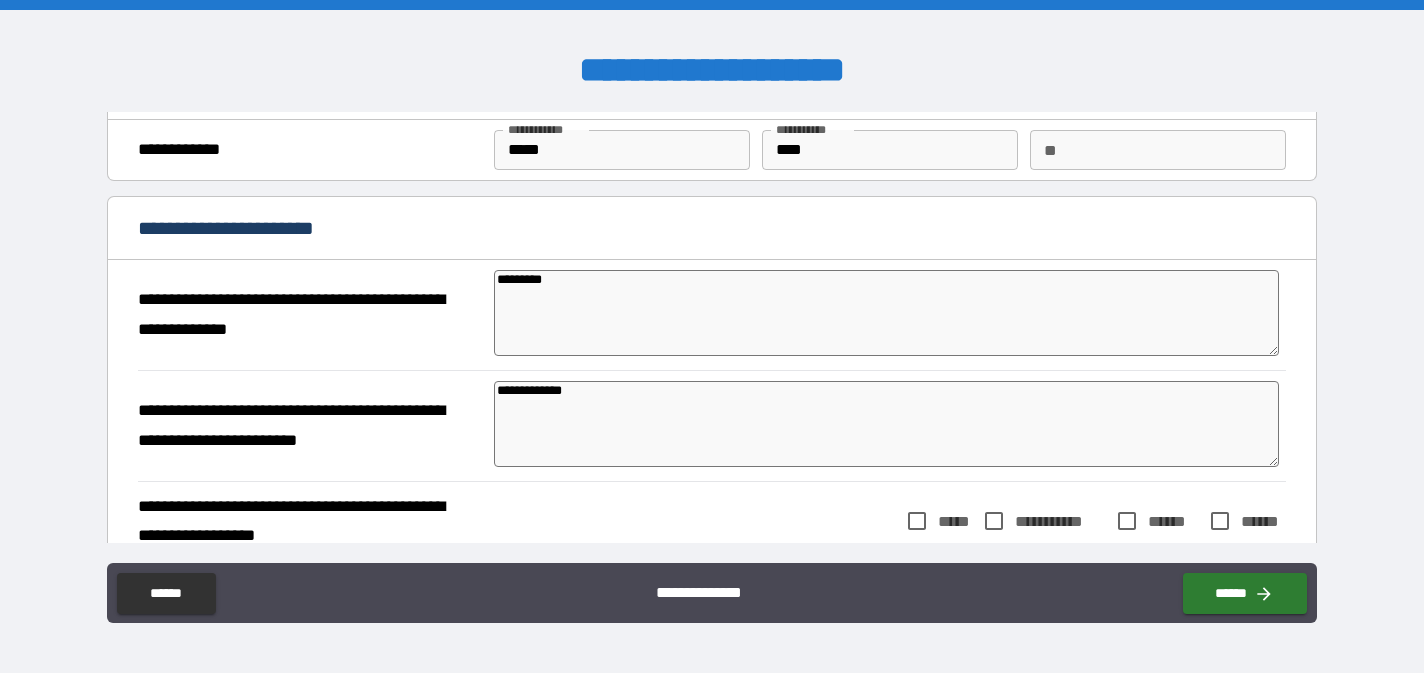 type on "*" 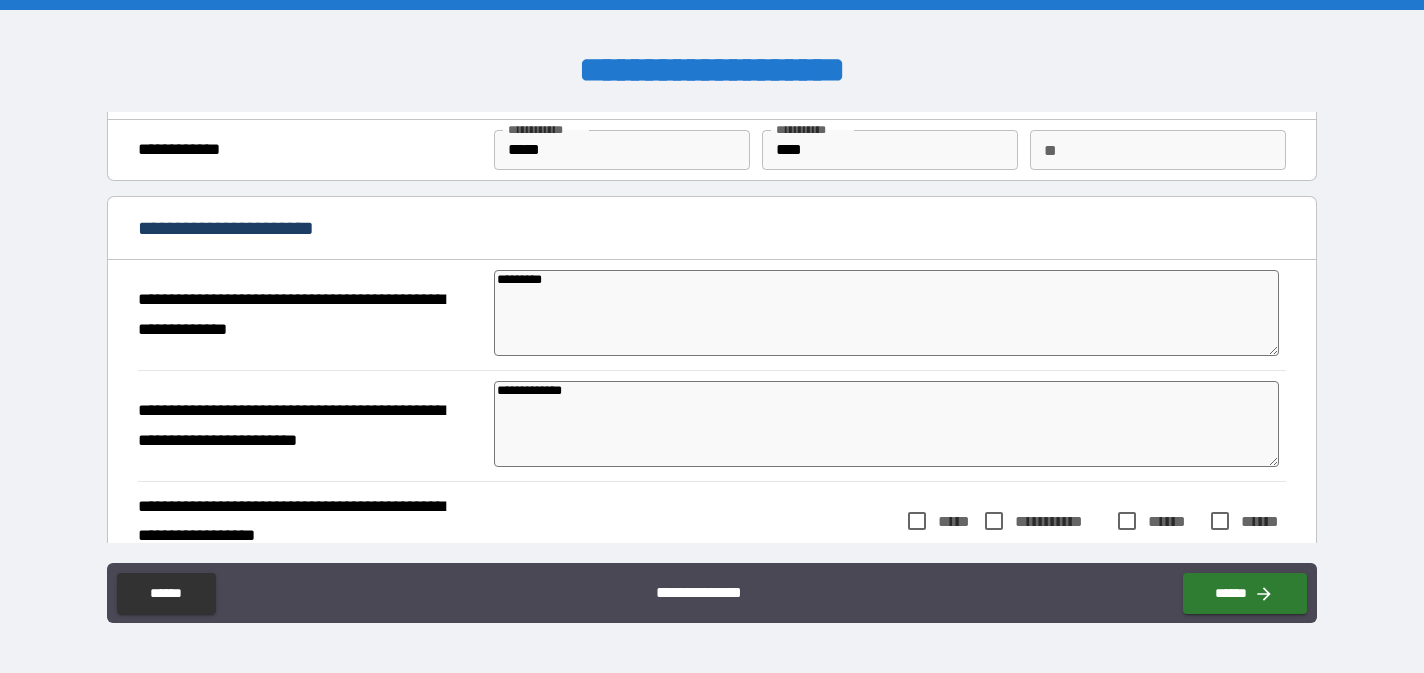 type on "*" 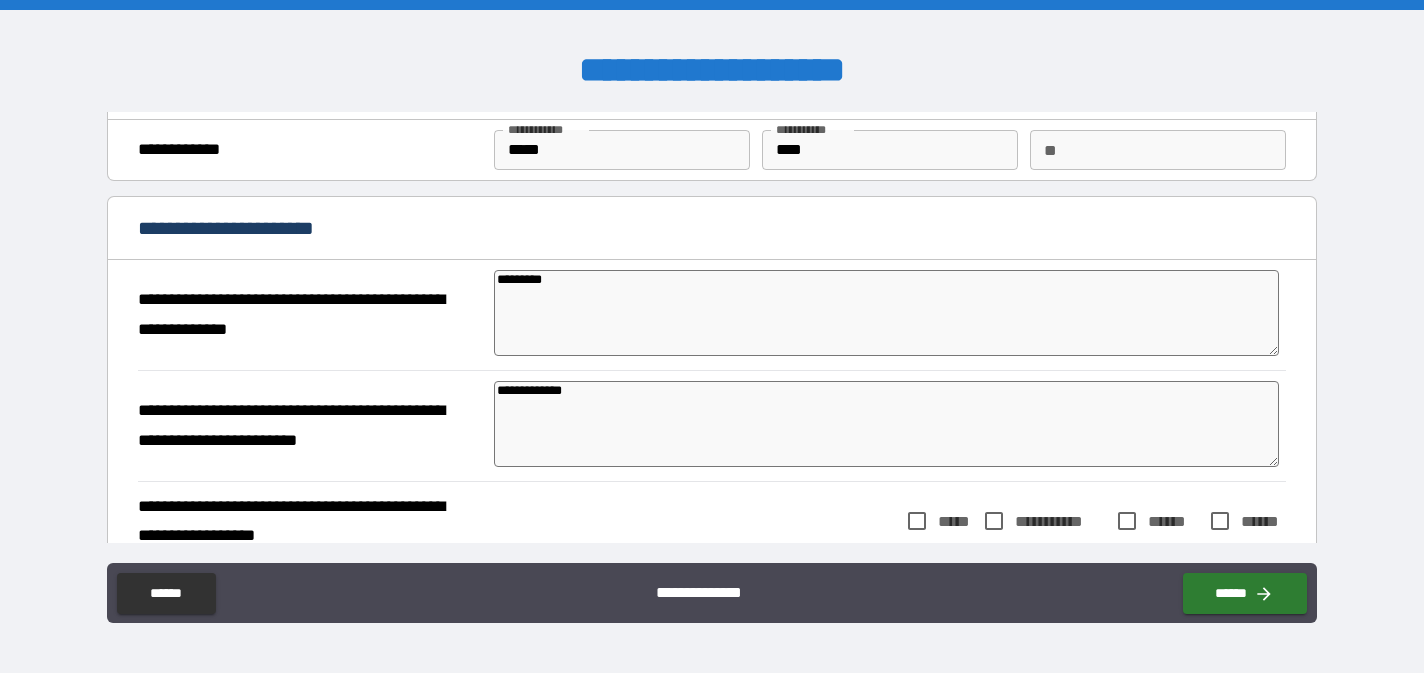 type on "**********" 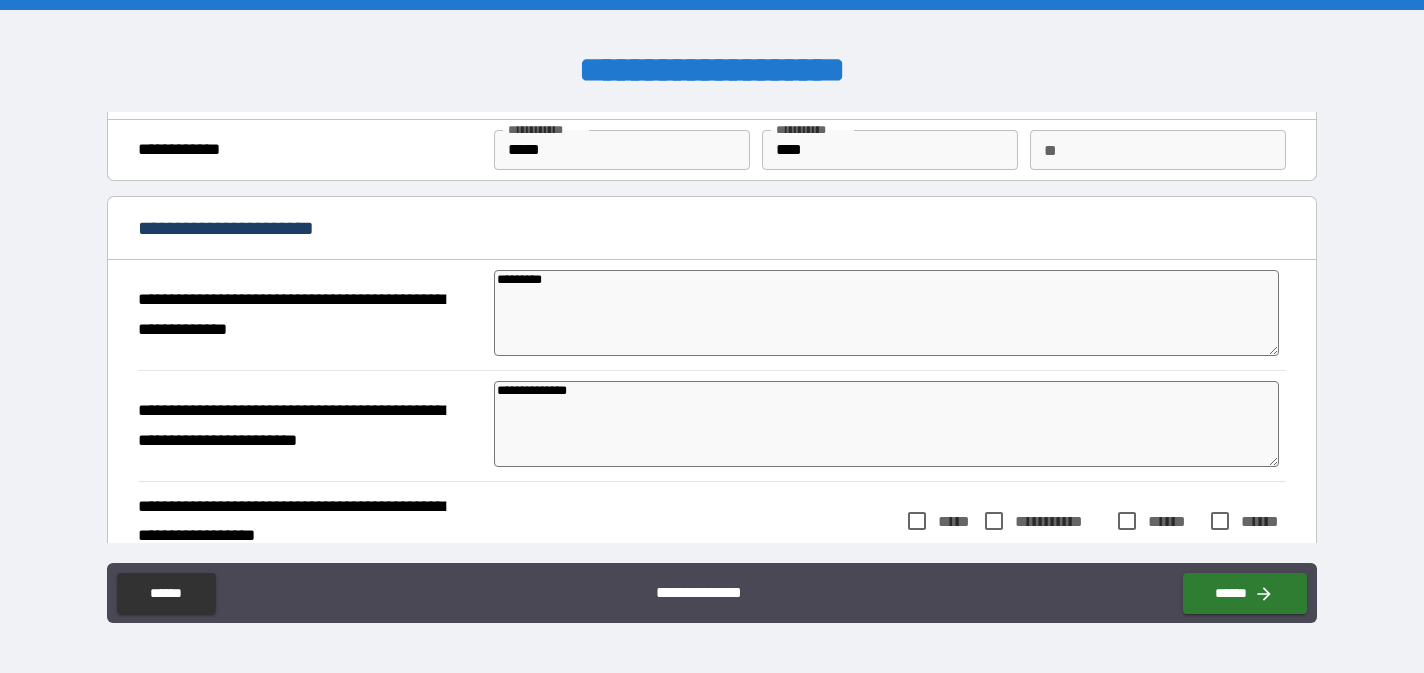 type on "*" 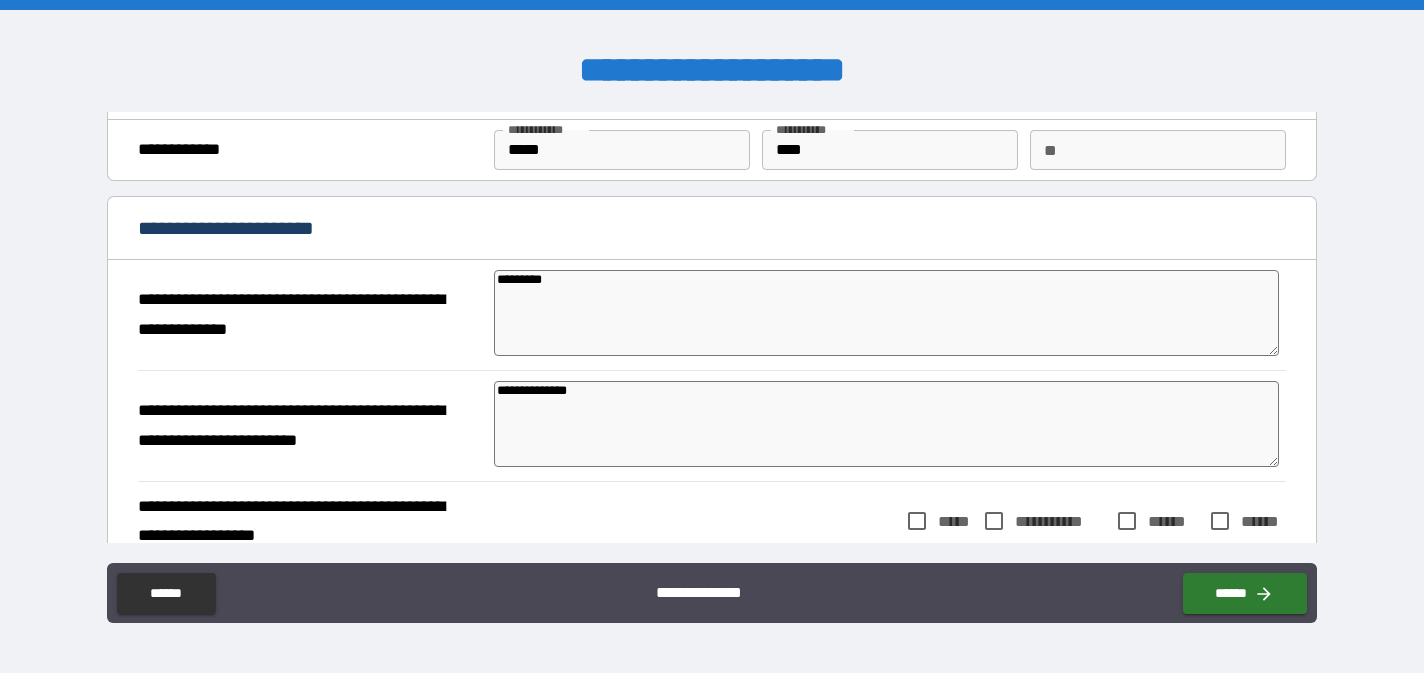 type on "**********" 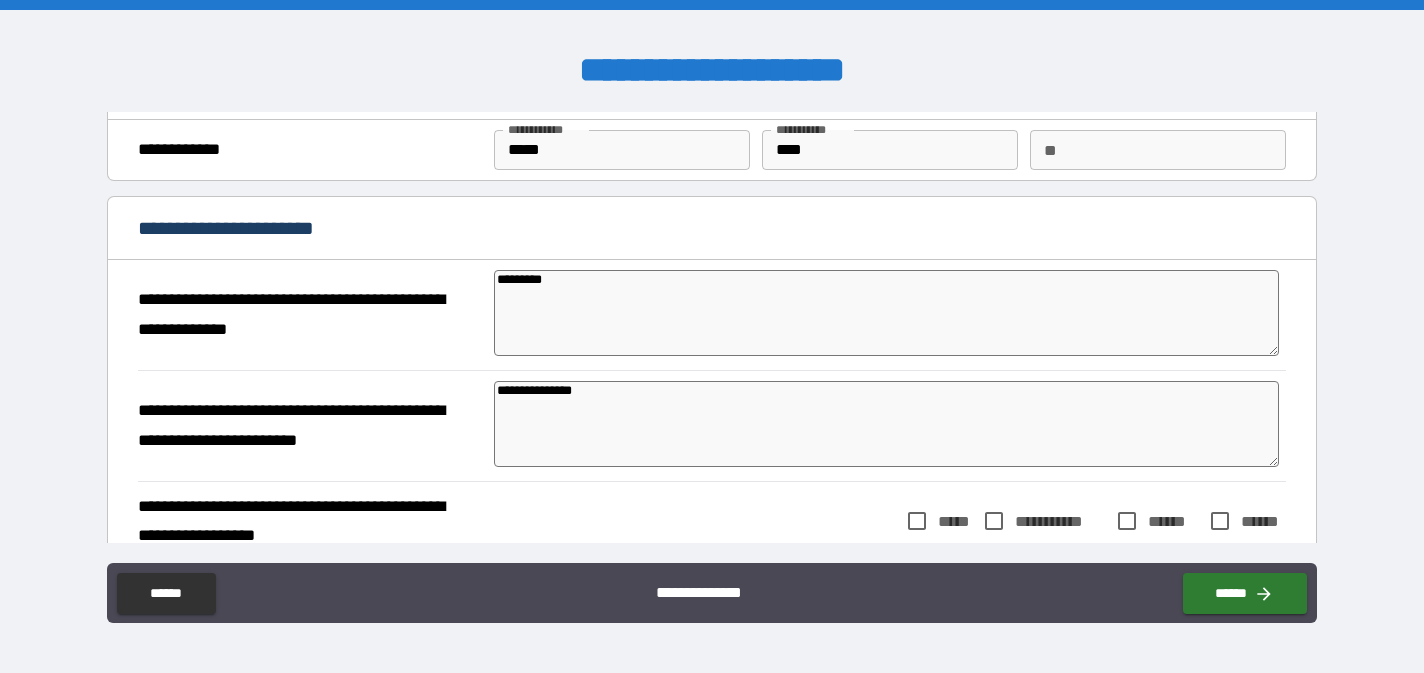 type on "*" 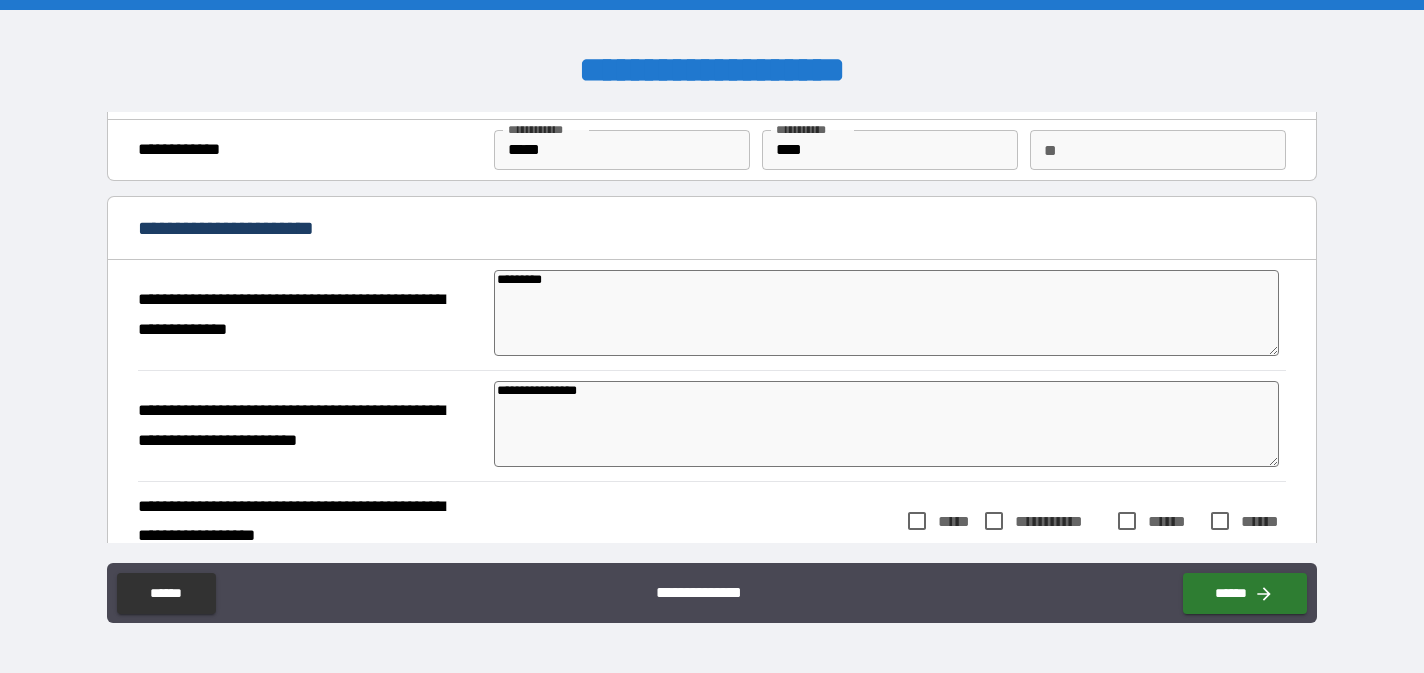 type on "**********" 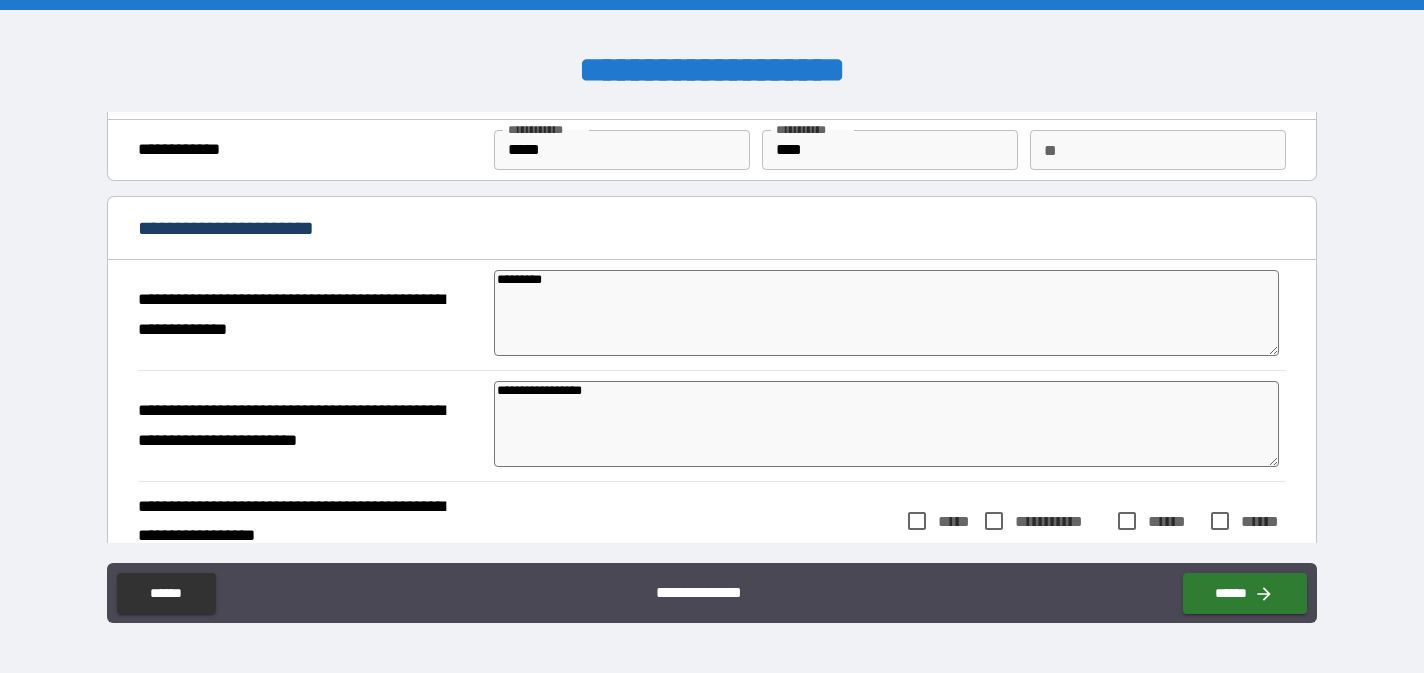 type on "*" 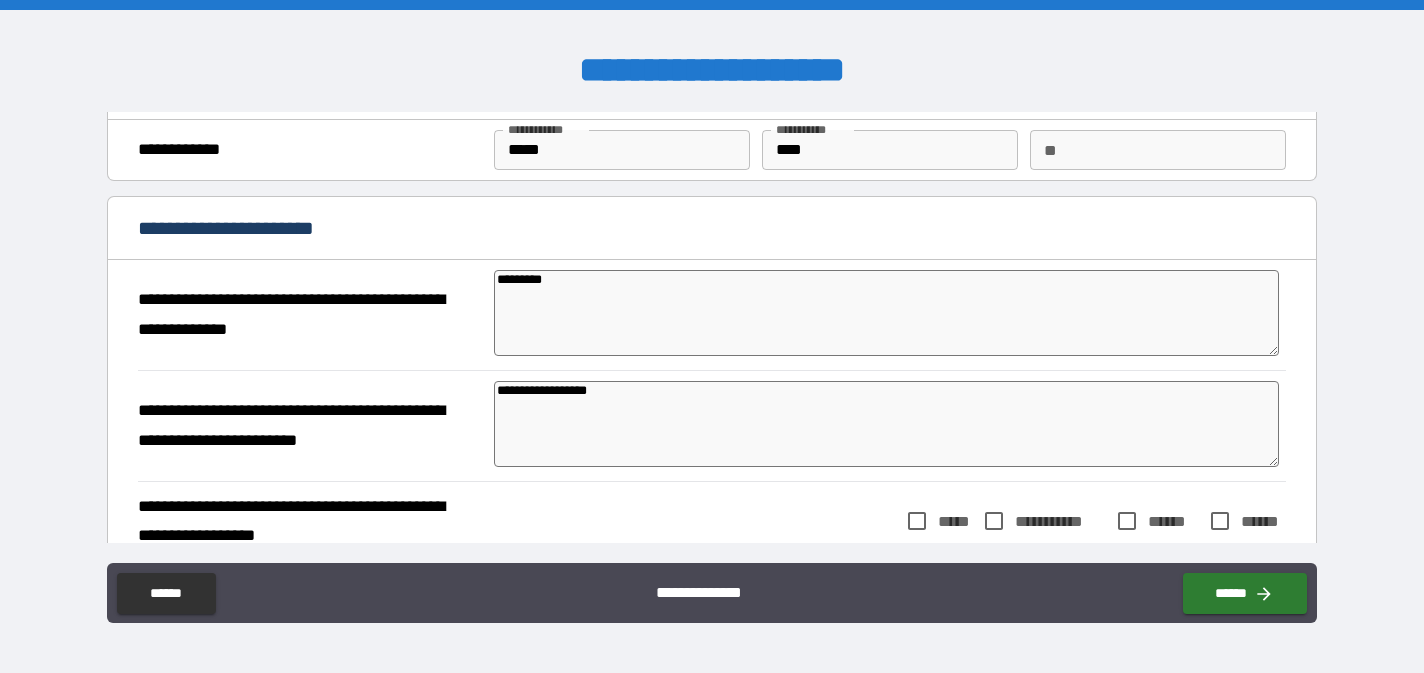 type on "*" 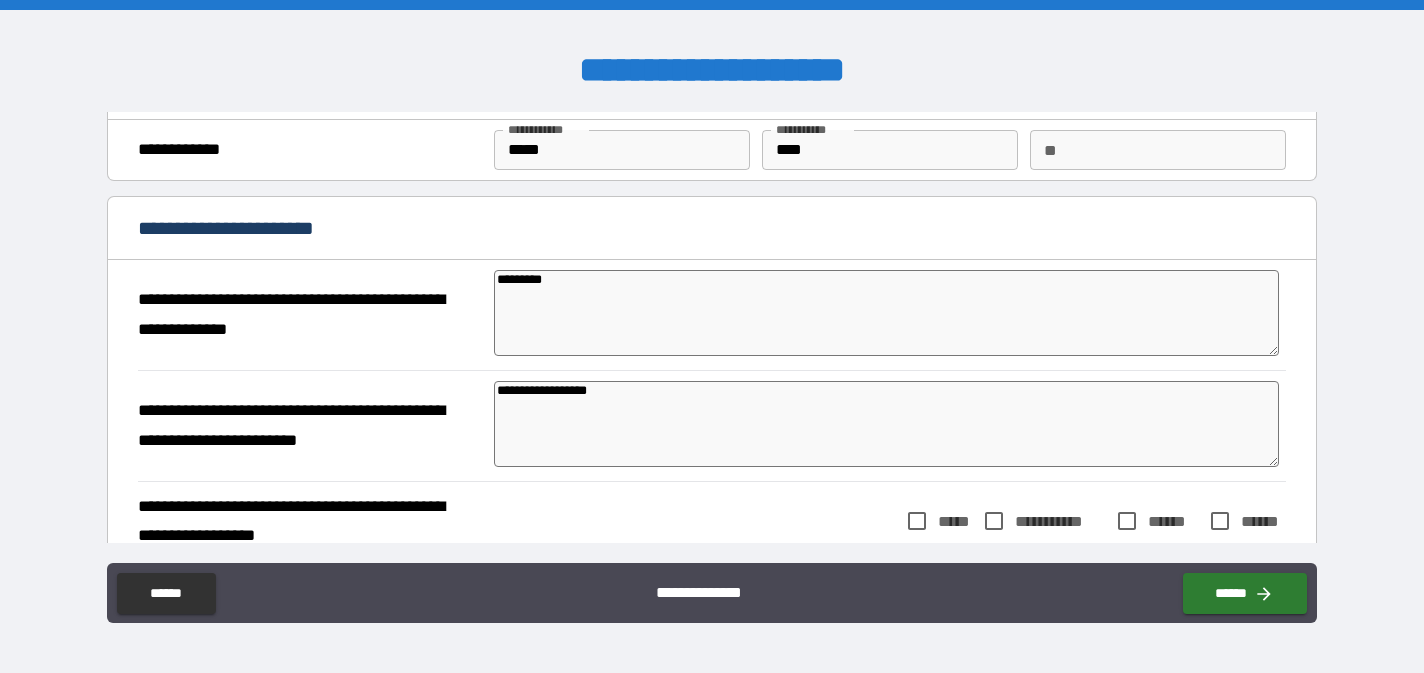 type on "*" 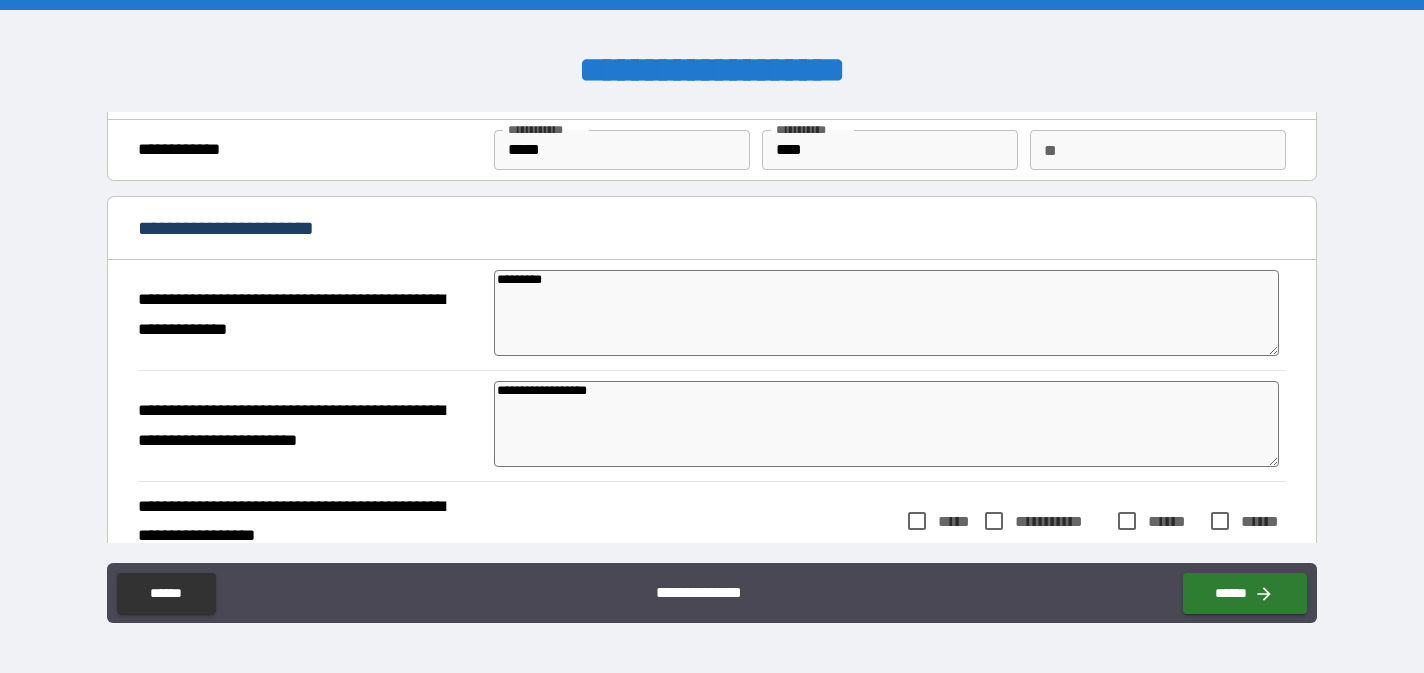 type on "**********" 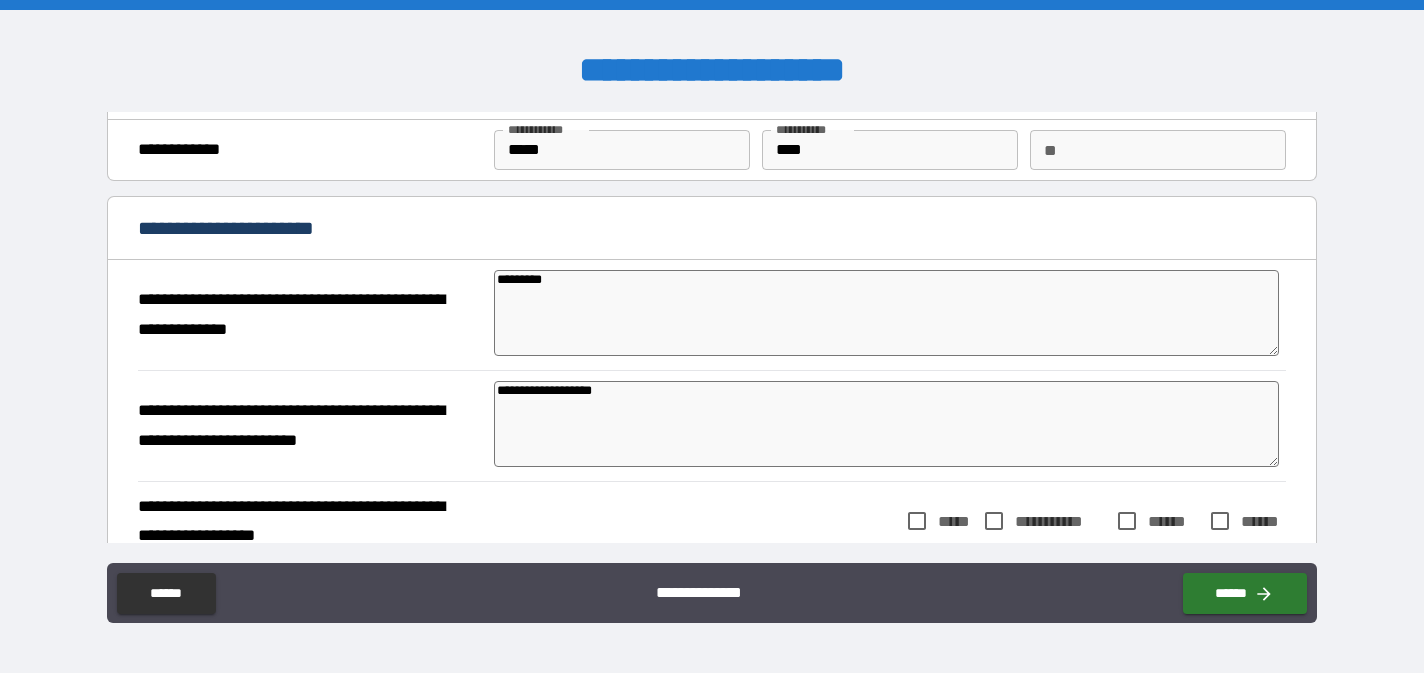 type on "*" 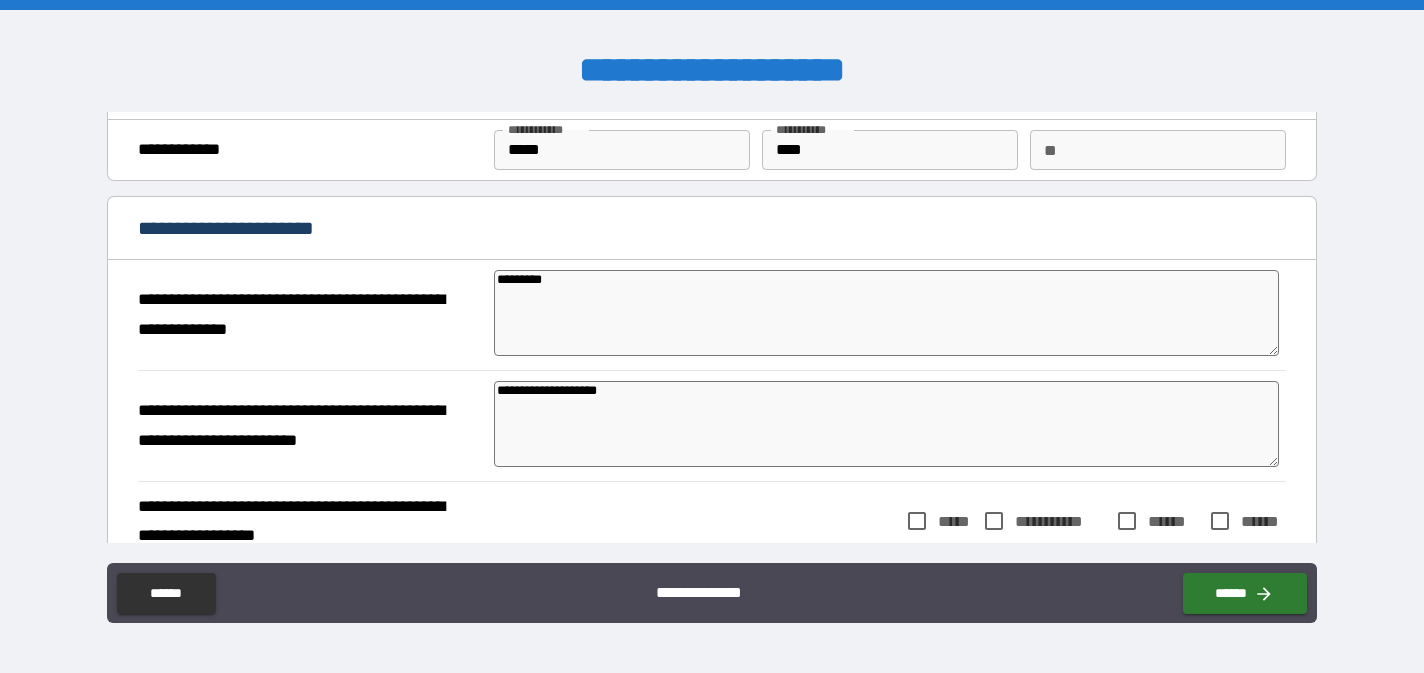 type on "*" 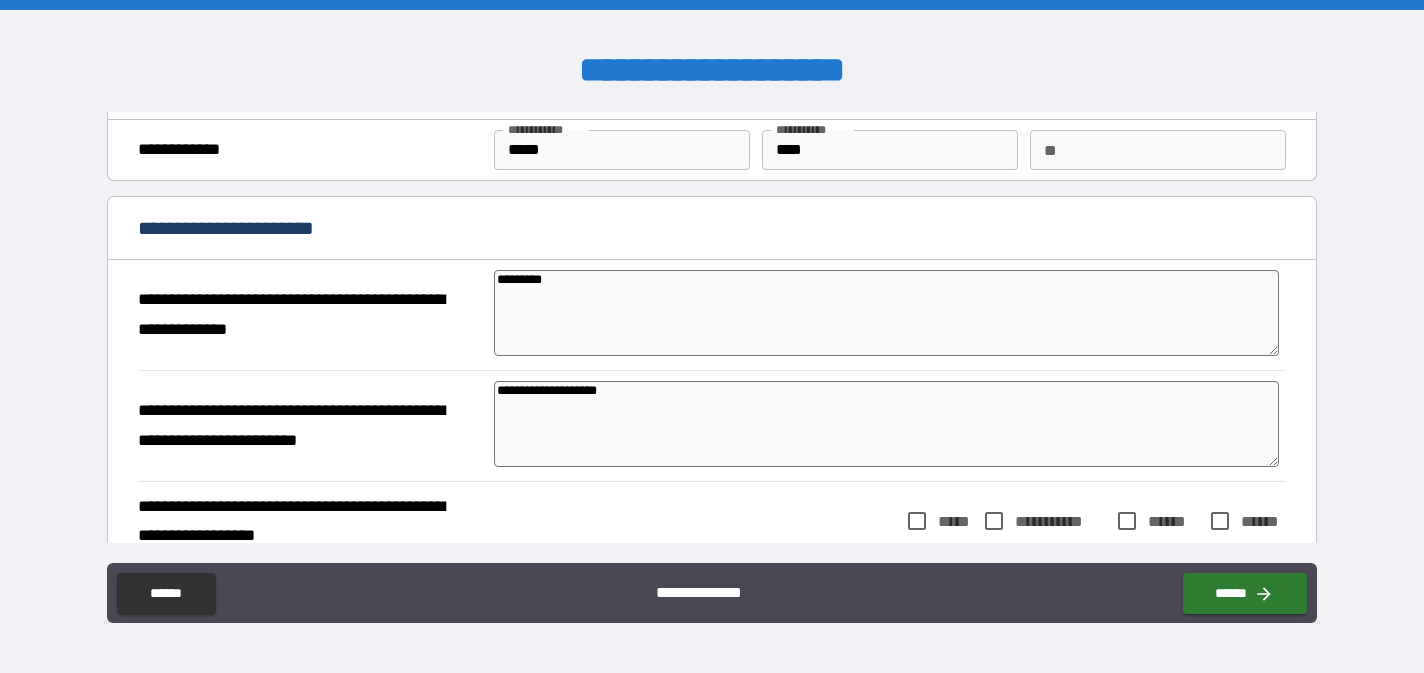 type on "*" 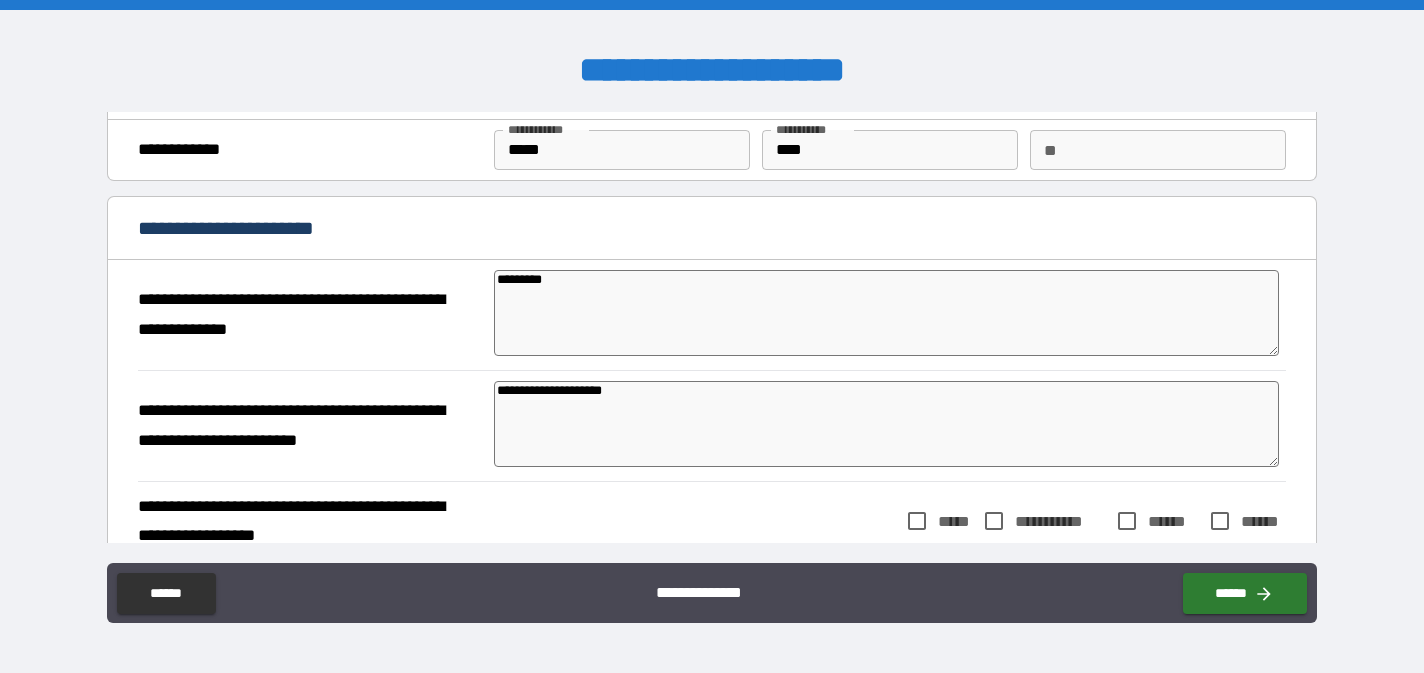 type on "*" 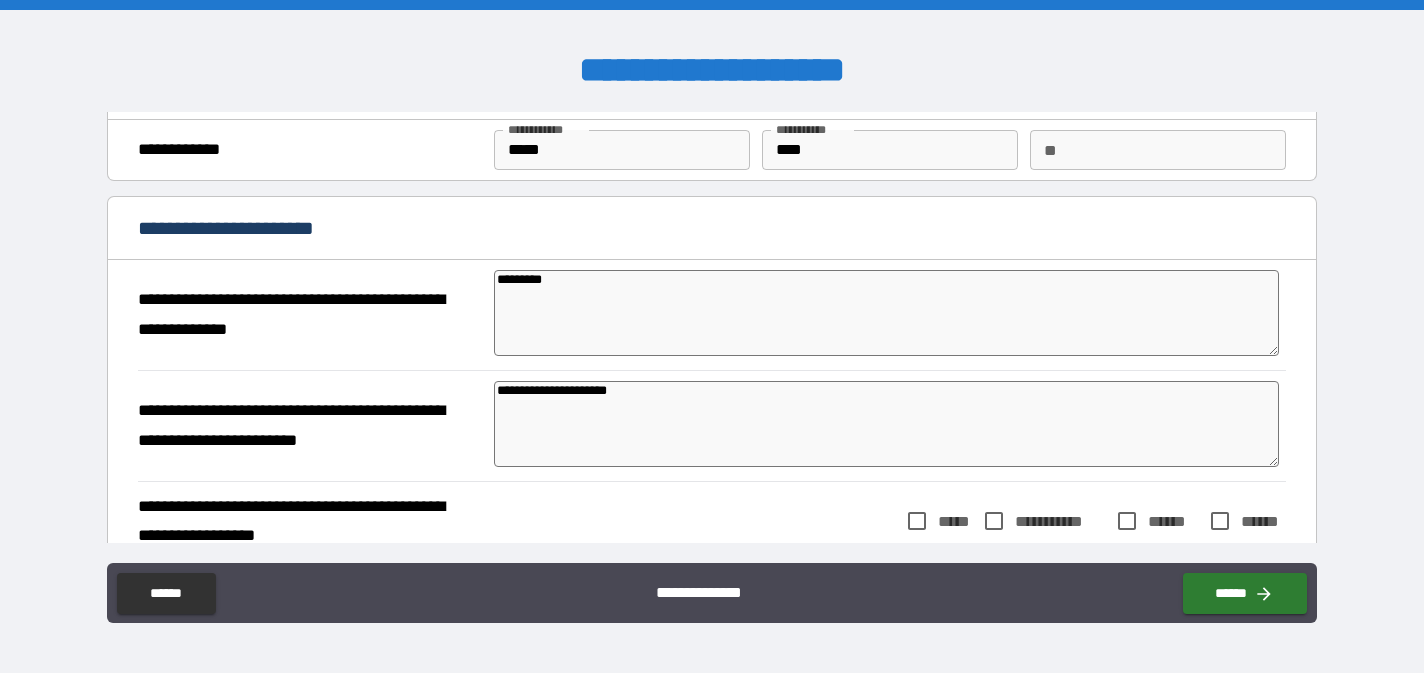 type on "*" 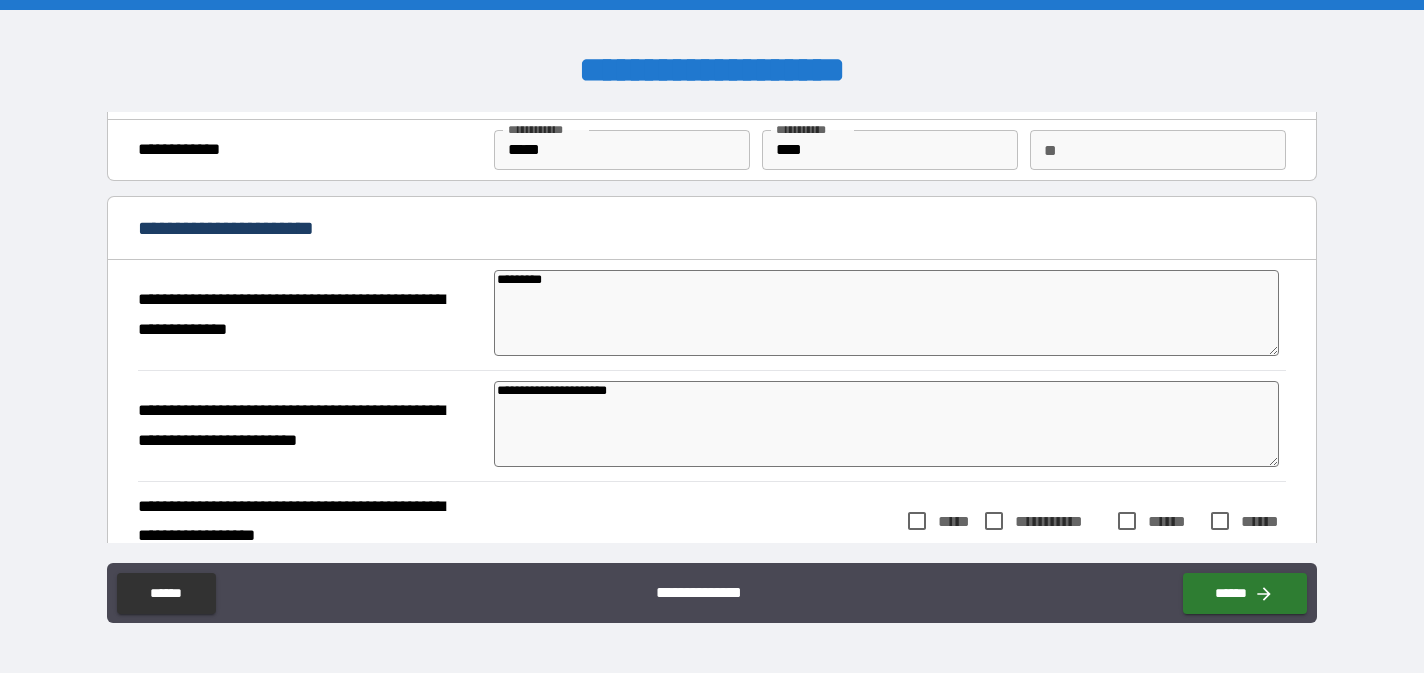 type on "*" 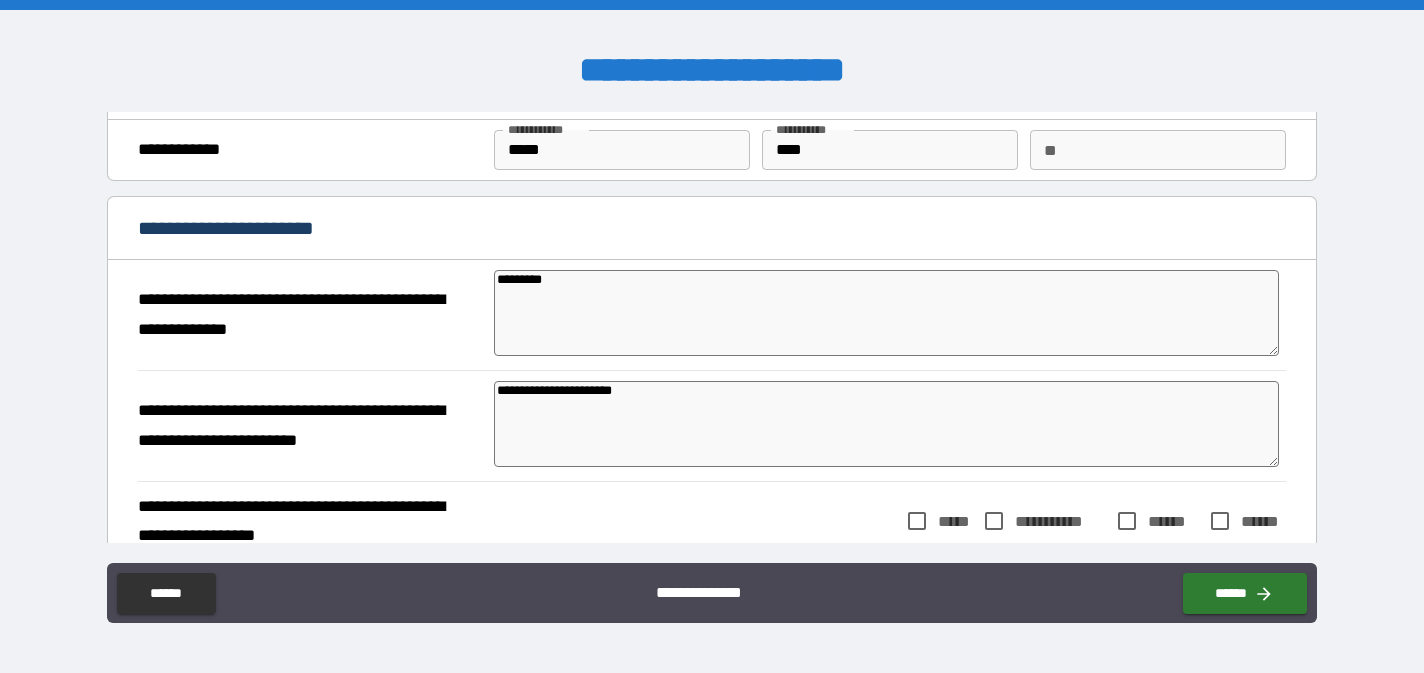 type on "*" 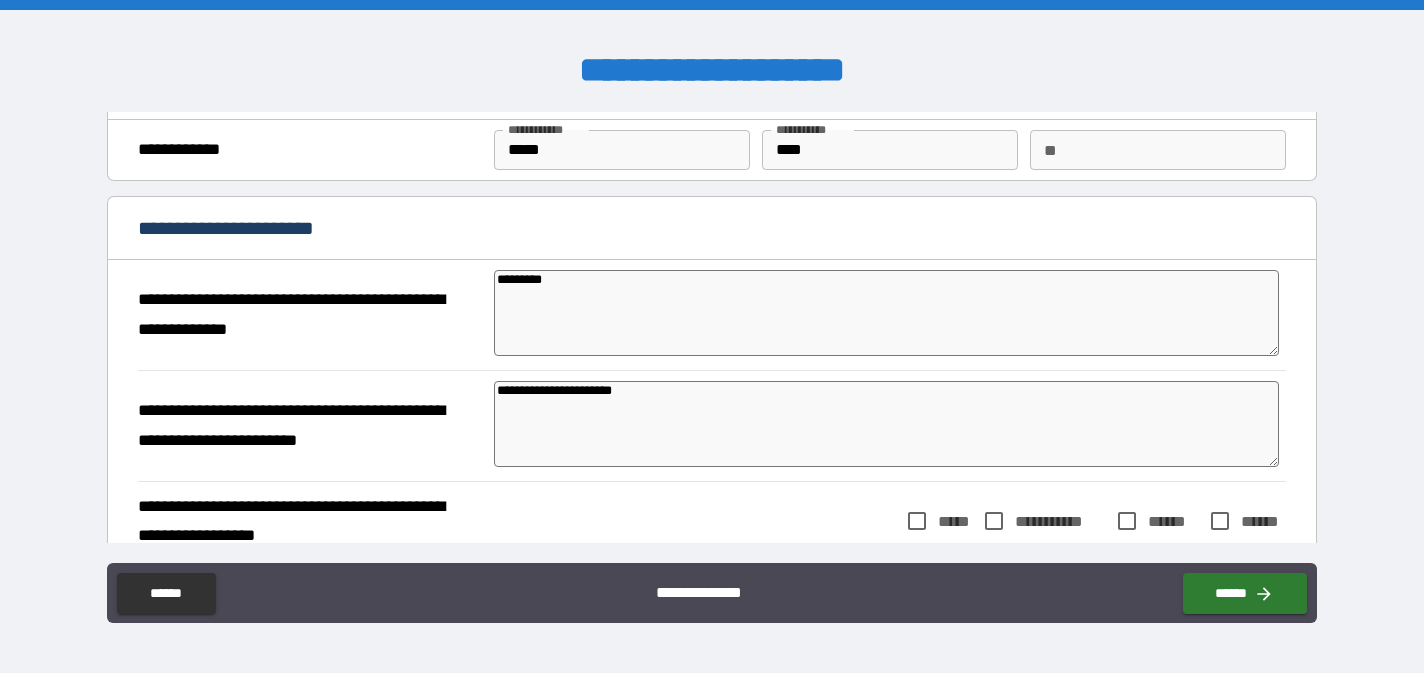type on "**********" 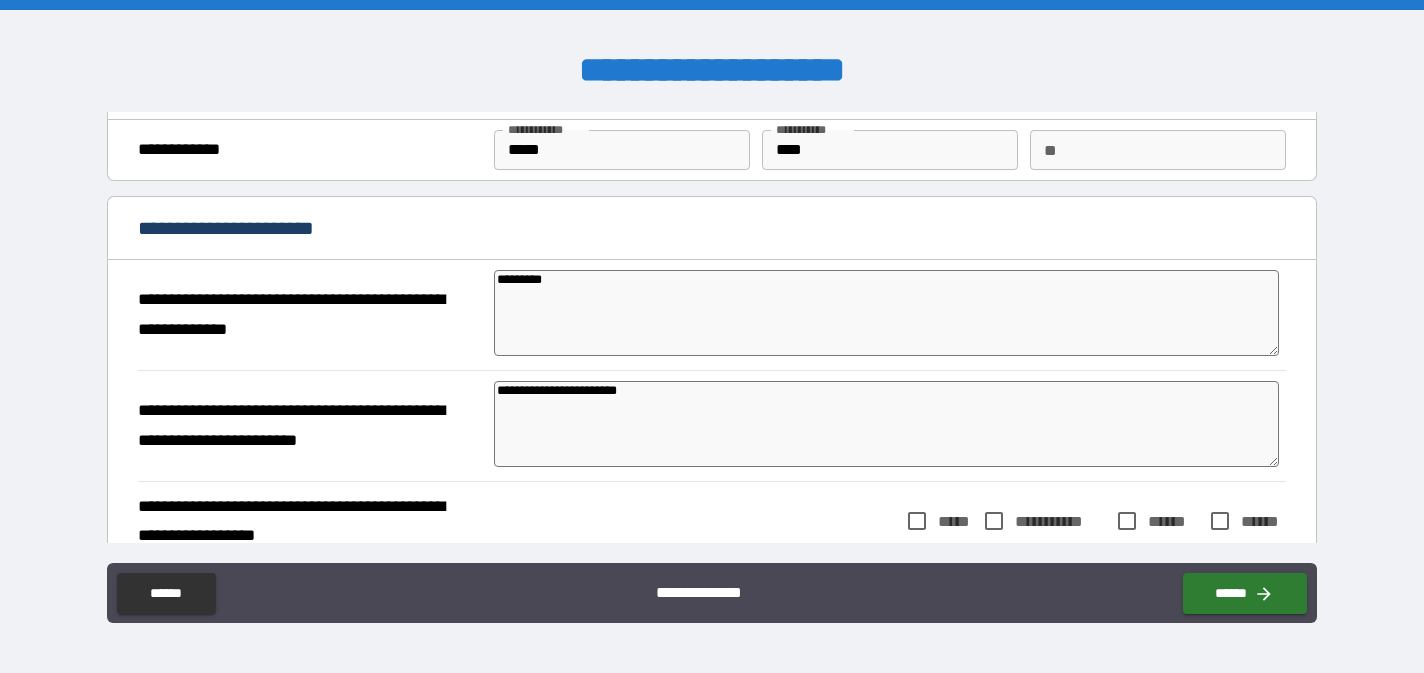 type on "*" 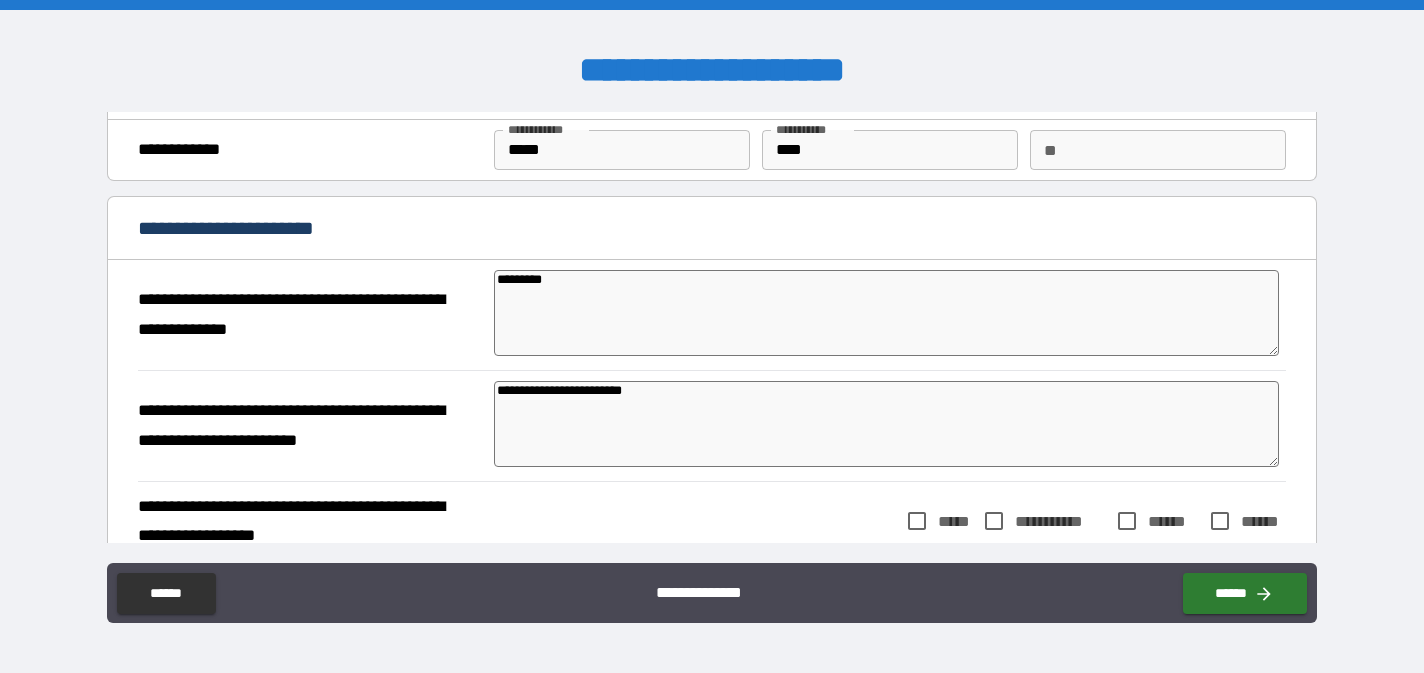 type on "**********" 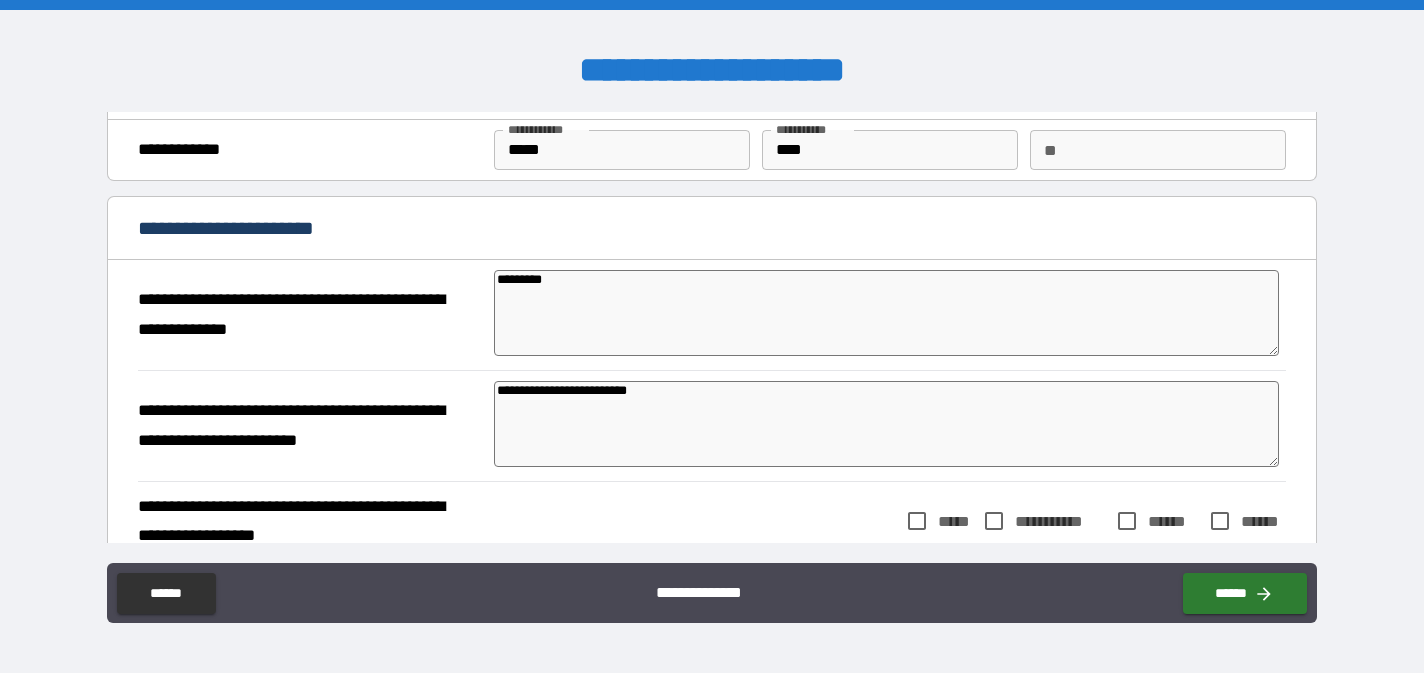 type on "*" 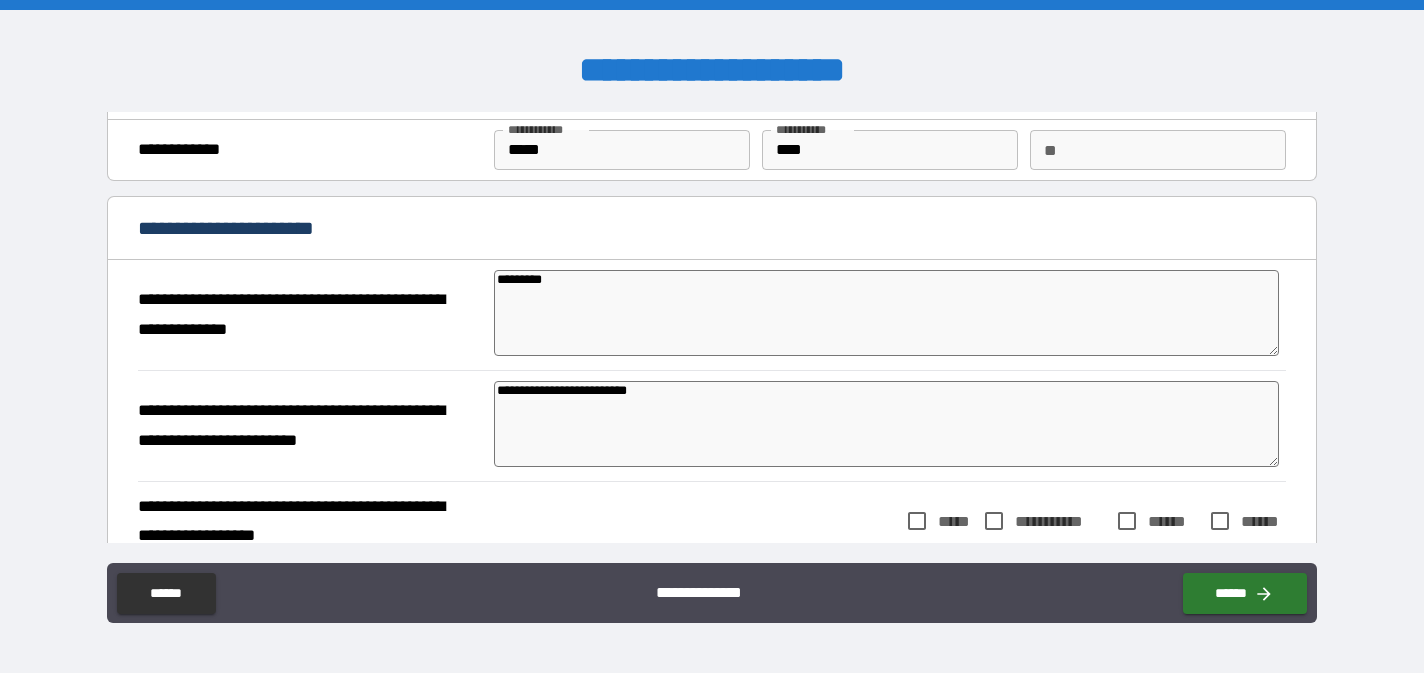 type on "*" 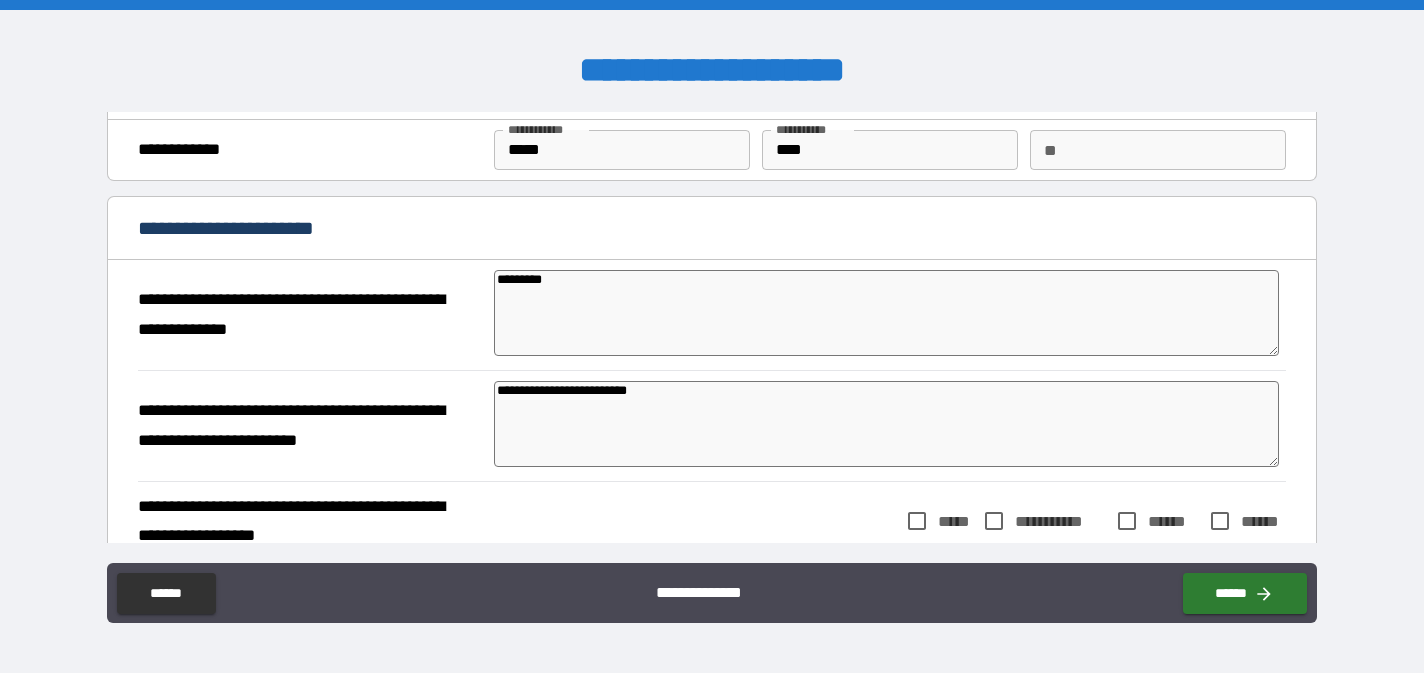 type on "**********" 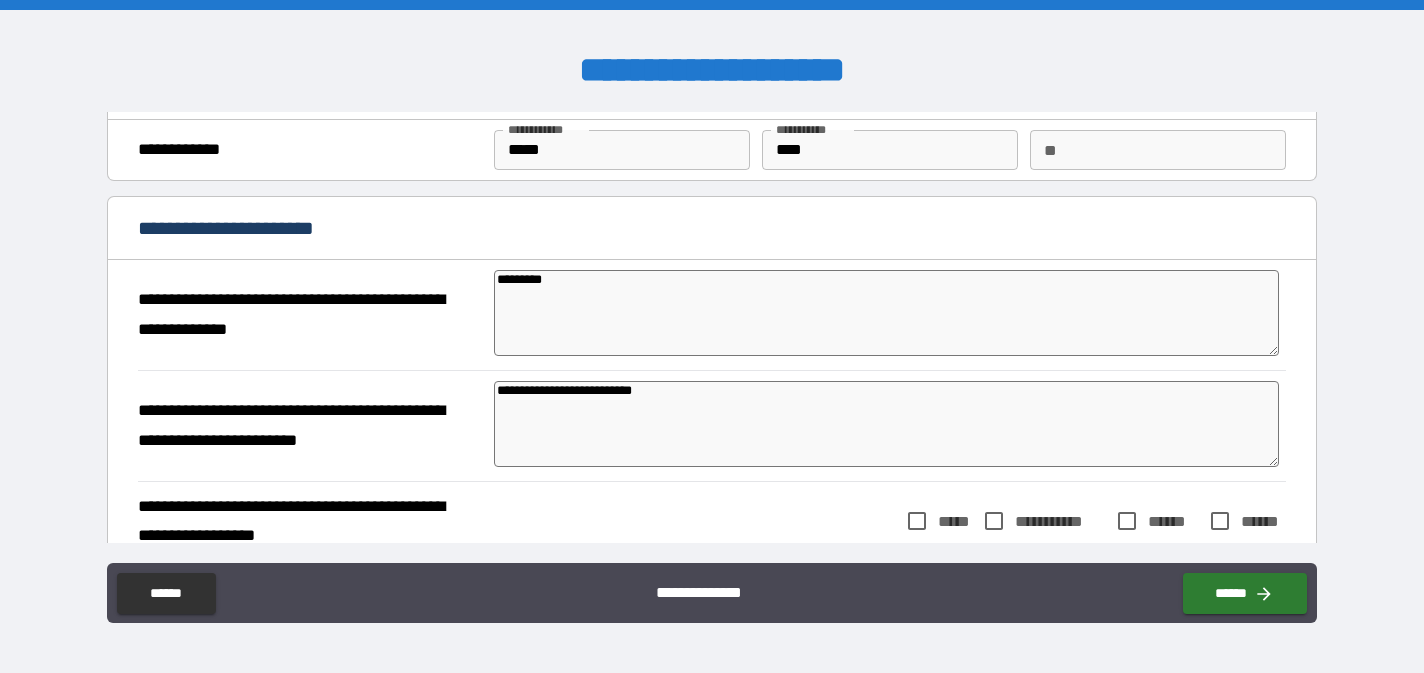 type on "*" 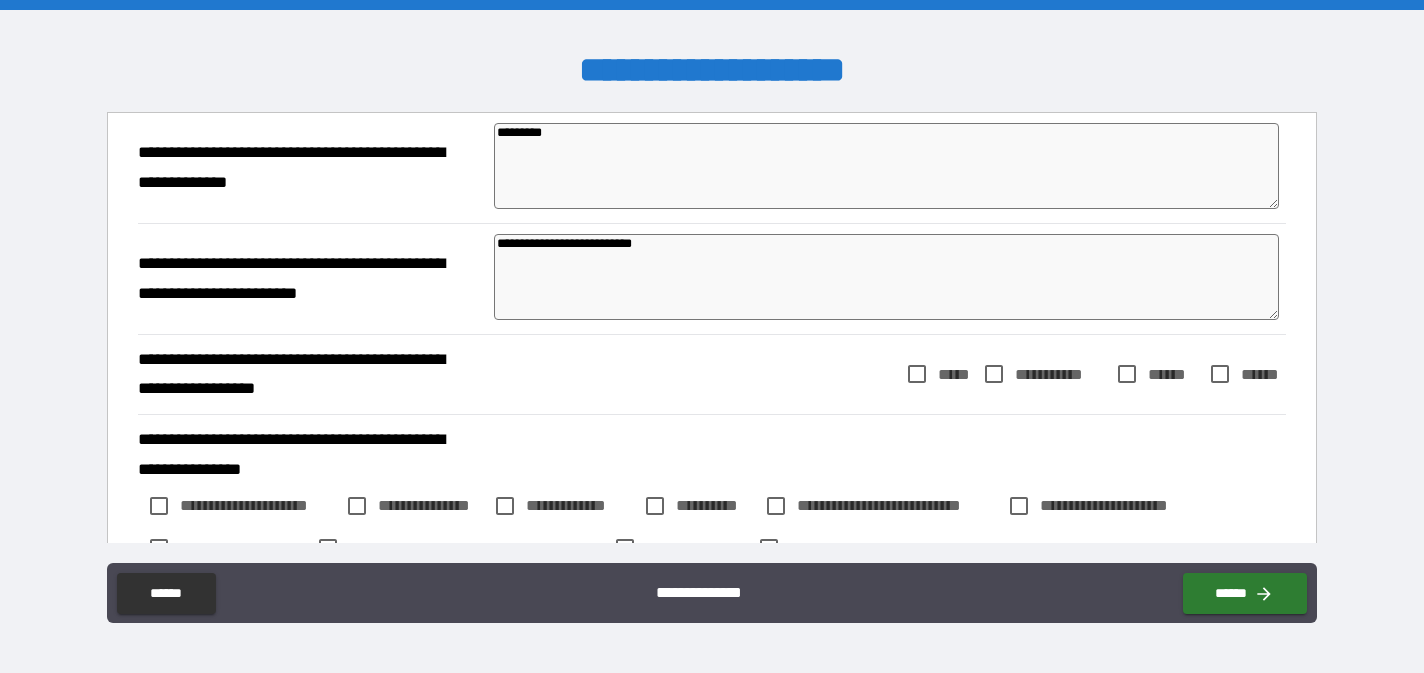 scroll, scrollTop: 202, scrollLeft: 0, axis: vertical 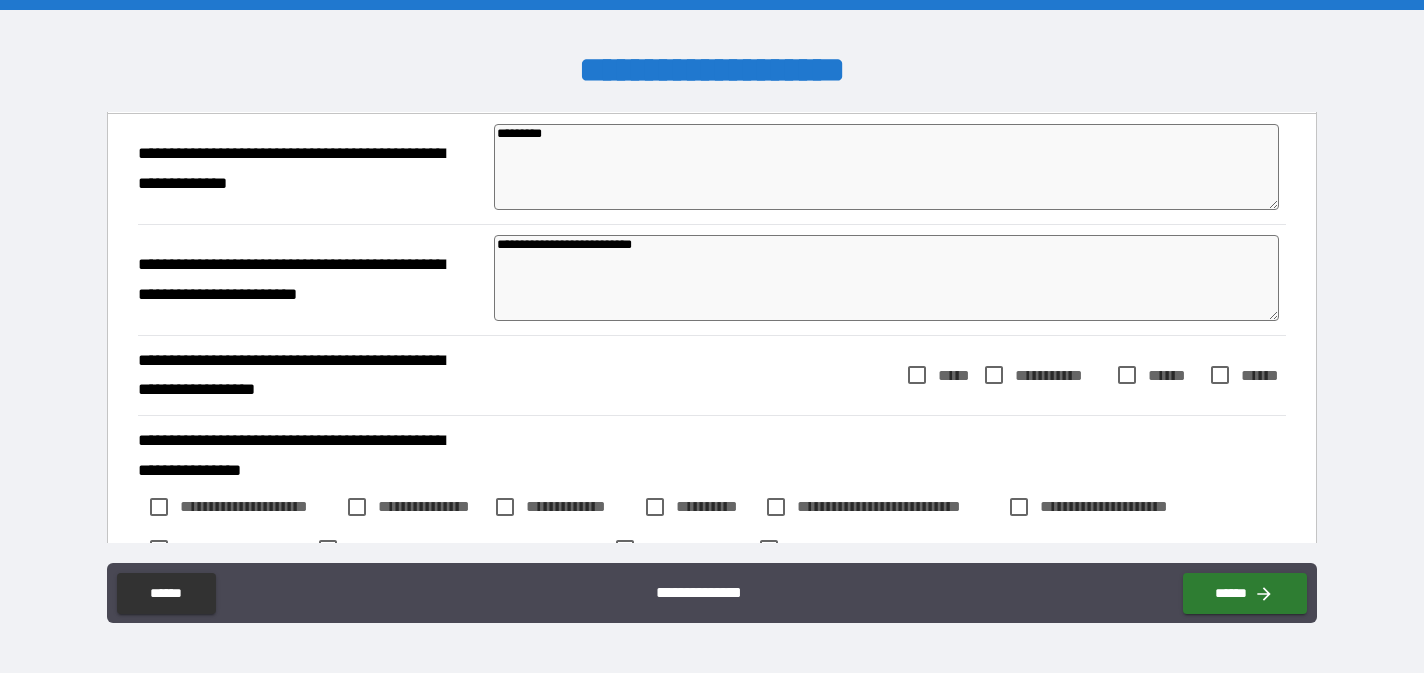 type on "**********" 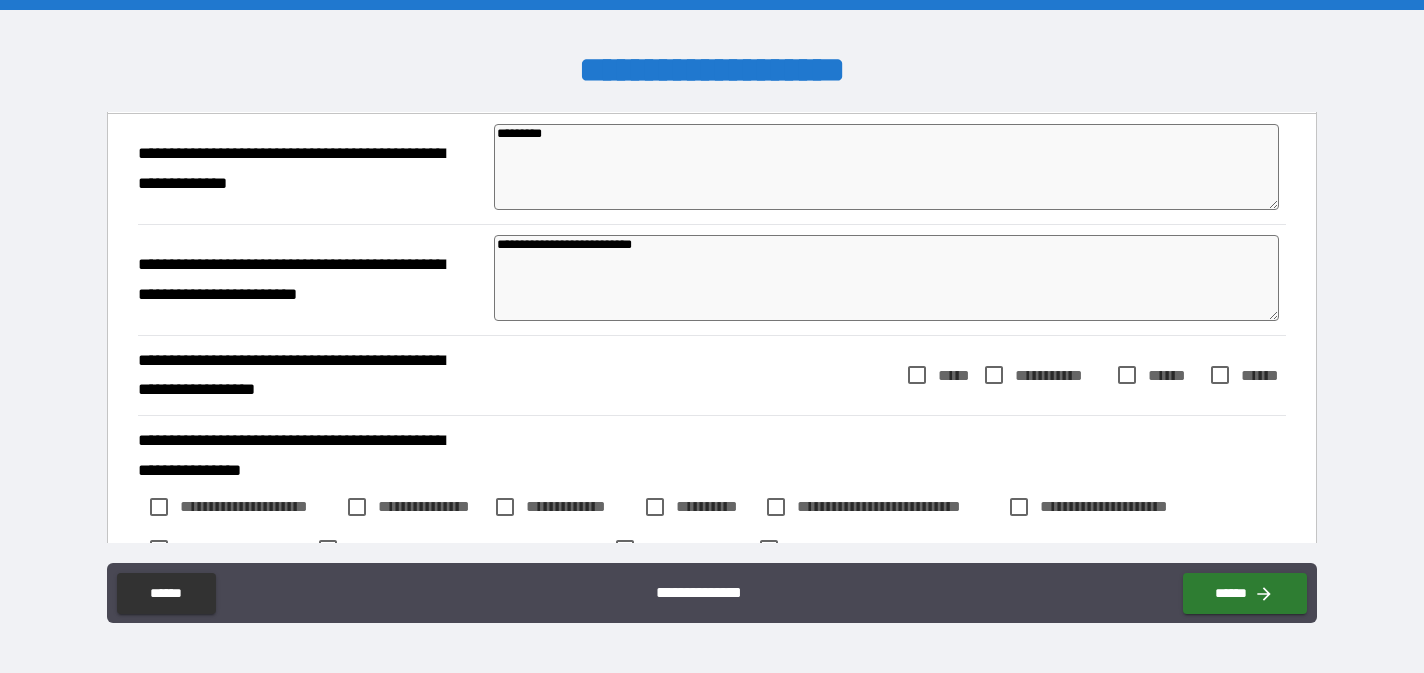 type on "*" 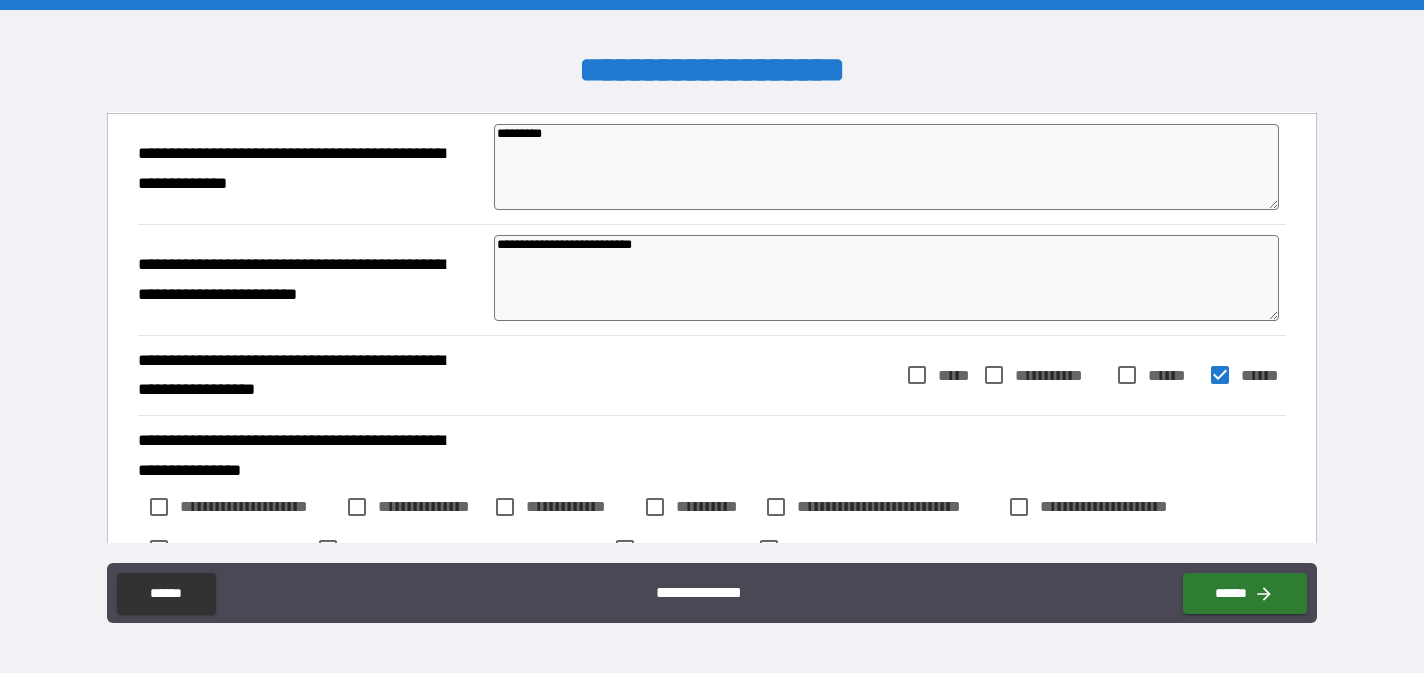 type on "*" 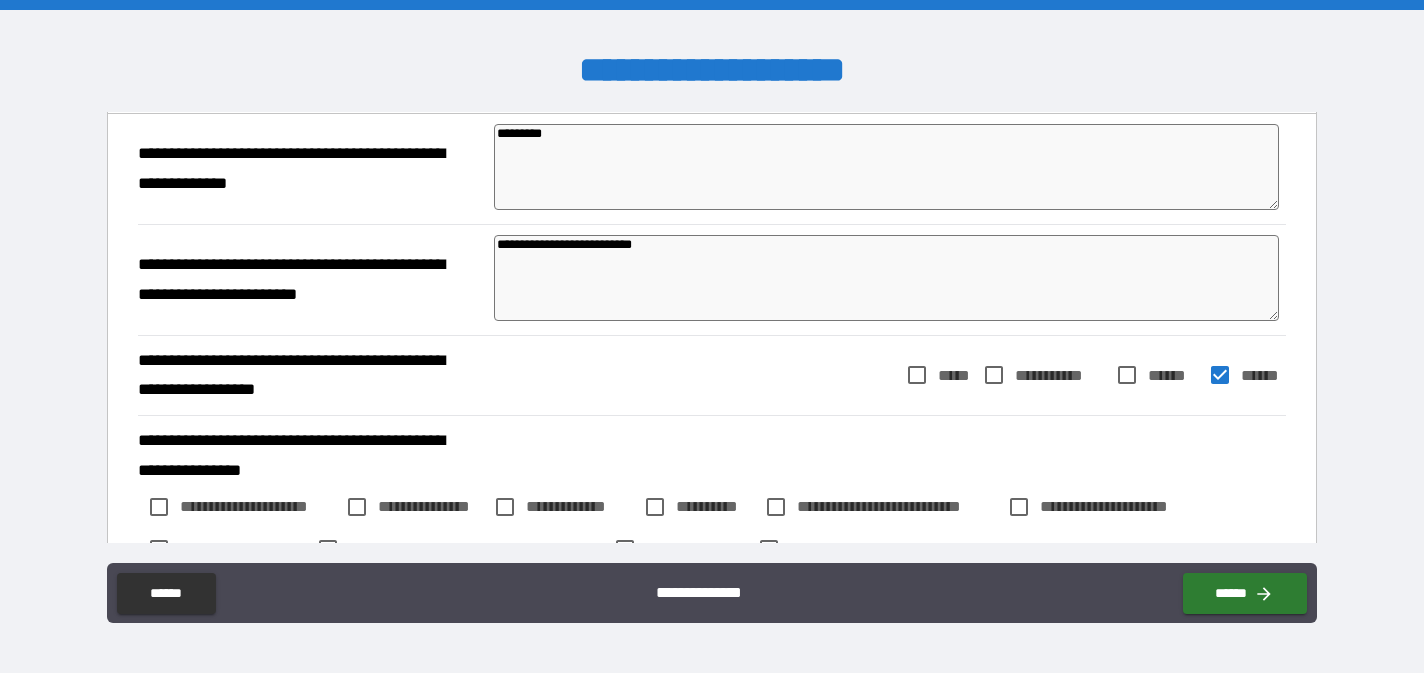 type on "*" 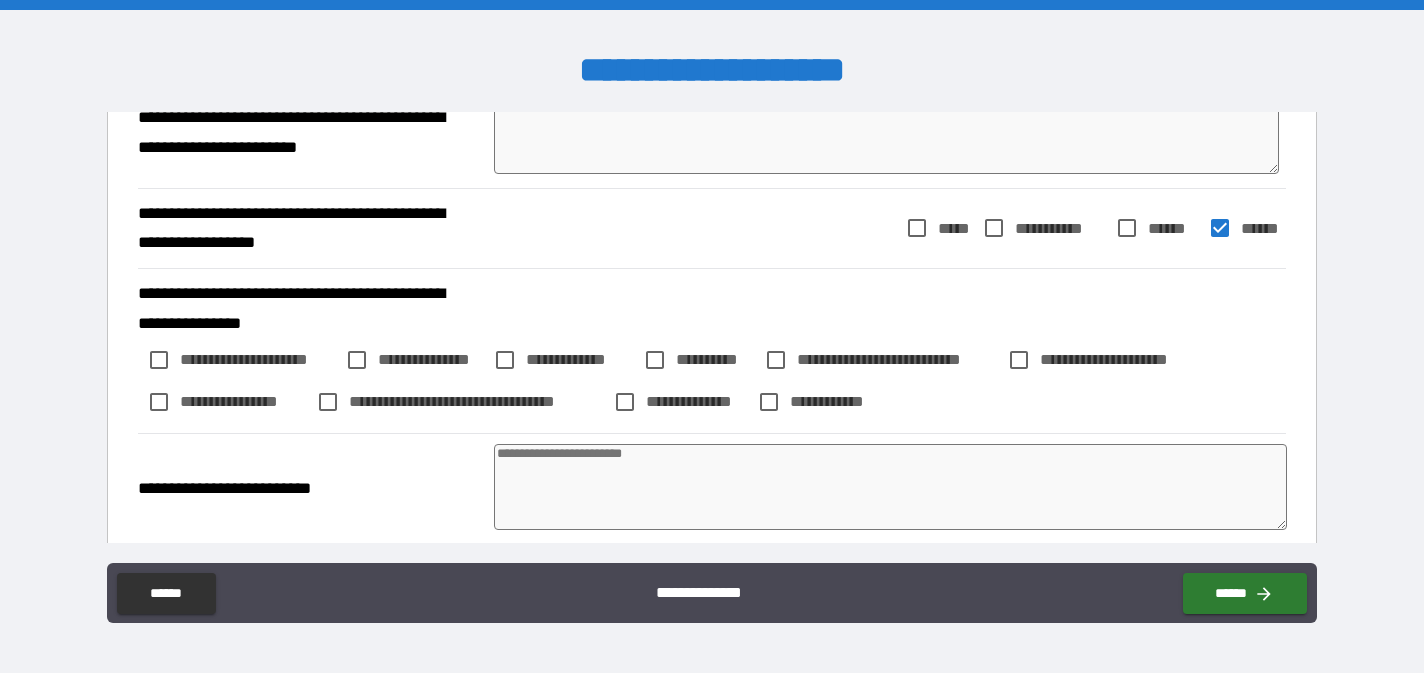scroll, scrollTop: 351, scrollLeft: 0, axis: vertical 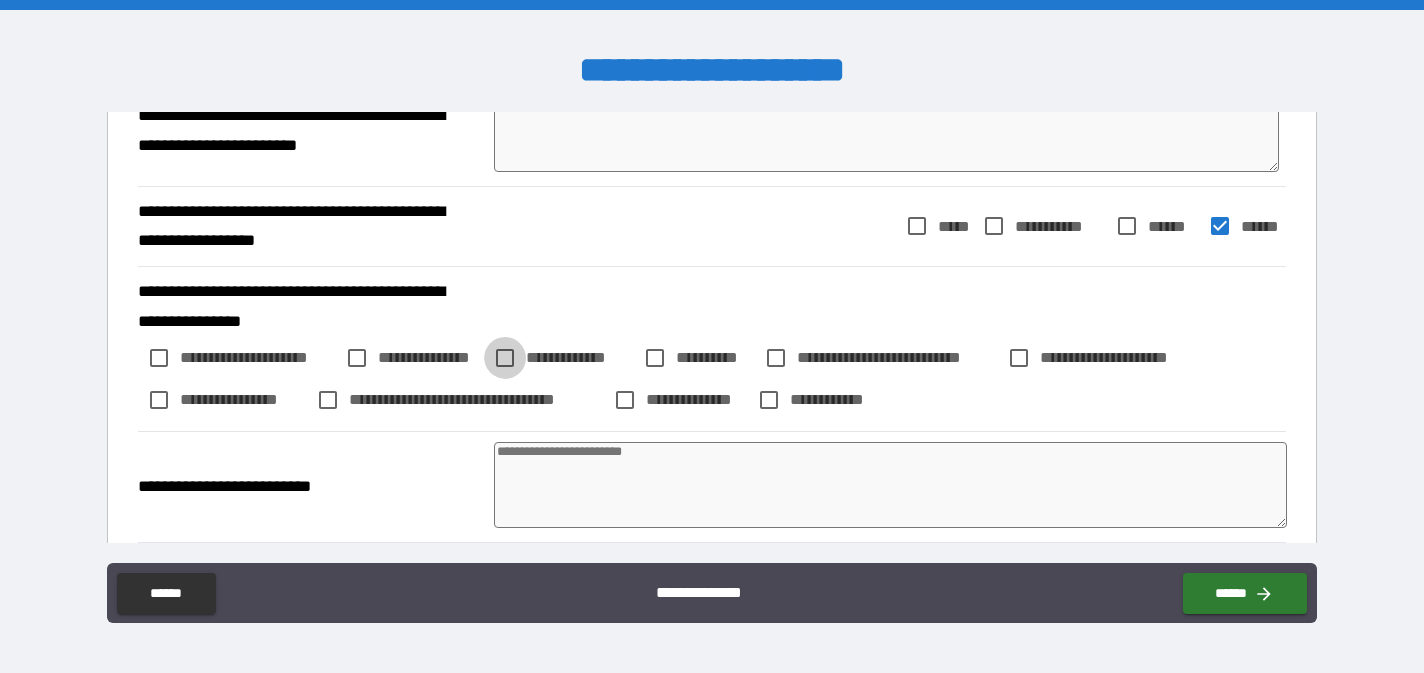type on "*" 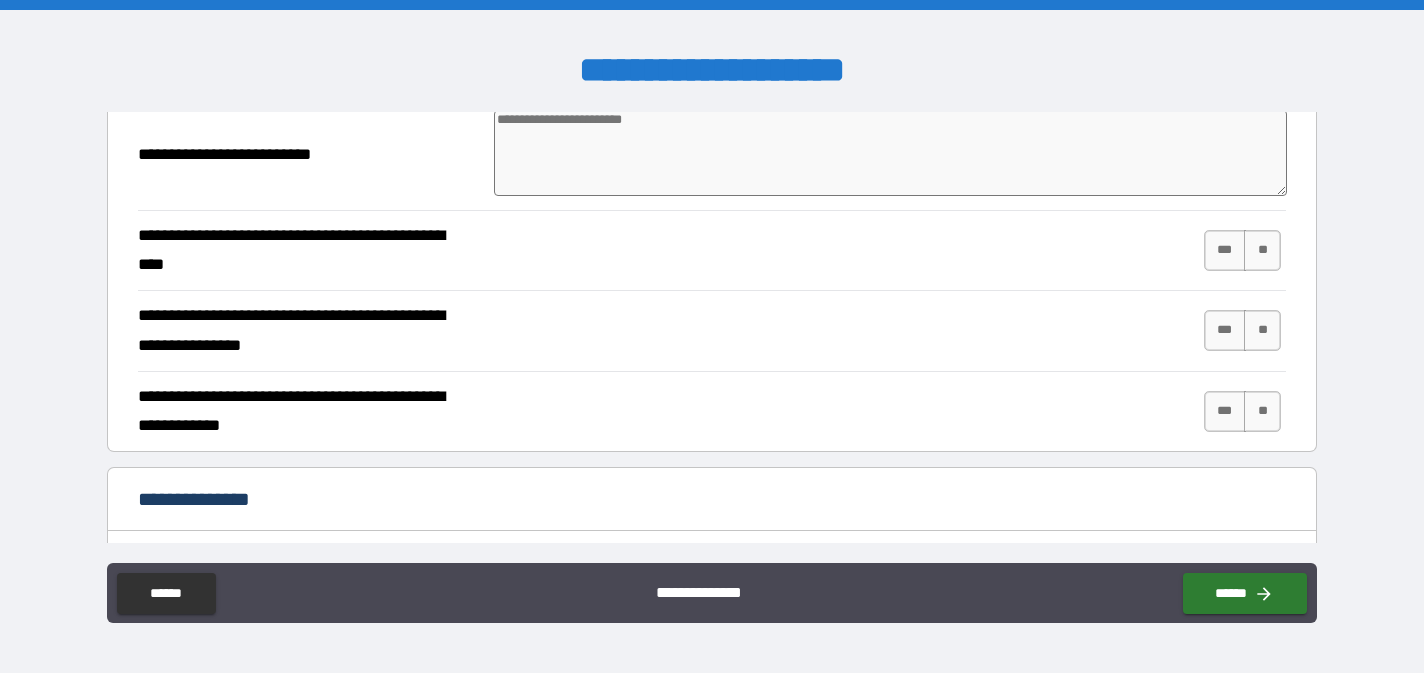 scroll, scrollTop: 678, scrollLeft: 0, axis: vertical 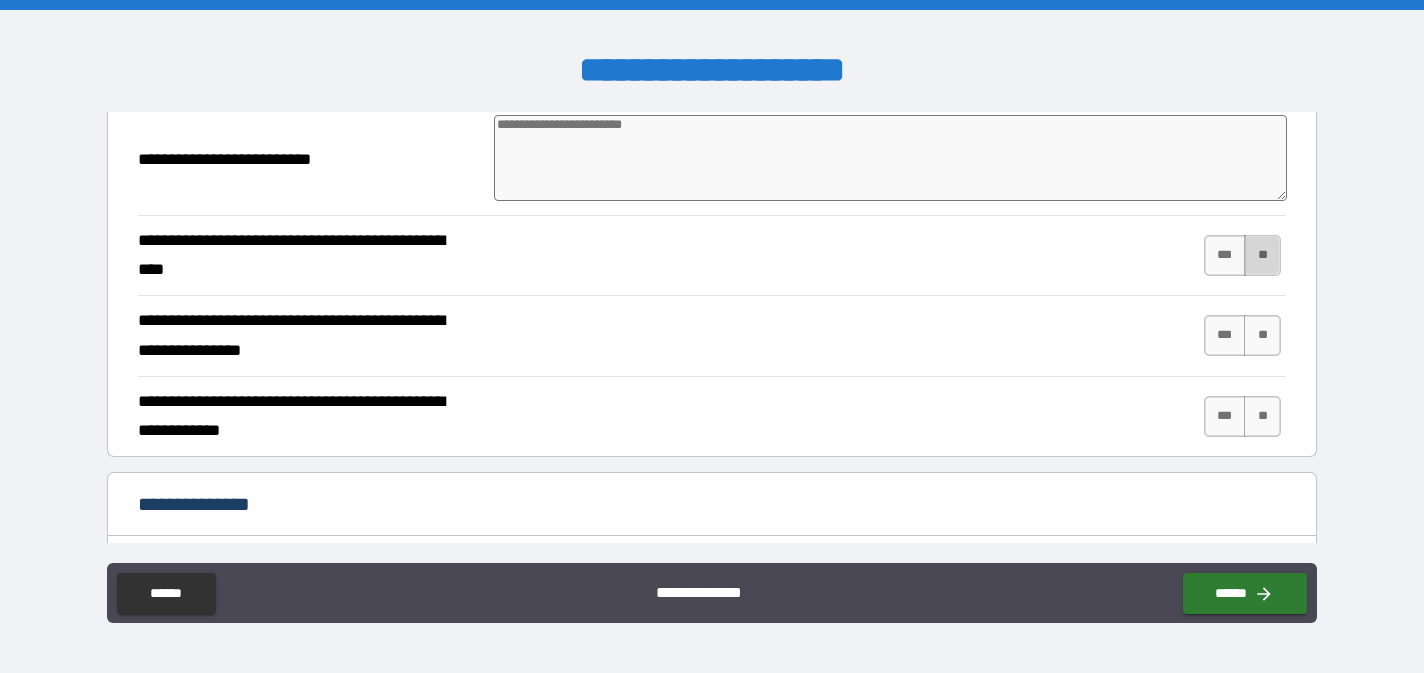click on "**" at bounding box center (1262, 255) 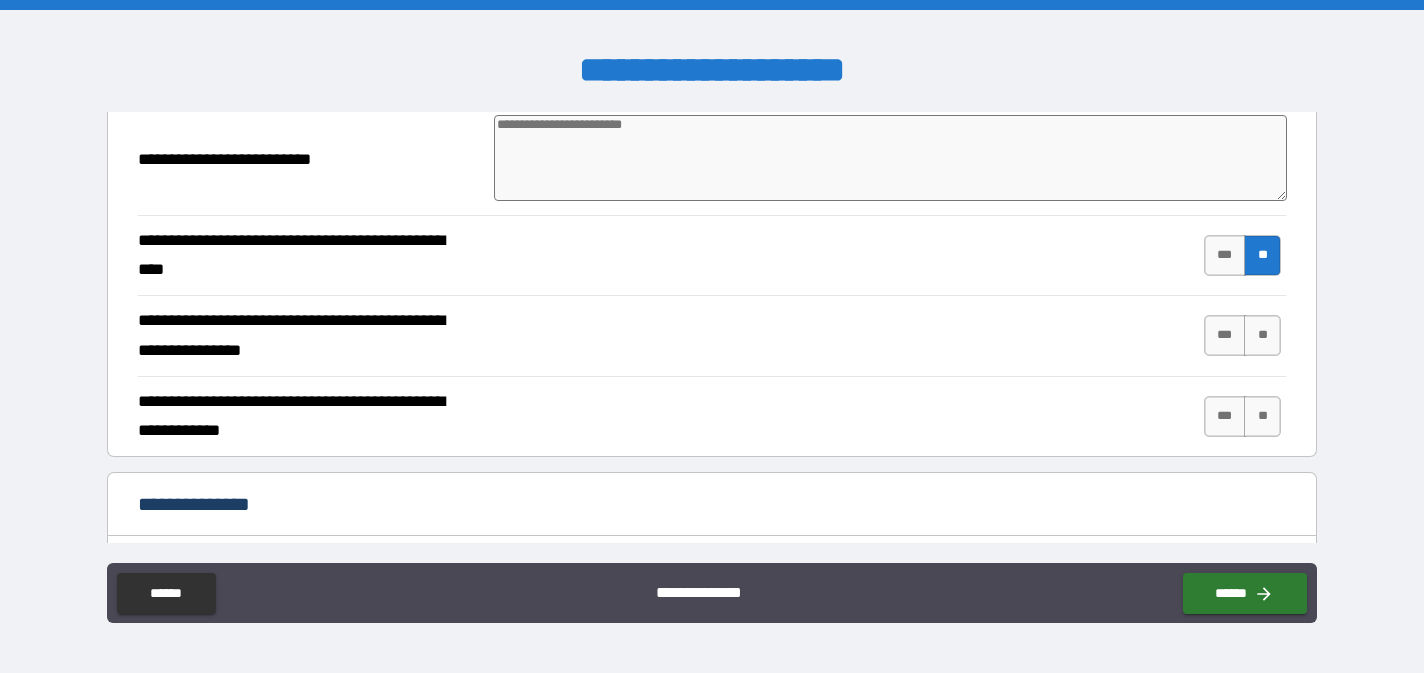 scroll, scrollTop: 777, scrollLeft: 0, axis: vertical 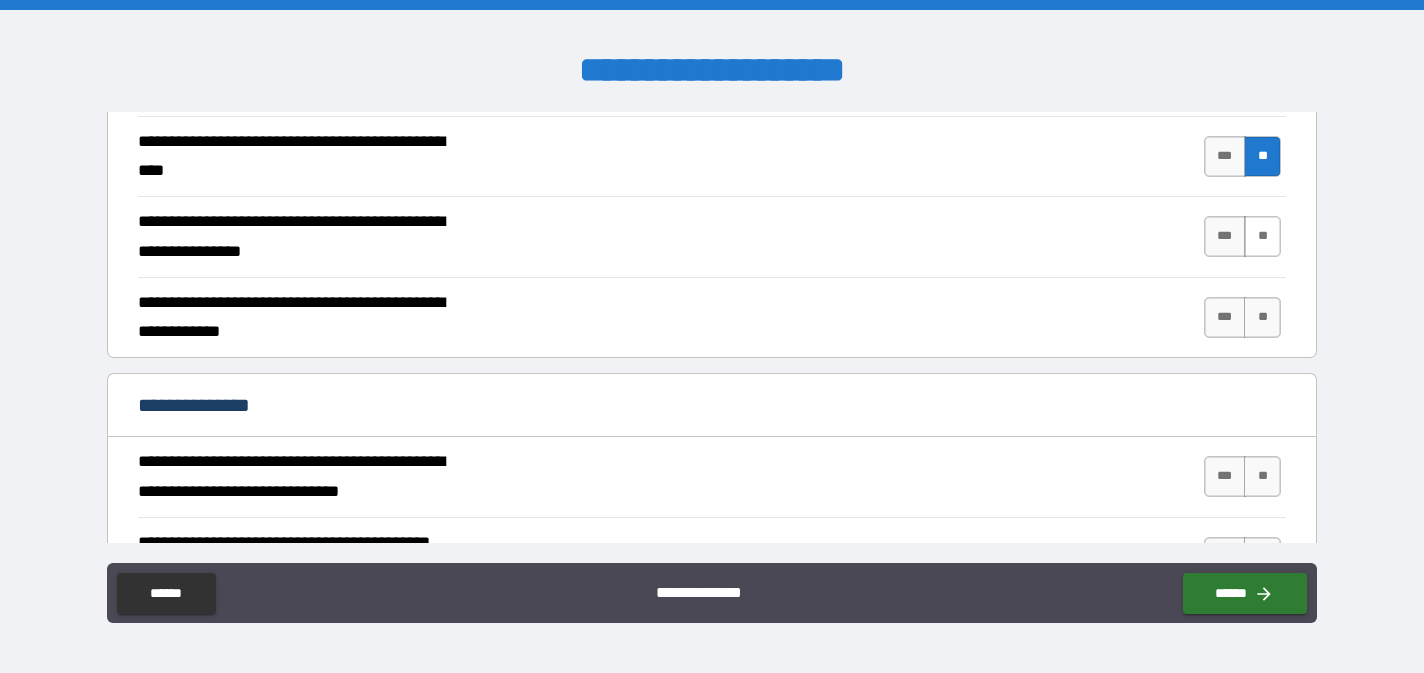 click on "**" at bounding box center [1262, 236] 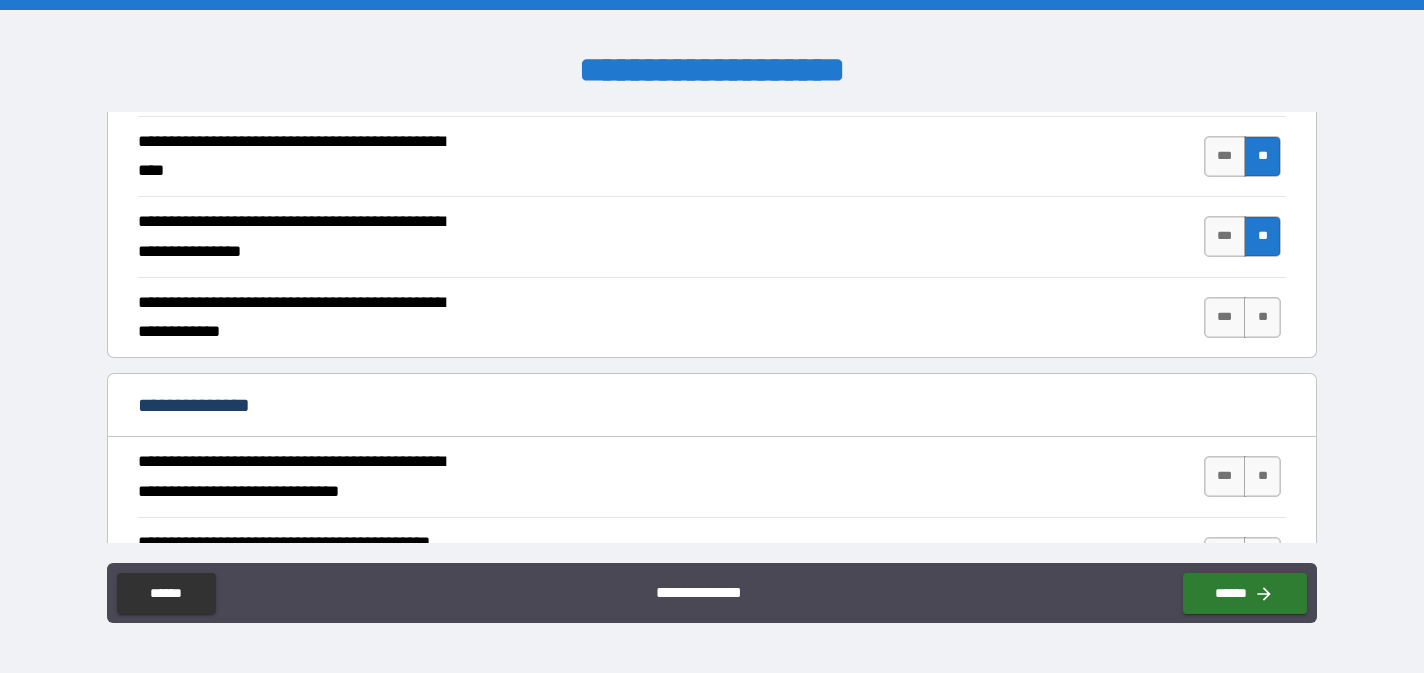 scroll, scrollTop: 858, scrollLeft: 0, axis: vertical 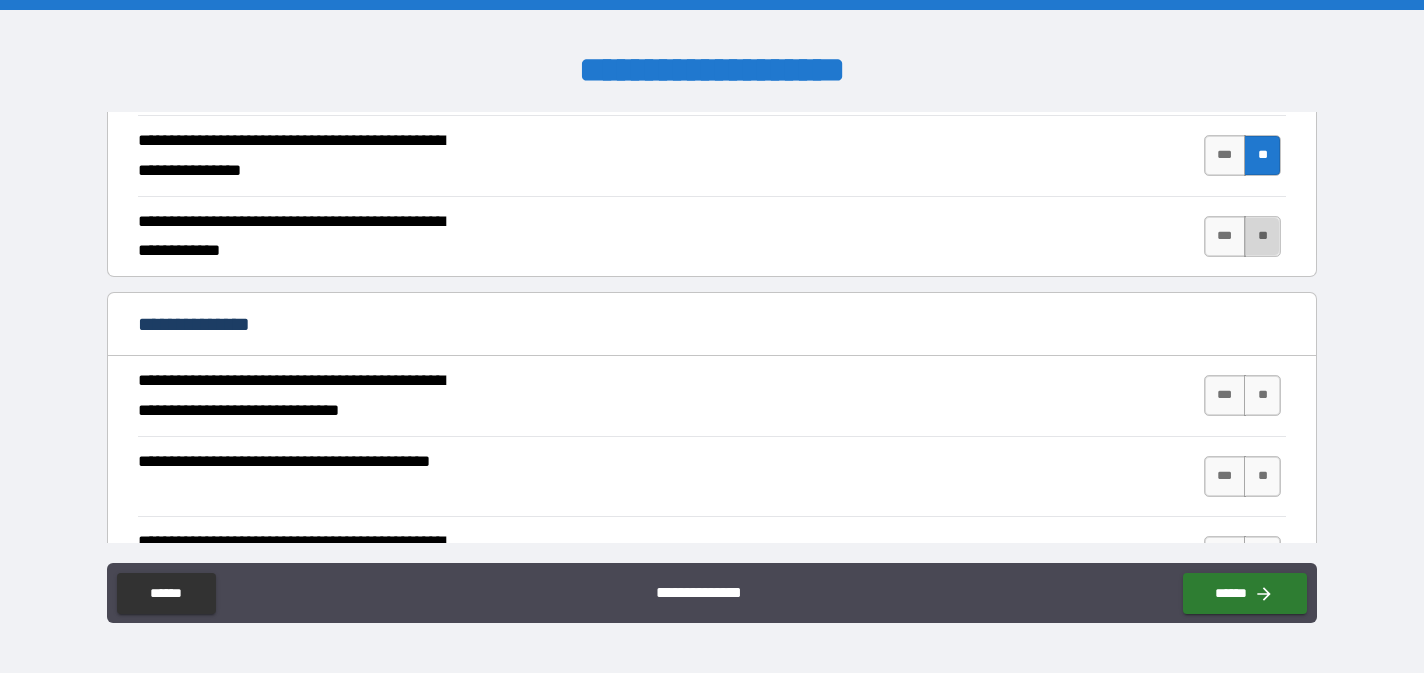 click on "**" at bounding box center [1262, 236] 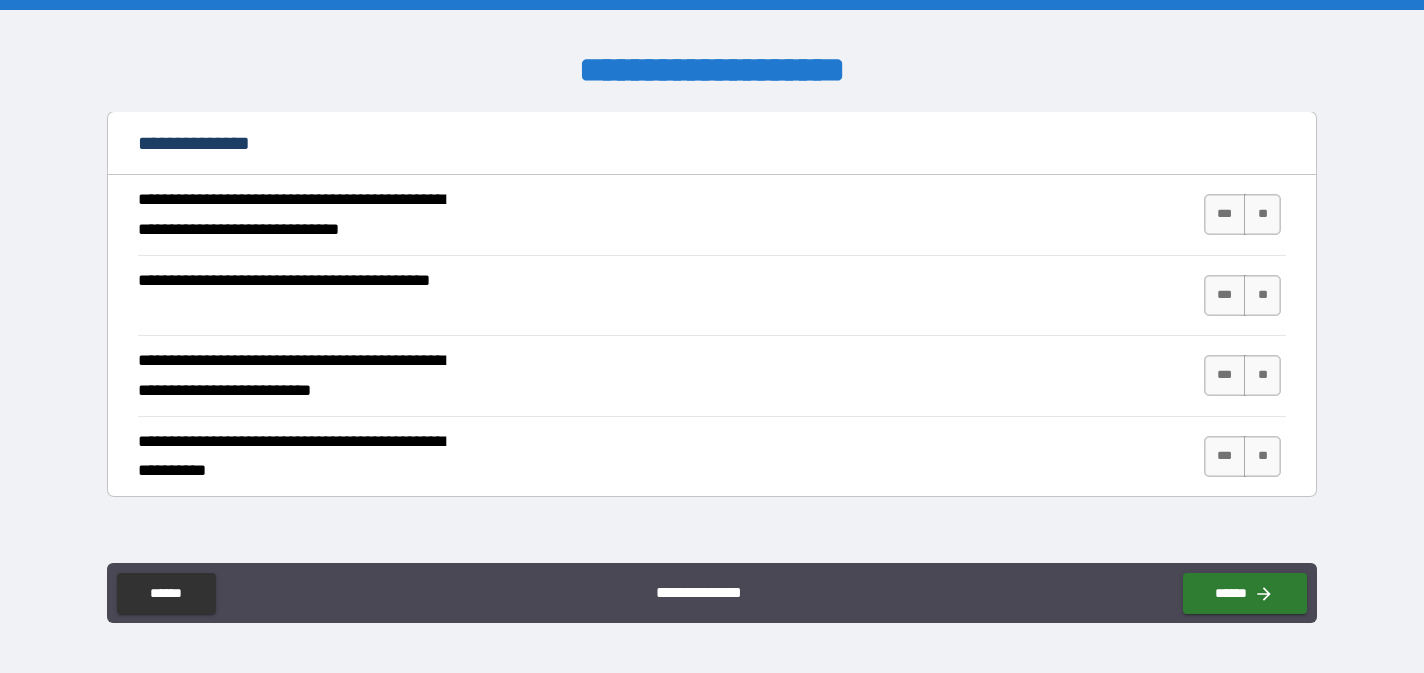 scroll, scrollTop: 1042, scrollLeft: 0, axis: vertical 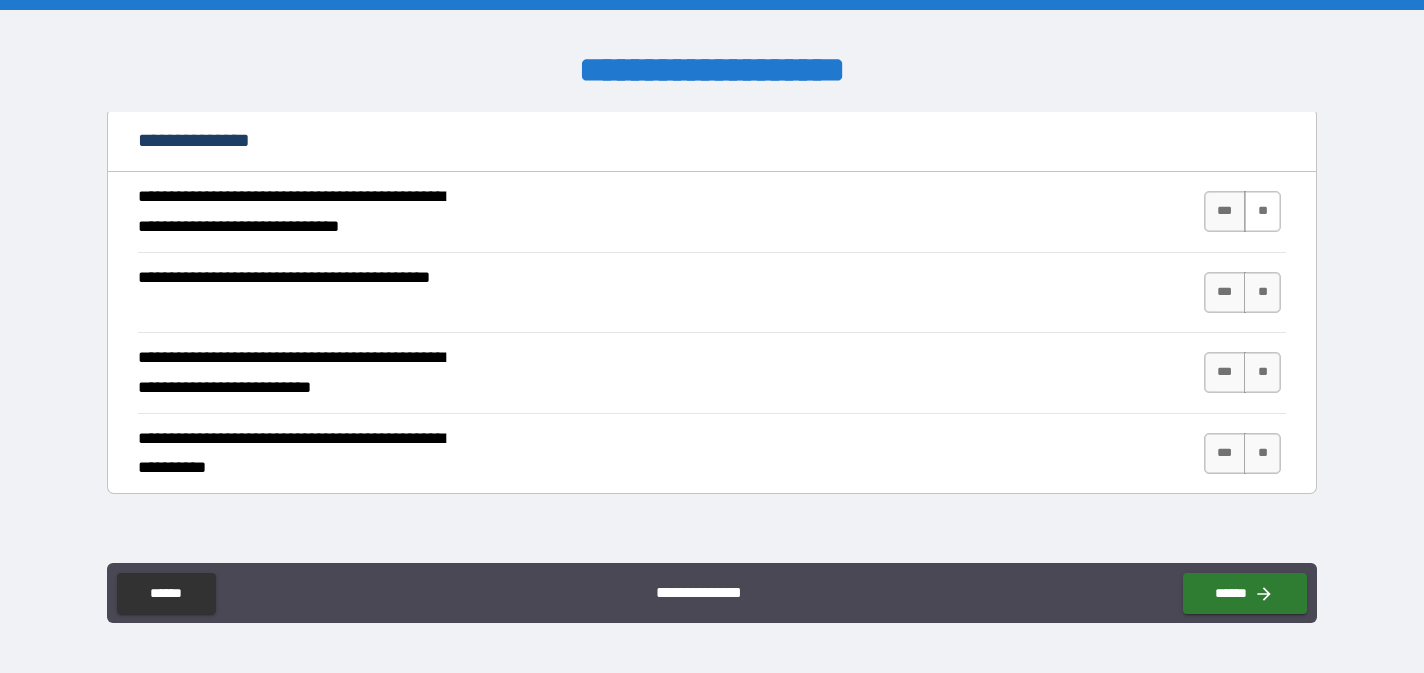 click on "**" at bounding box center [1262, 211] 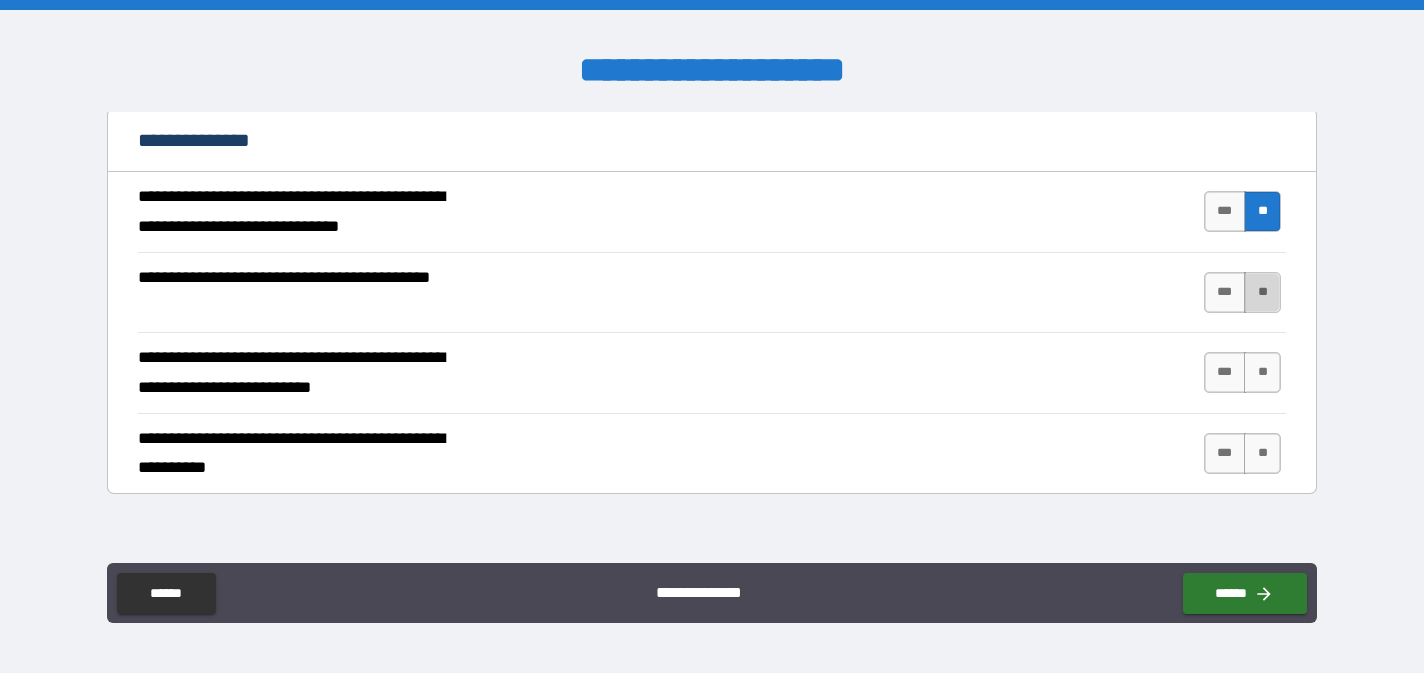 click on "**" at bounding box center [1262, 292] 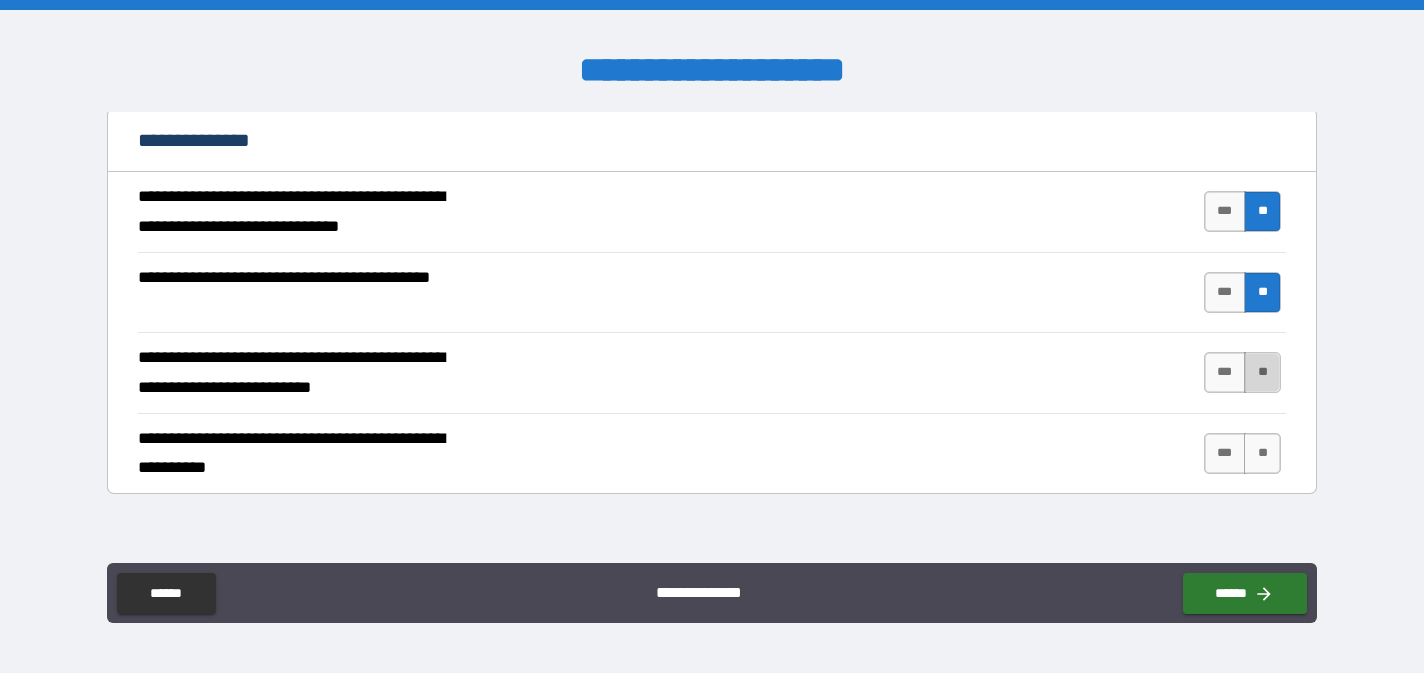 click on "**" at bounding box center [1262, 372] 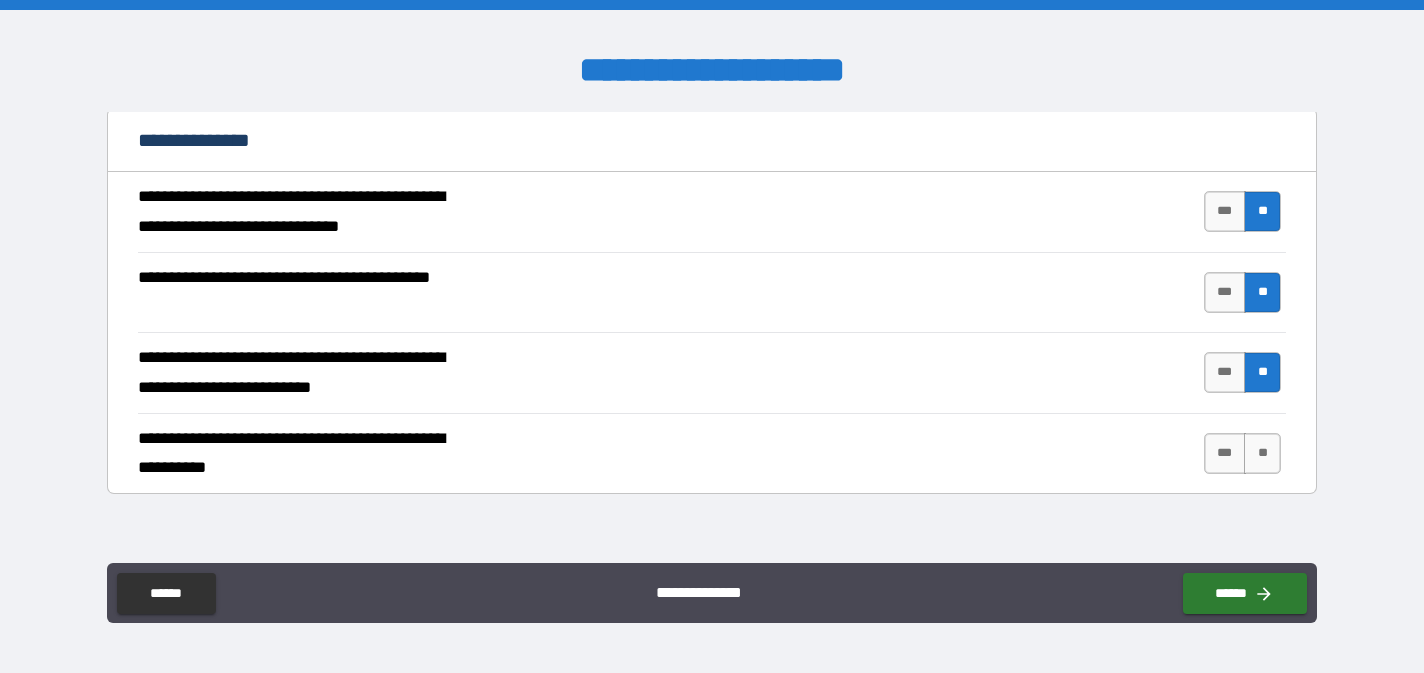 scroll, scrollTop: 1188, scrollLeft: 0, axis: vertical 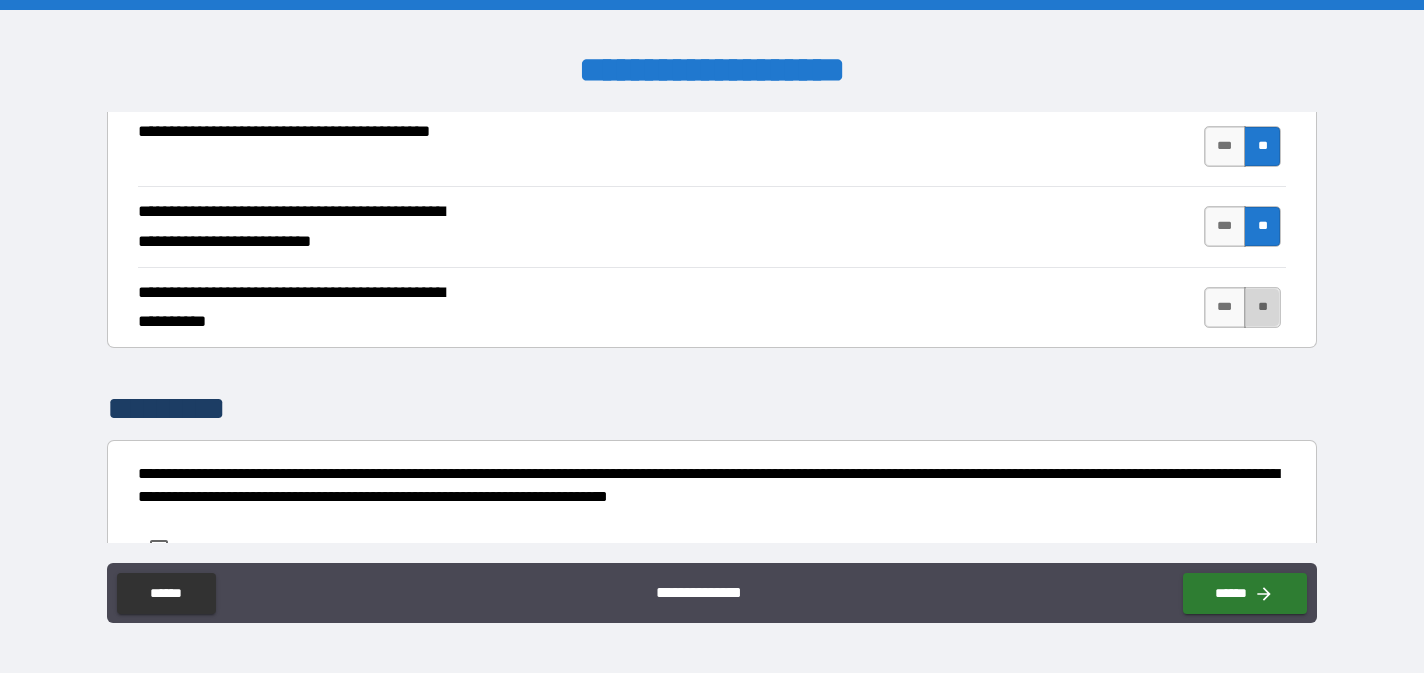click on "**" at bounding box center [1262, 307] 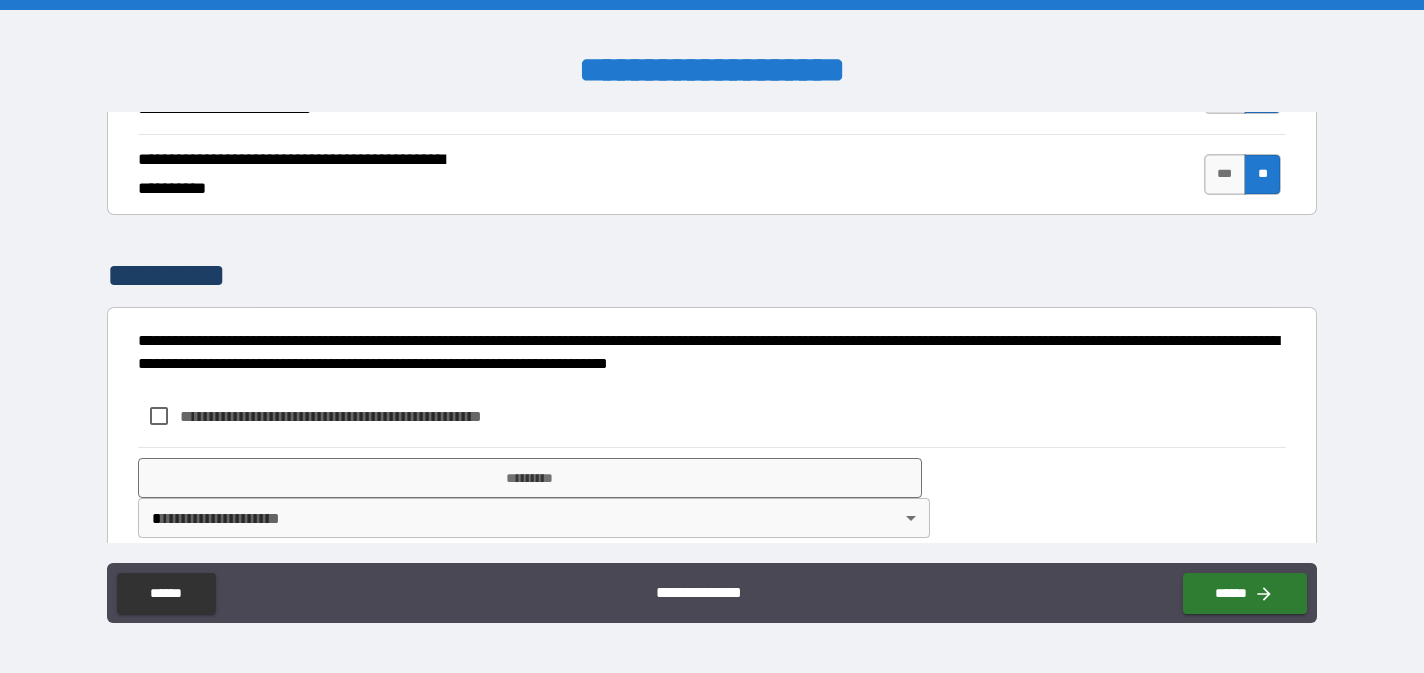 scroll, scrollTop: 1347, scrollLeft: 0, axis: vertical 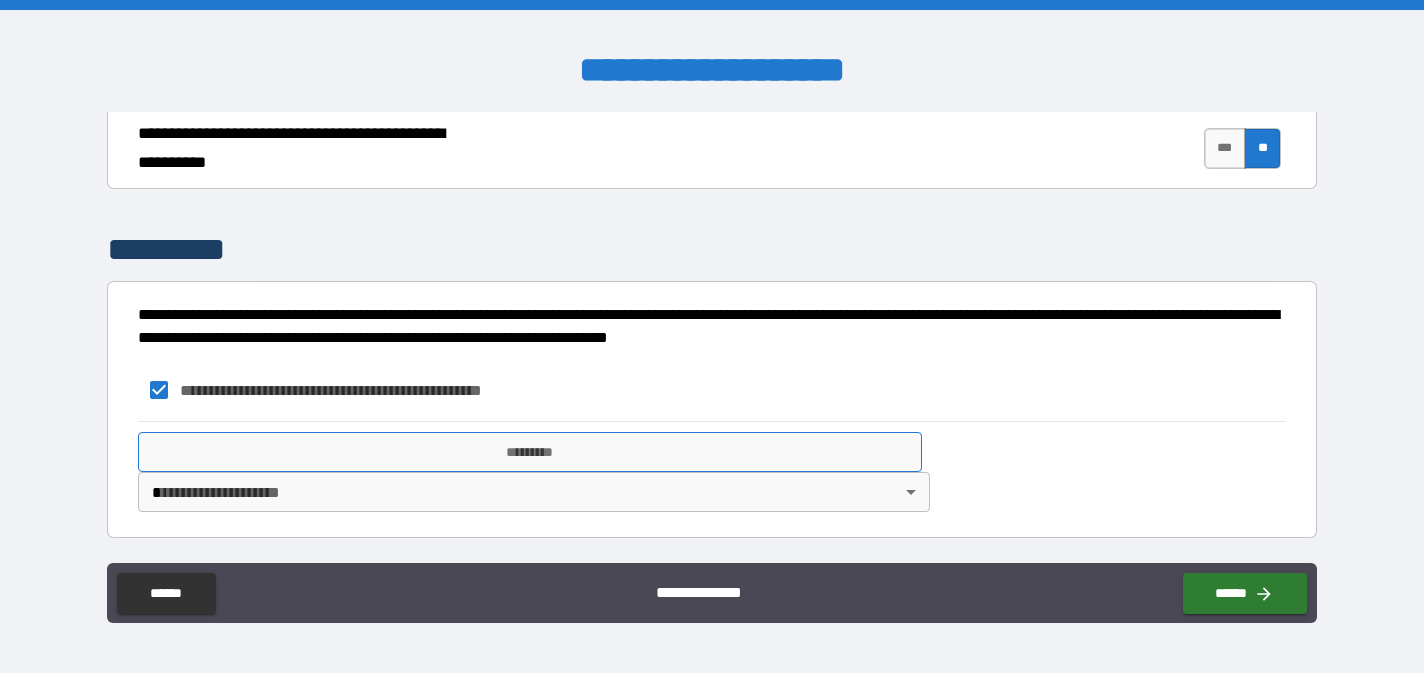 click on "*********" at bounding box center (530, 452) 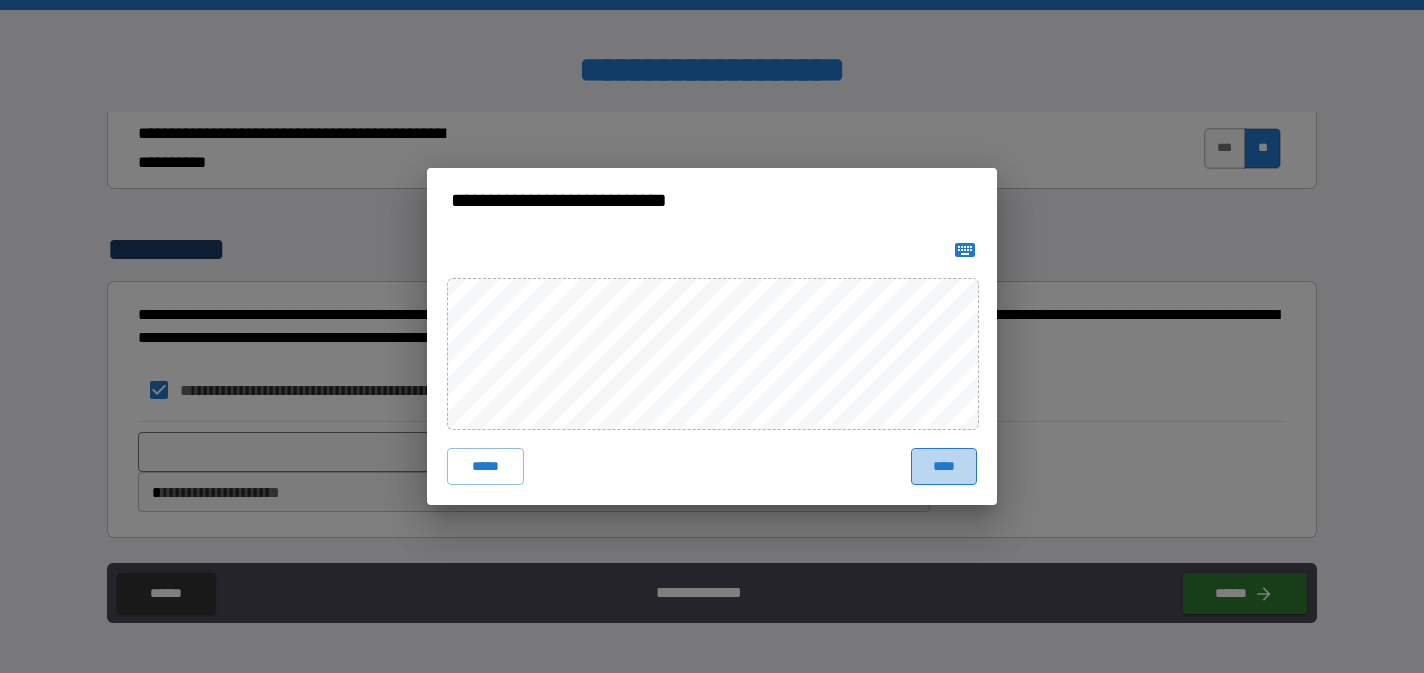 click on "****" at bounding box center (944, 466) 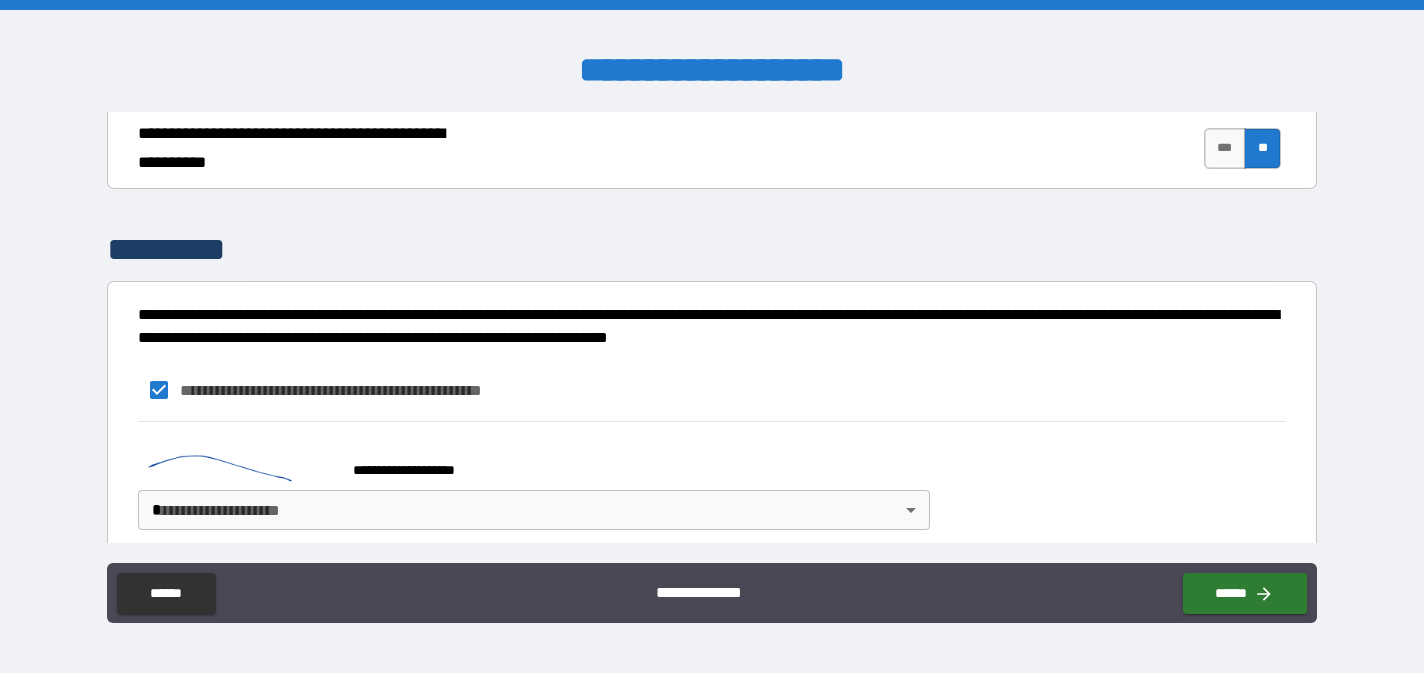click on "[FIRST] [LAST] [STREET] [CITY], [STATE] [ZIP] [COUNTRY] [PHONE] [EMAIL]" at bounding box center [712, 336] 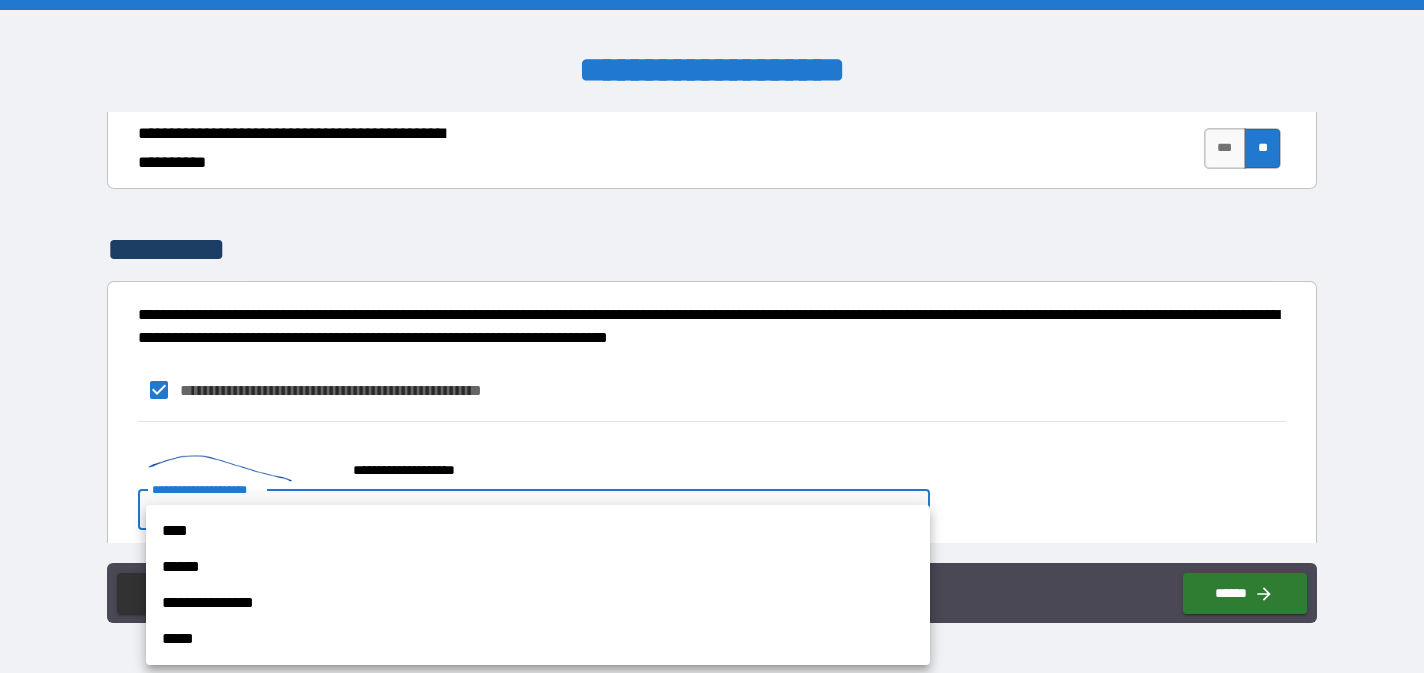 click on "****" at bounding box center (538, 531) 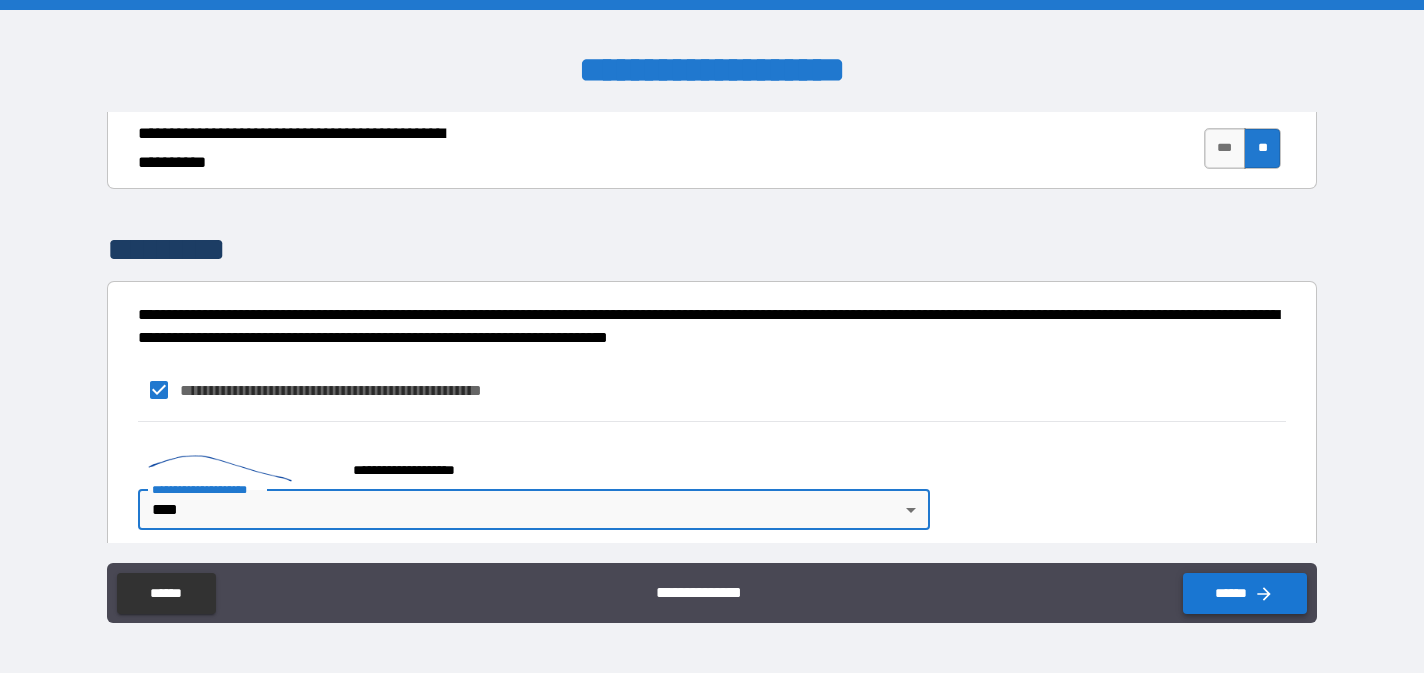 click on "******" at bounding box center (1245, 593) 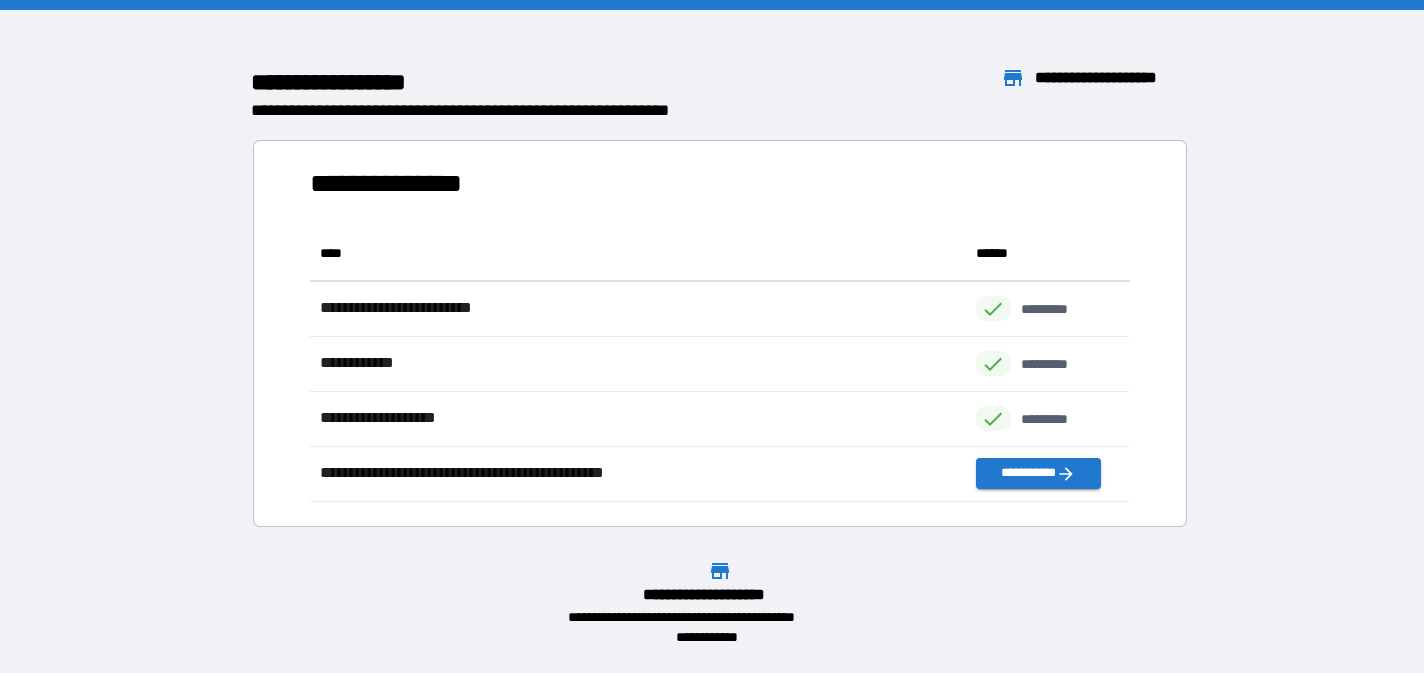 scroll, scrollTop: 1, scrollLeft: 0, axis: vertical 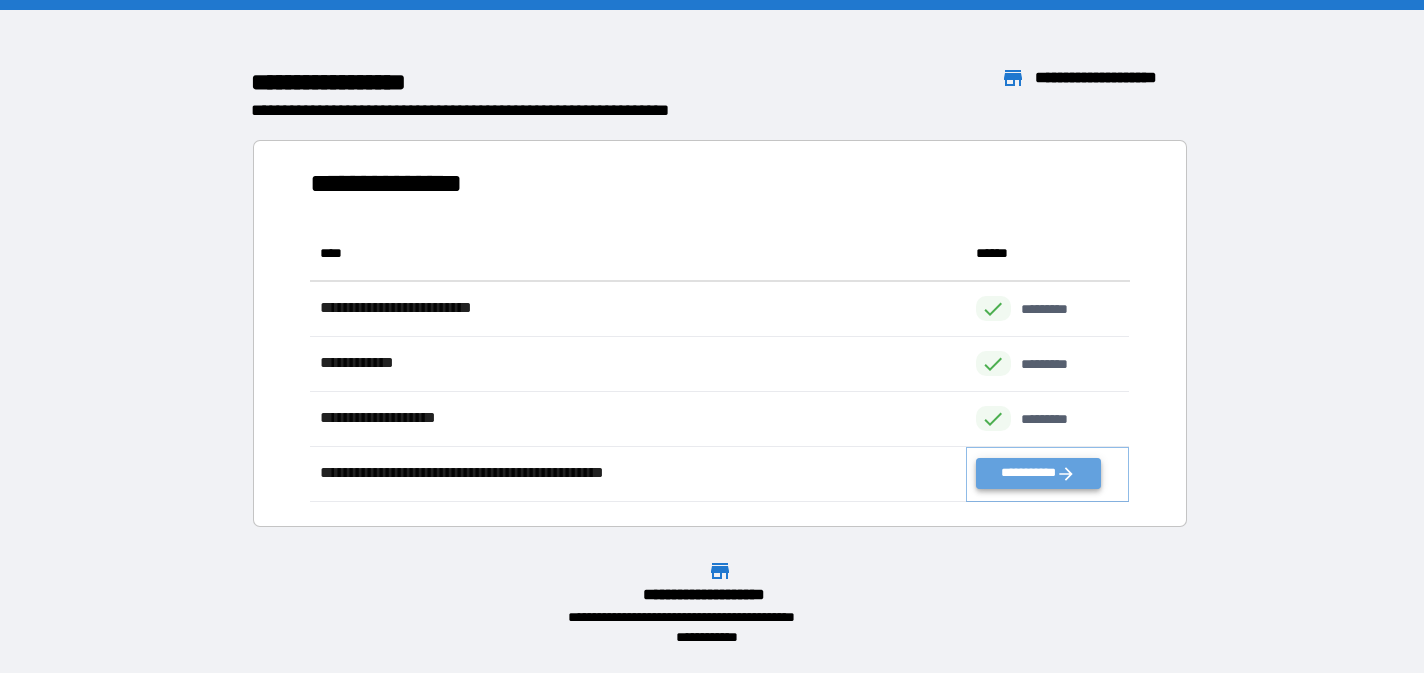 click on "**********" at bounding box center (1038, 473) 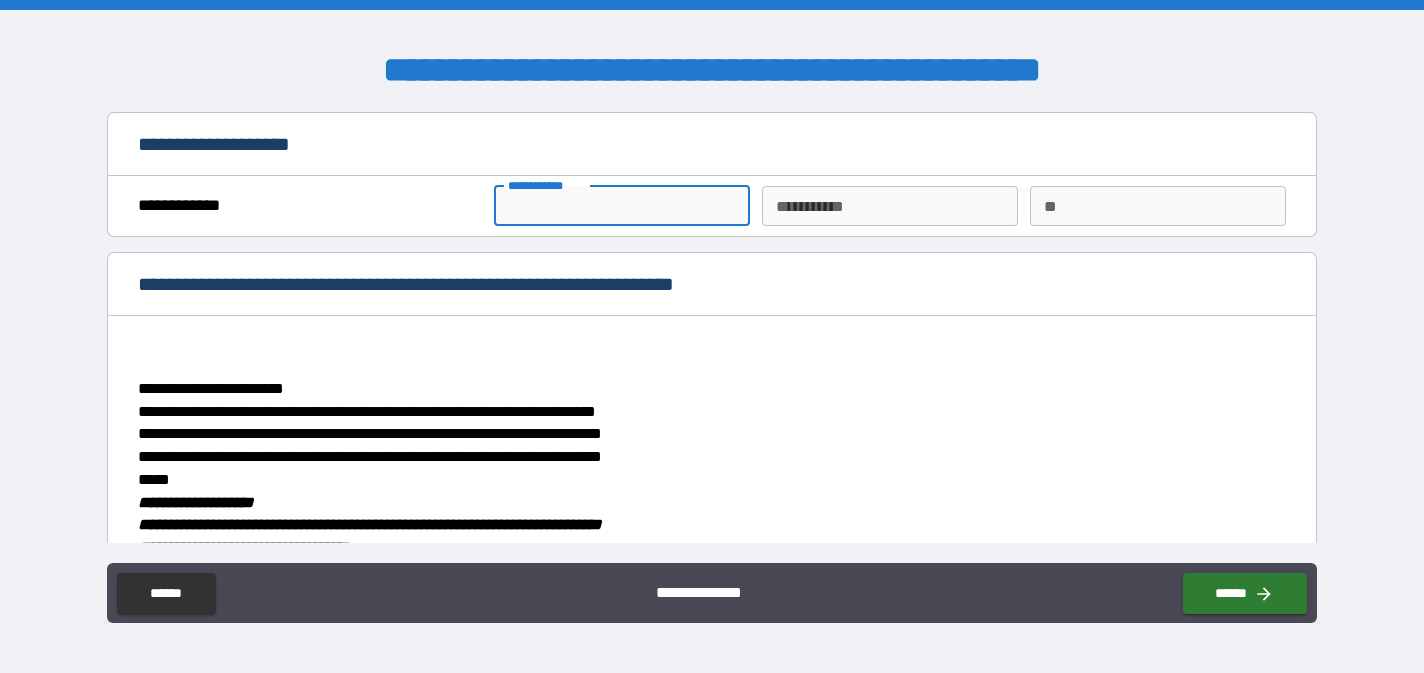 click on "**********" at bounding box center [622, 206] 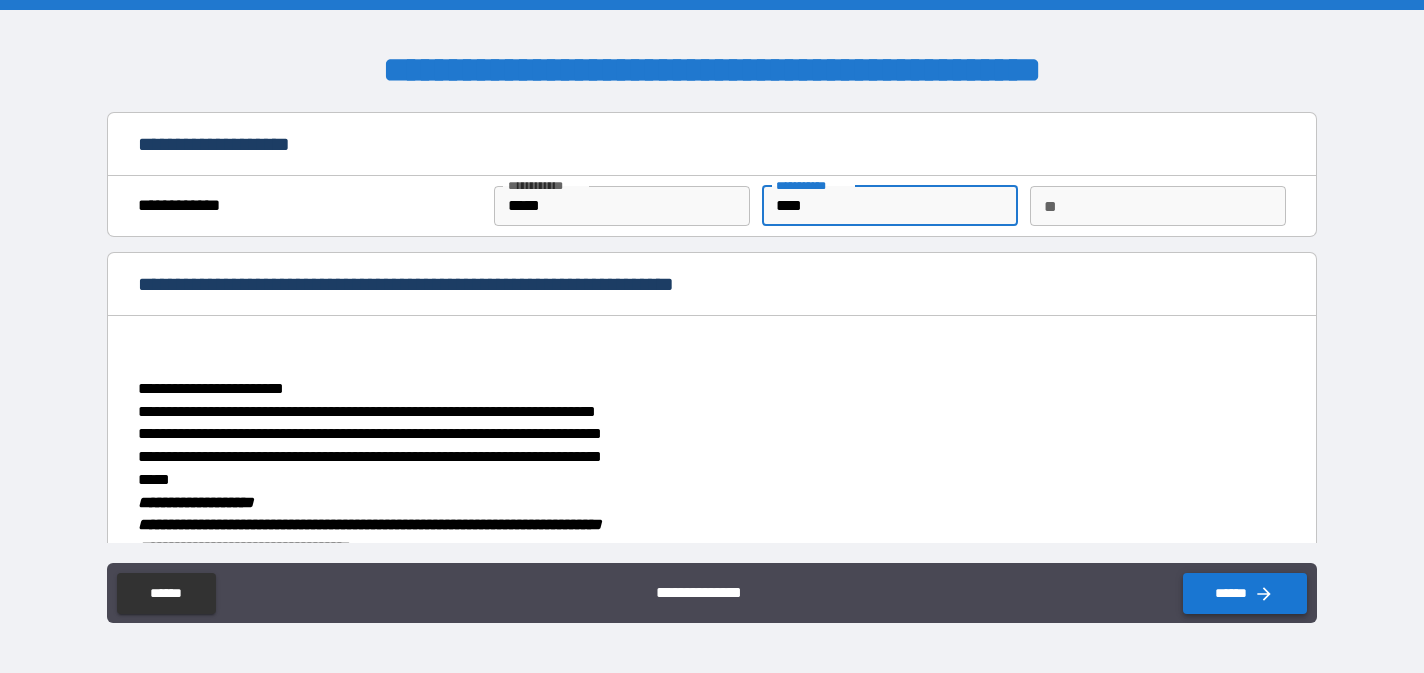 click 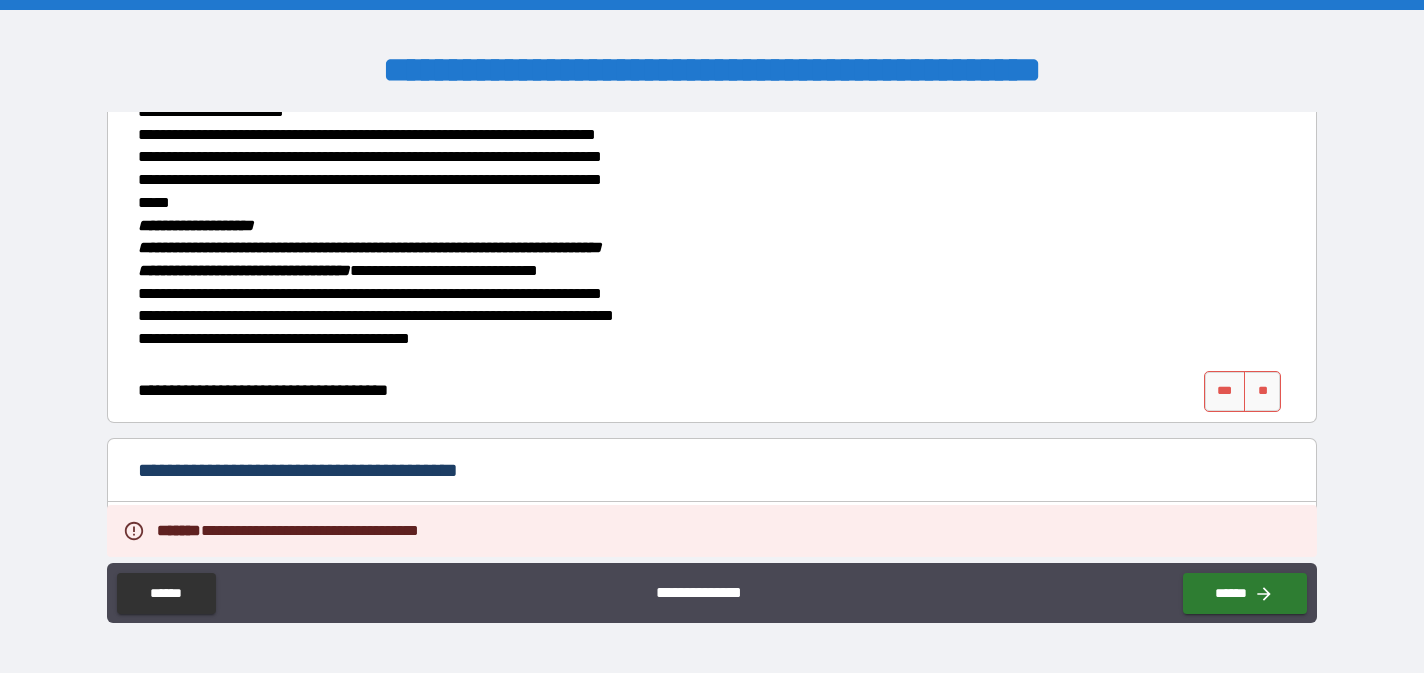 scroll, scrollTop: 278, scrollLeft: 0, axis: vertical 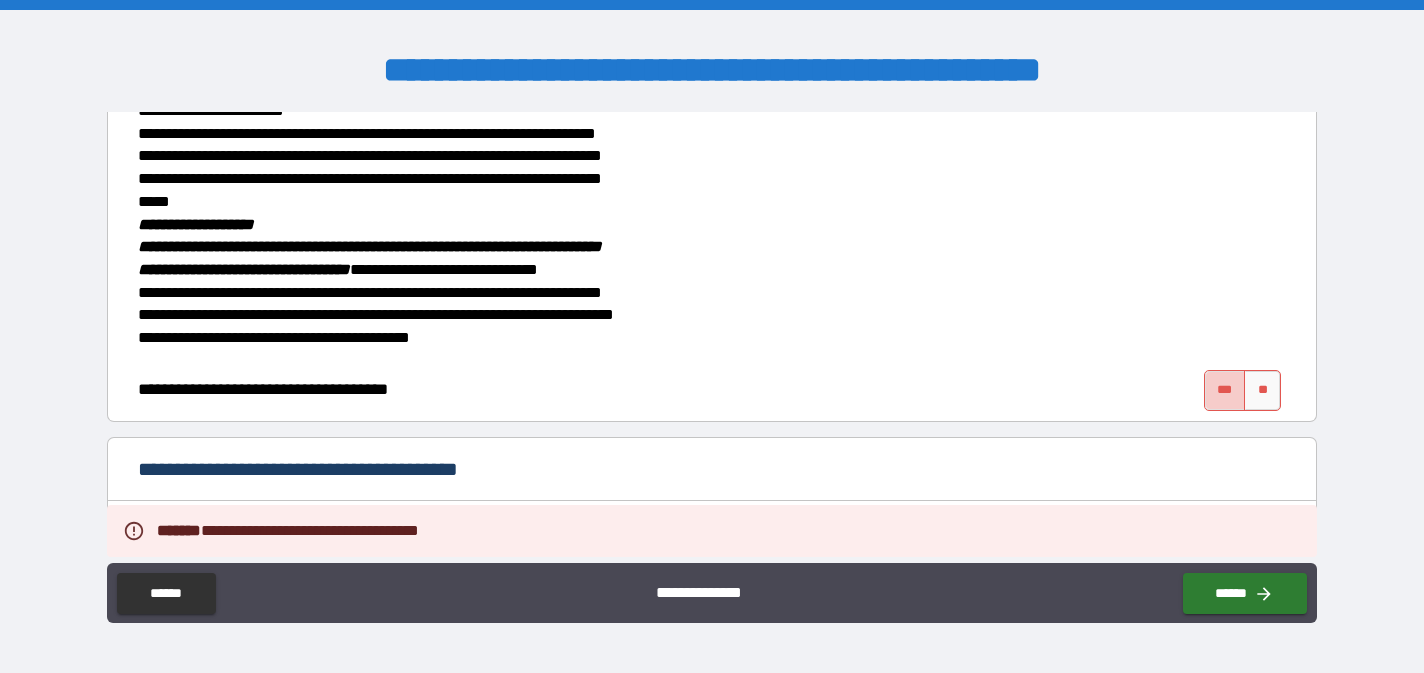 click on "***" at bounding box center (1225, 390) 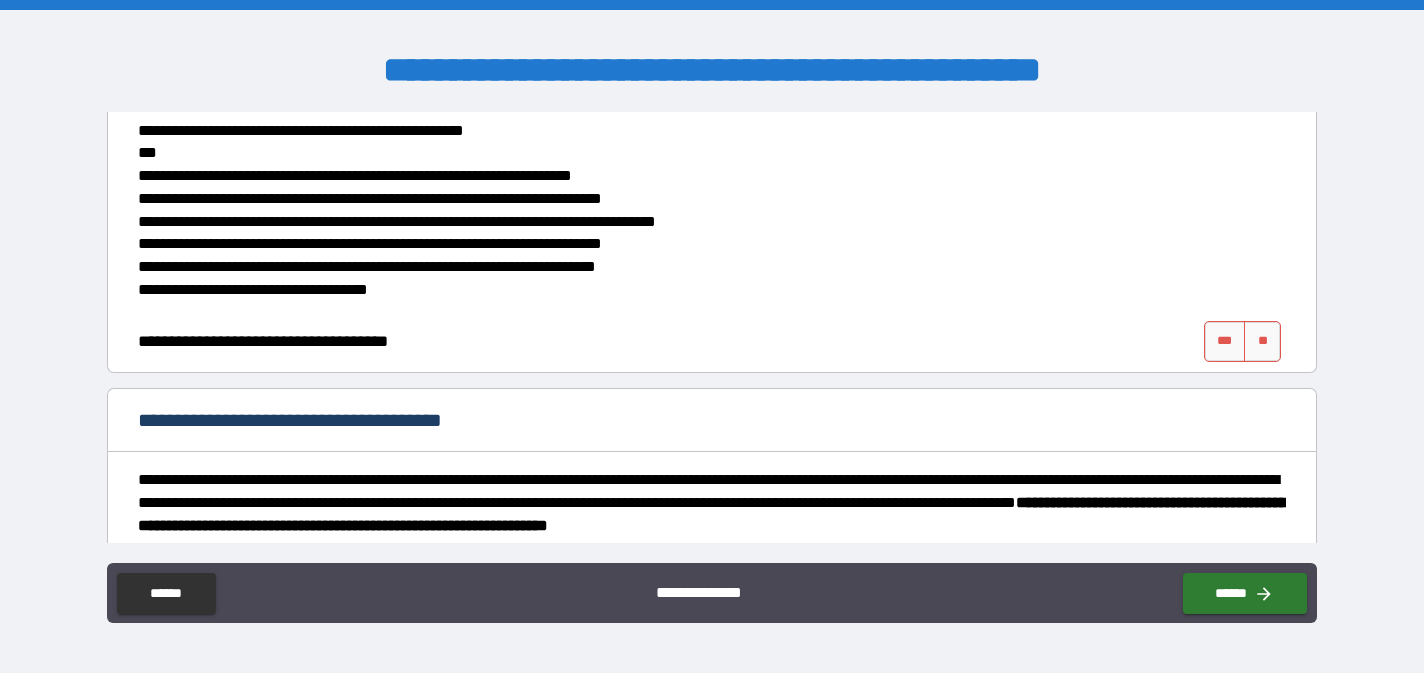 scroll, scrollTop: 834, scrollLeft: 0, axis: vertical 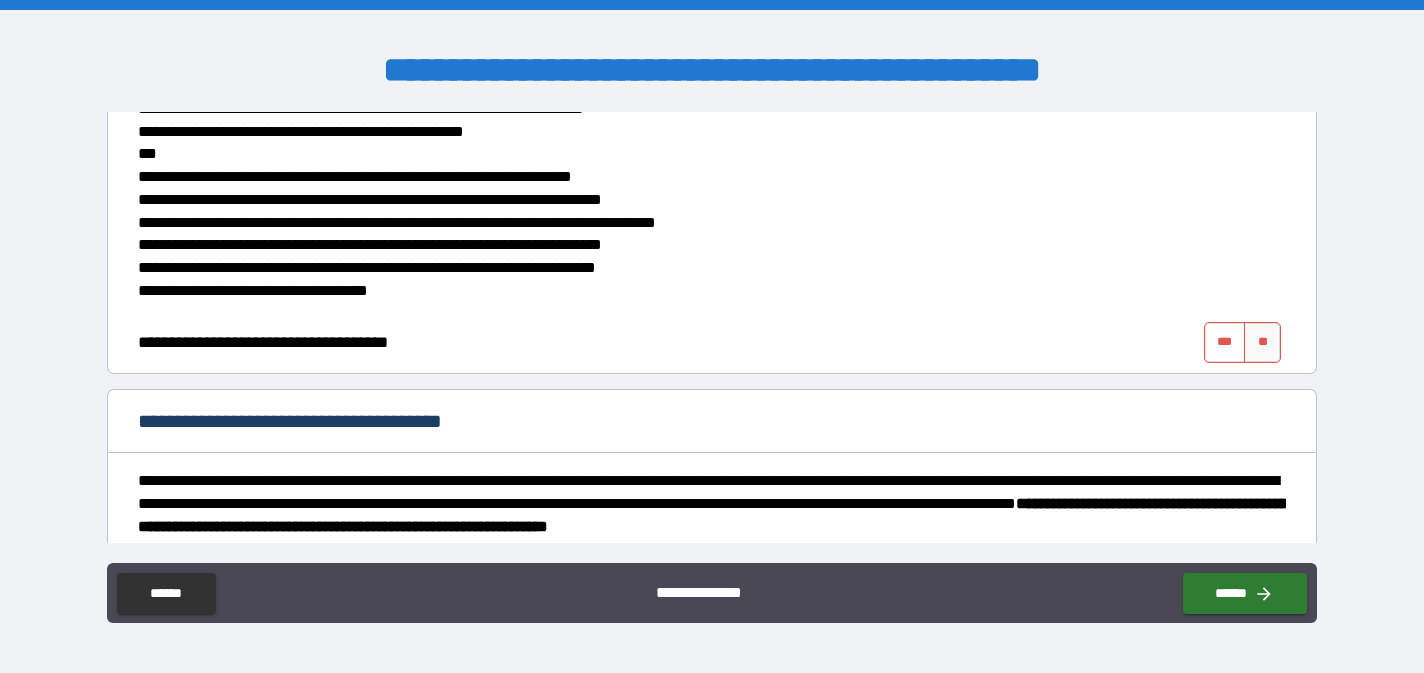 click on "***" at bounding box center (1225, 342) 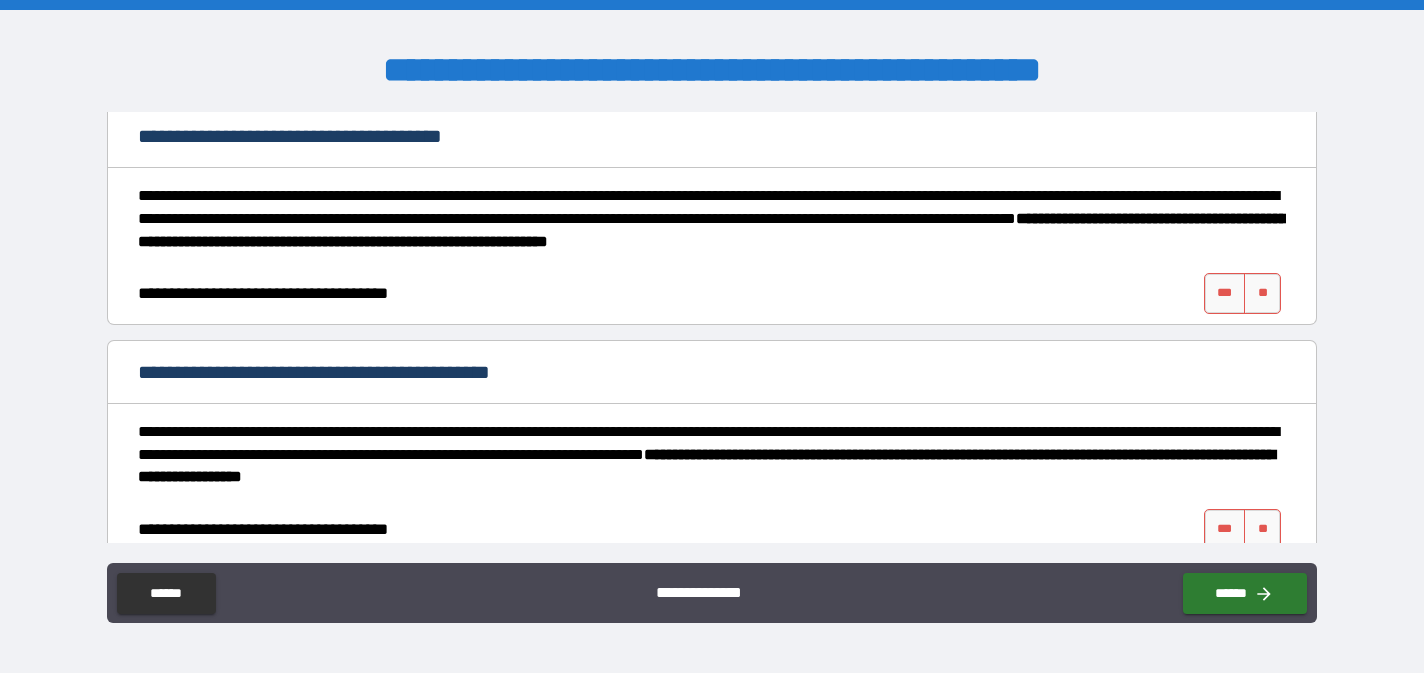 scroll, scrollTop: 1120, scrollLeft: 0, axis: vertical 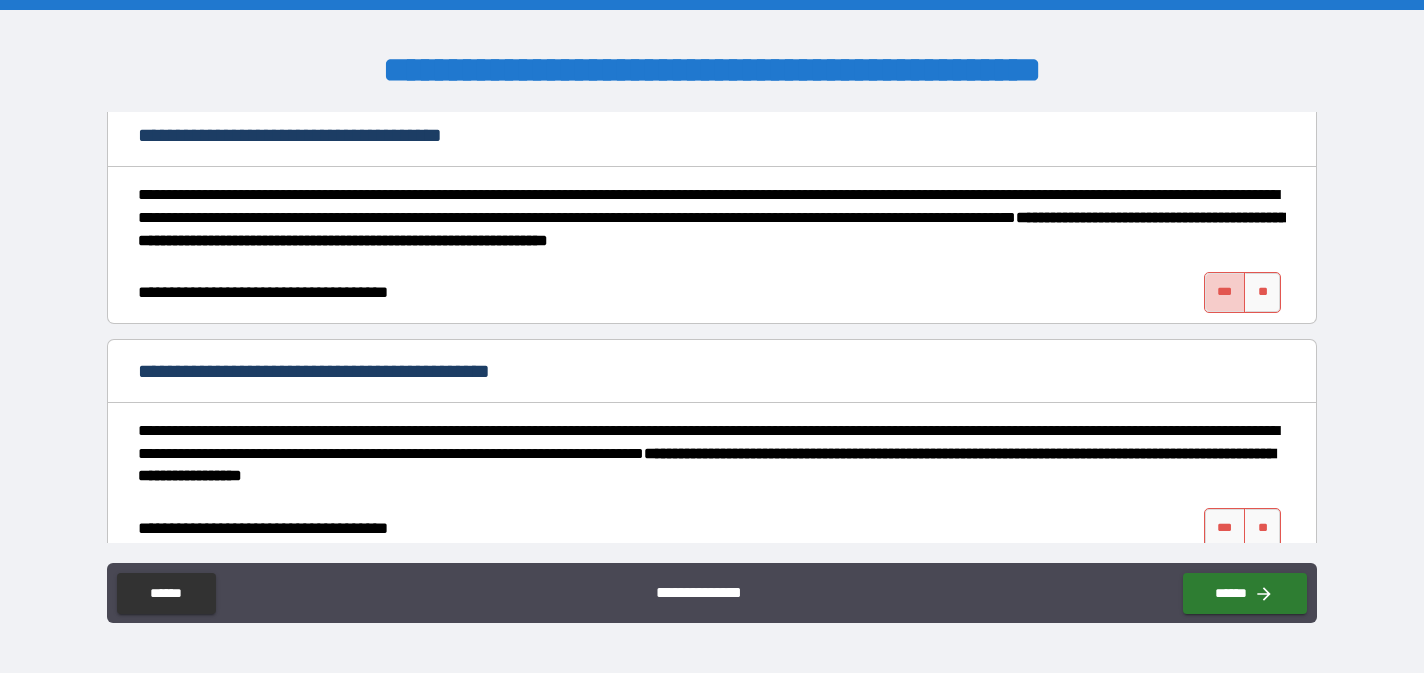 click on "***" at bounding box center [1225, 292] 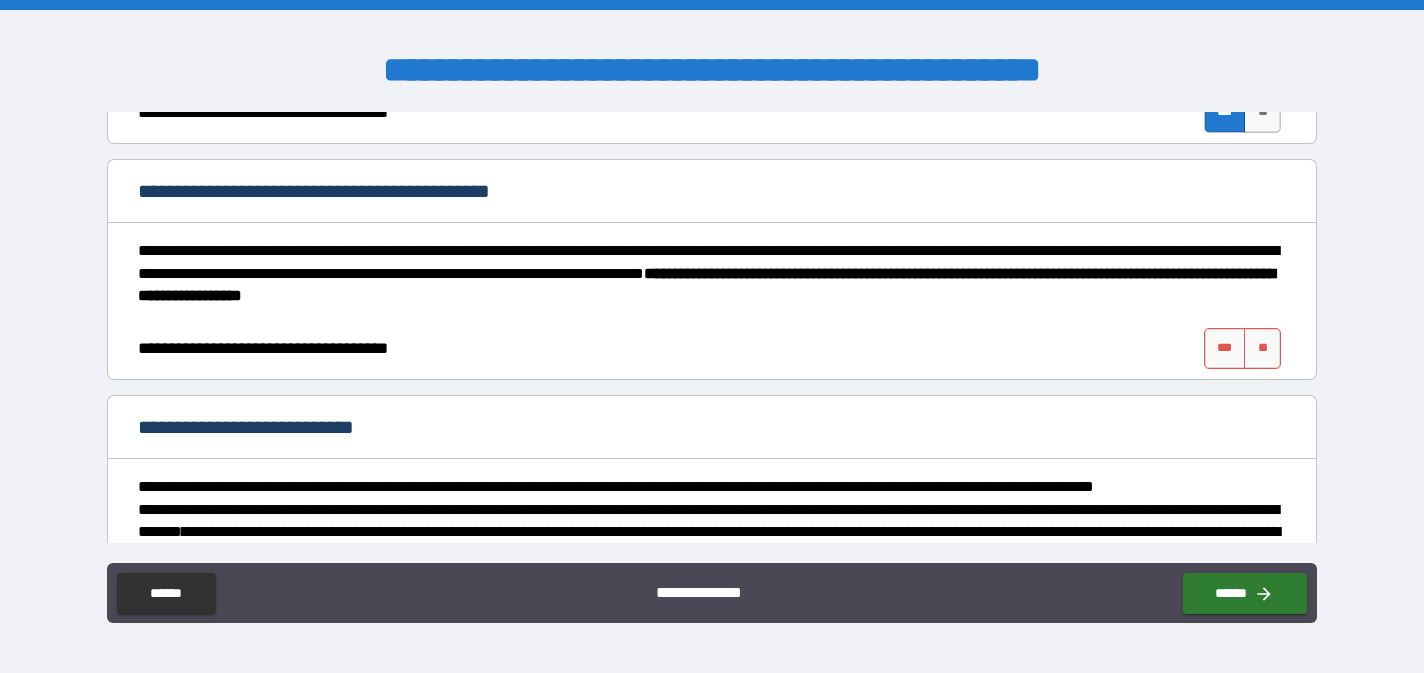 scroll, scrollTop: 1297, scrollLeft: 0, axis: vertical 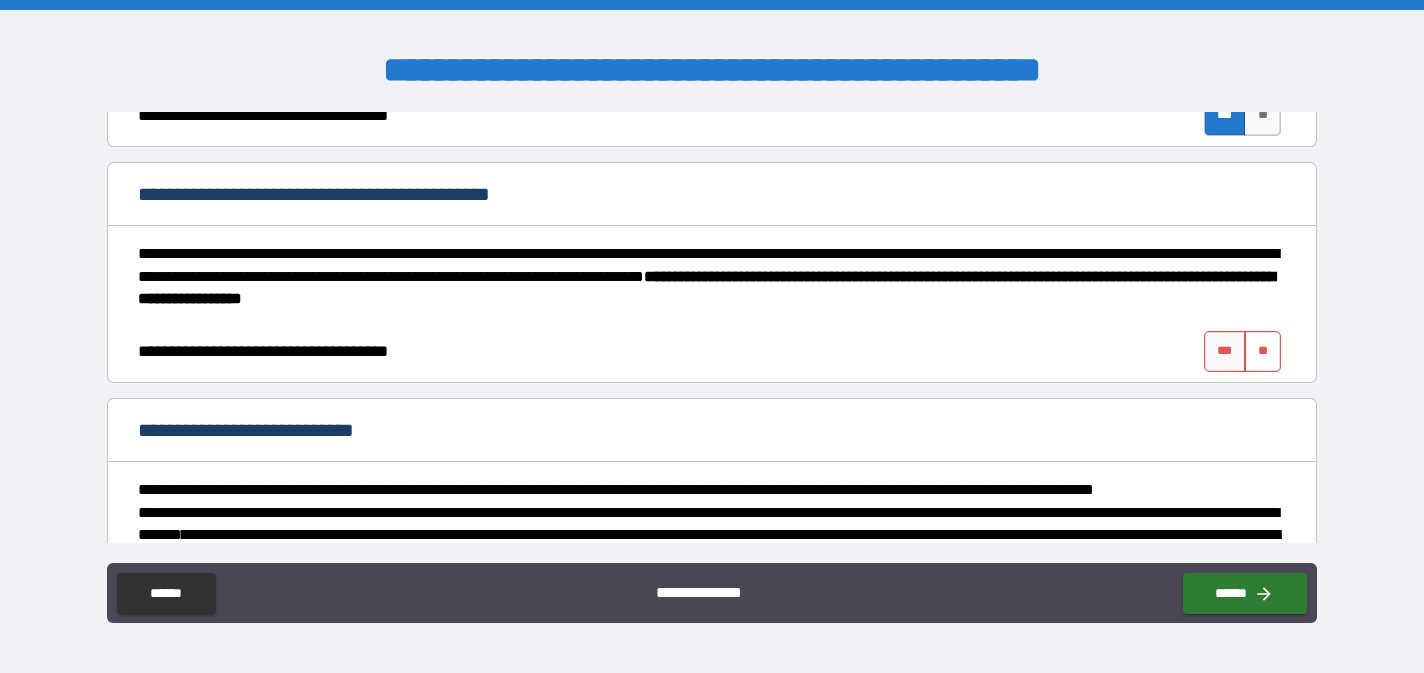 click on "**" at bounding box center [1262, 351] 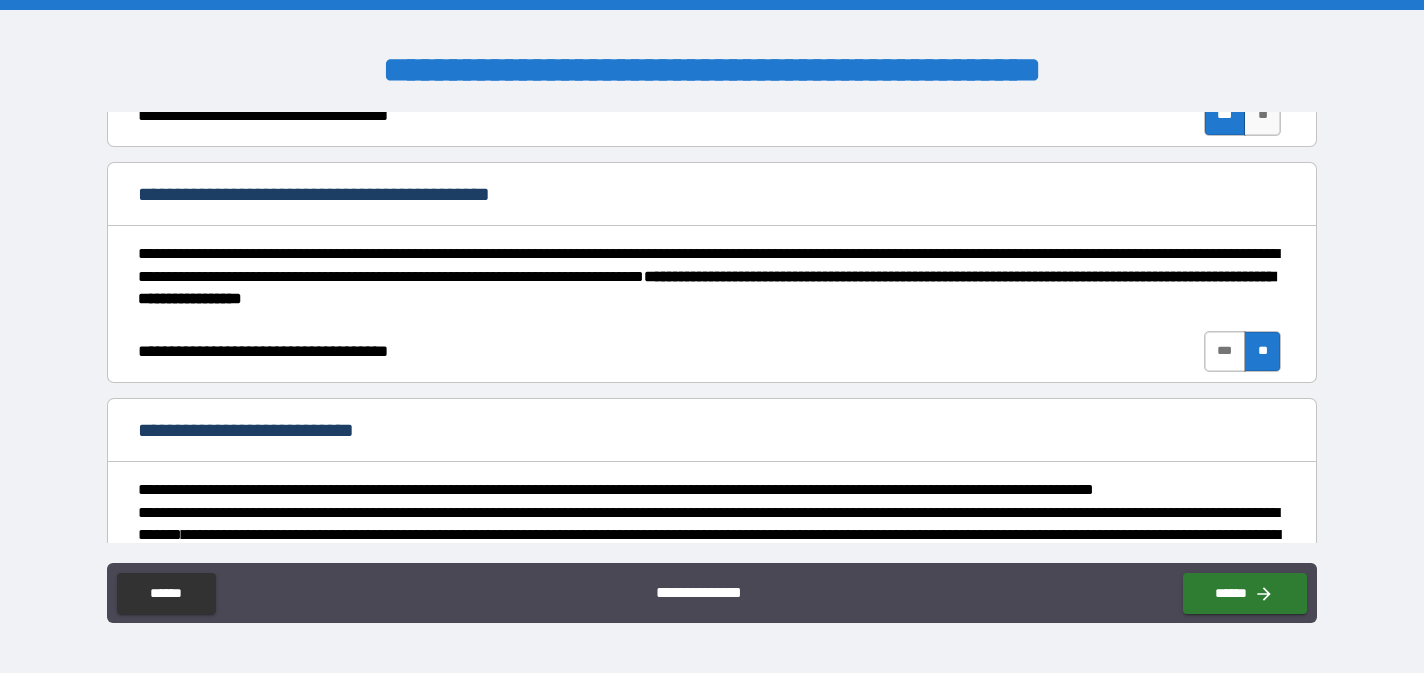 click on "***" at bounding box center [1225, 351] 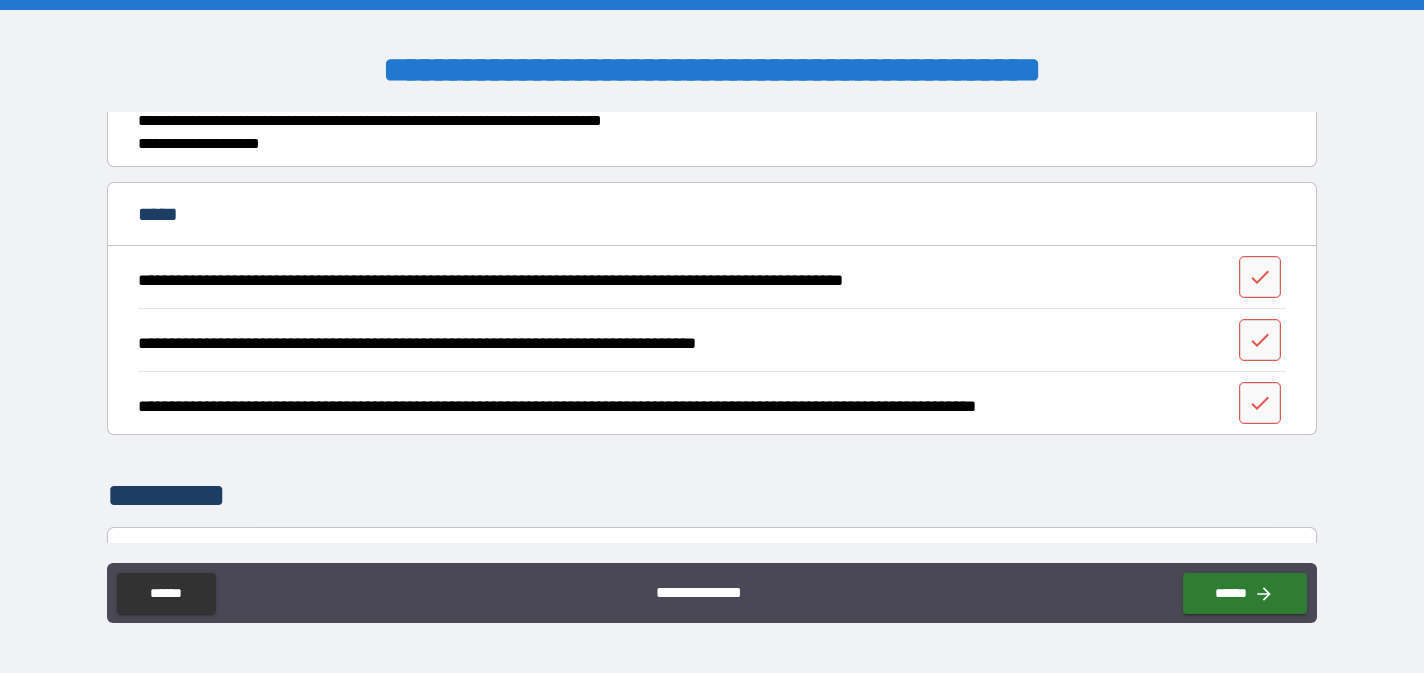 scroll, scrollTop: 4961, scrollLeft: 0, axis: vertical 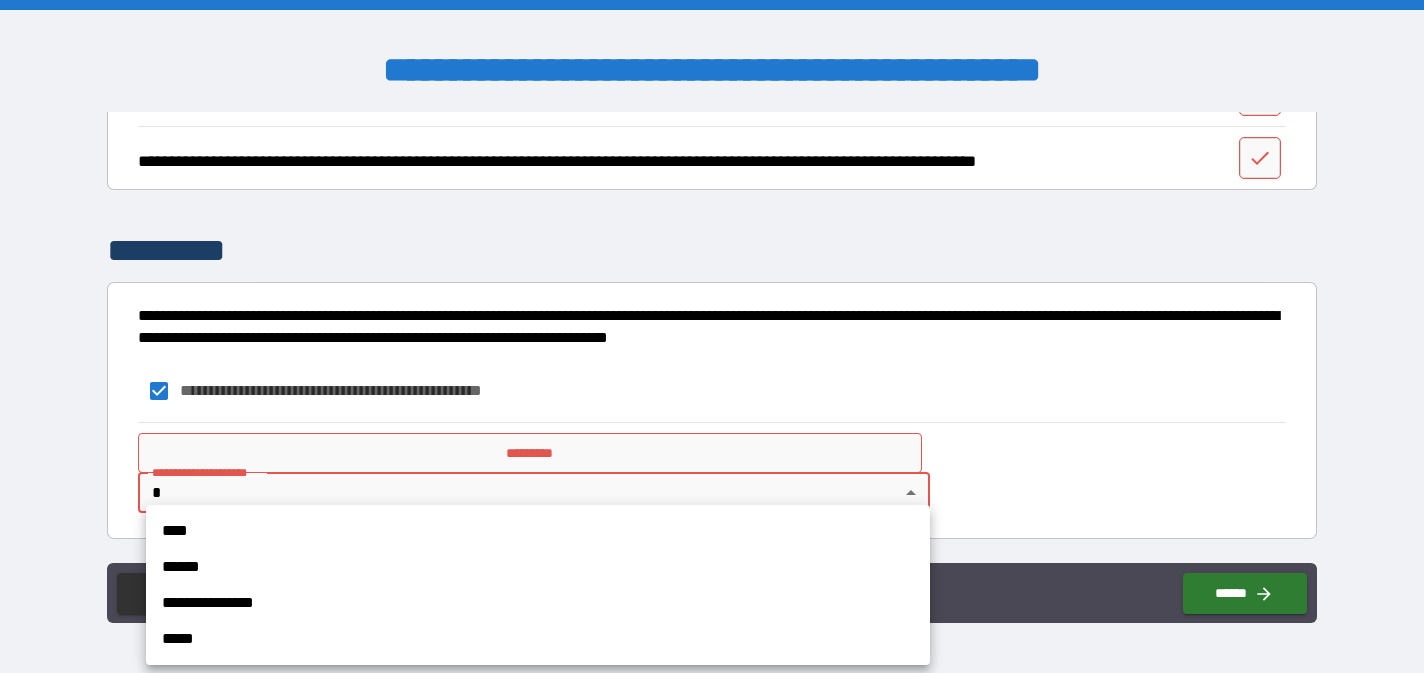 click on "[FIRST] [LAST] [STREET] [CITY], [STATE] [ZIP] [COUNTRY] [PHONE] [EMAIL]" at bounding box center (712, 336) 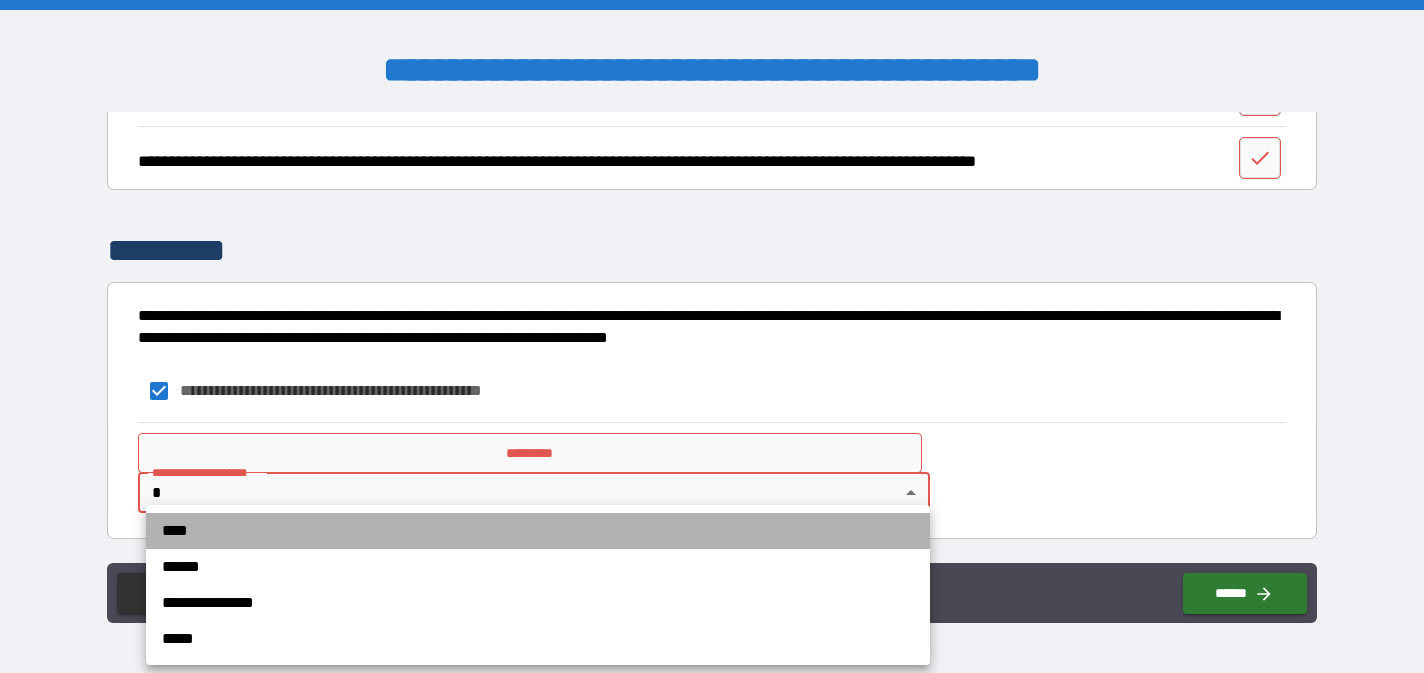 click on "****" at bounding box center [538, 531] 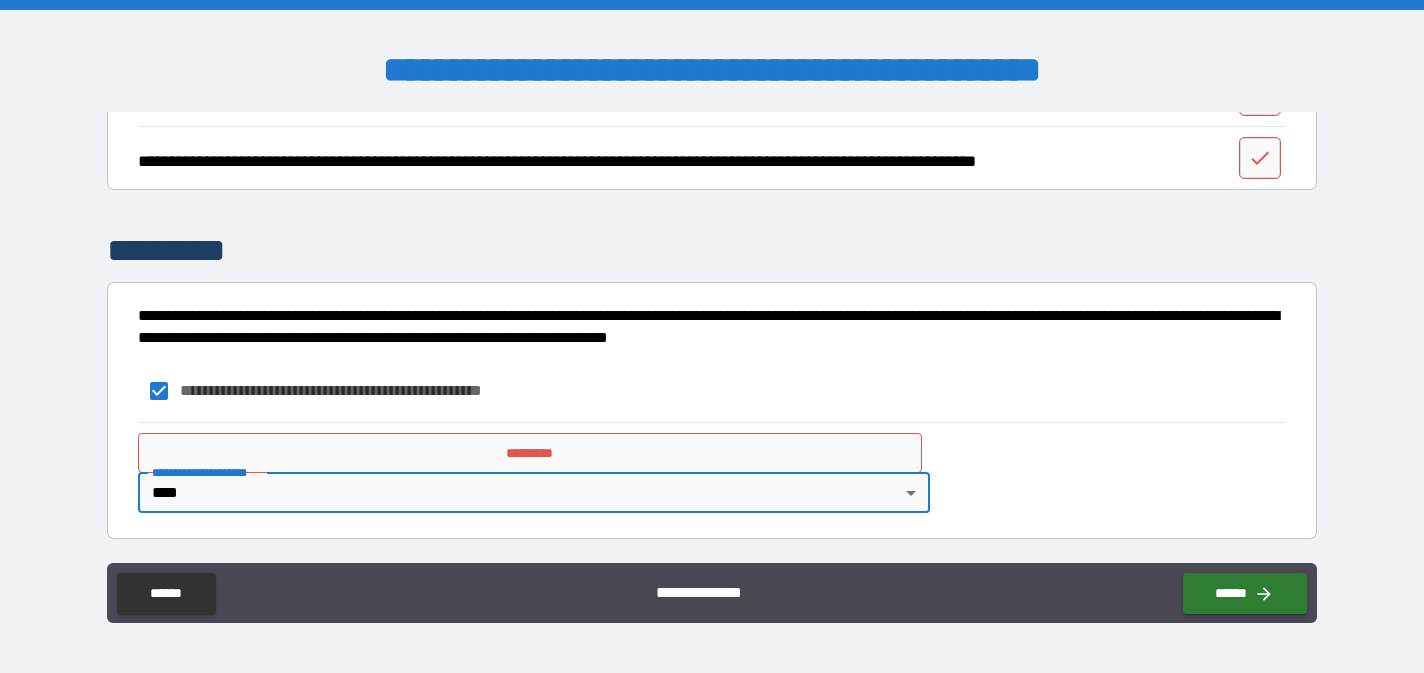 click on "*********" at bounding box center [530, 453] 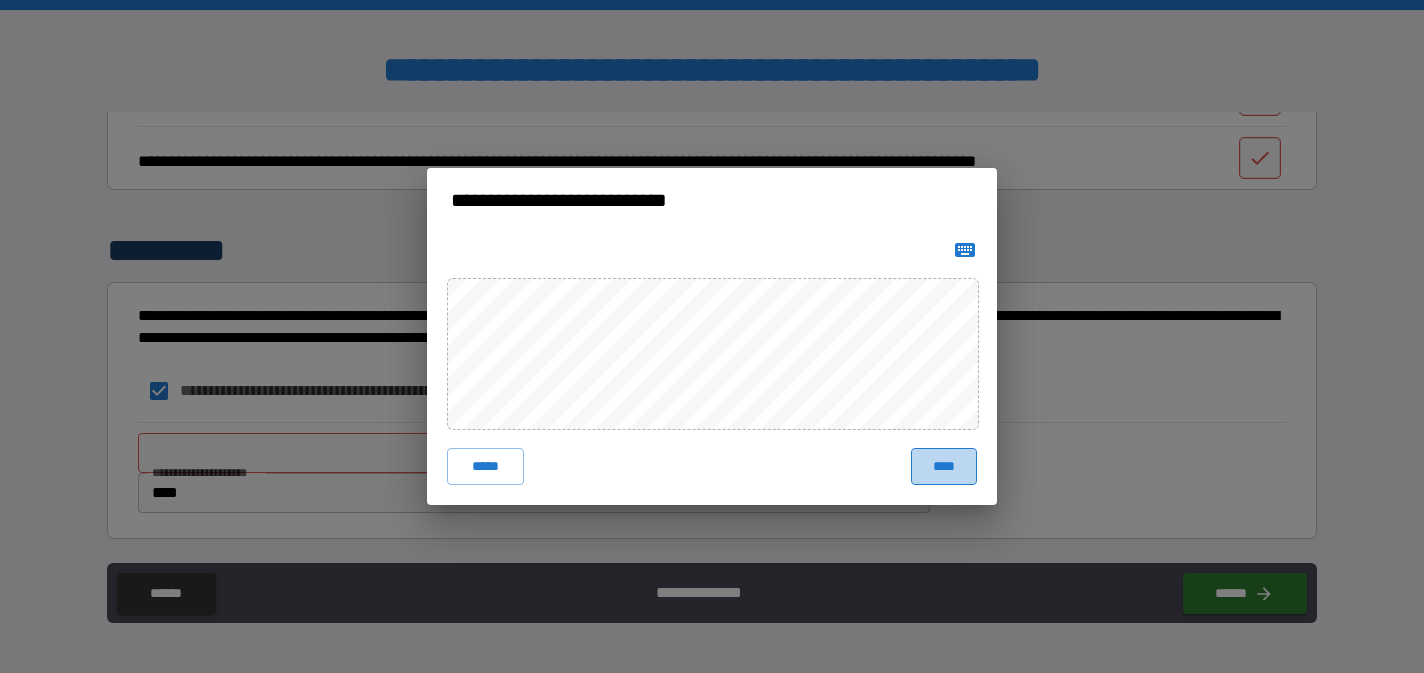 click on "****" at bounding box center [944, 466] 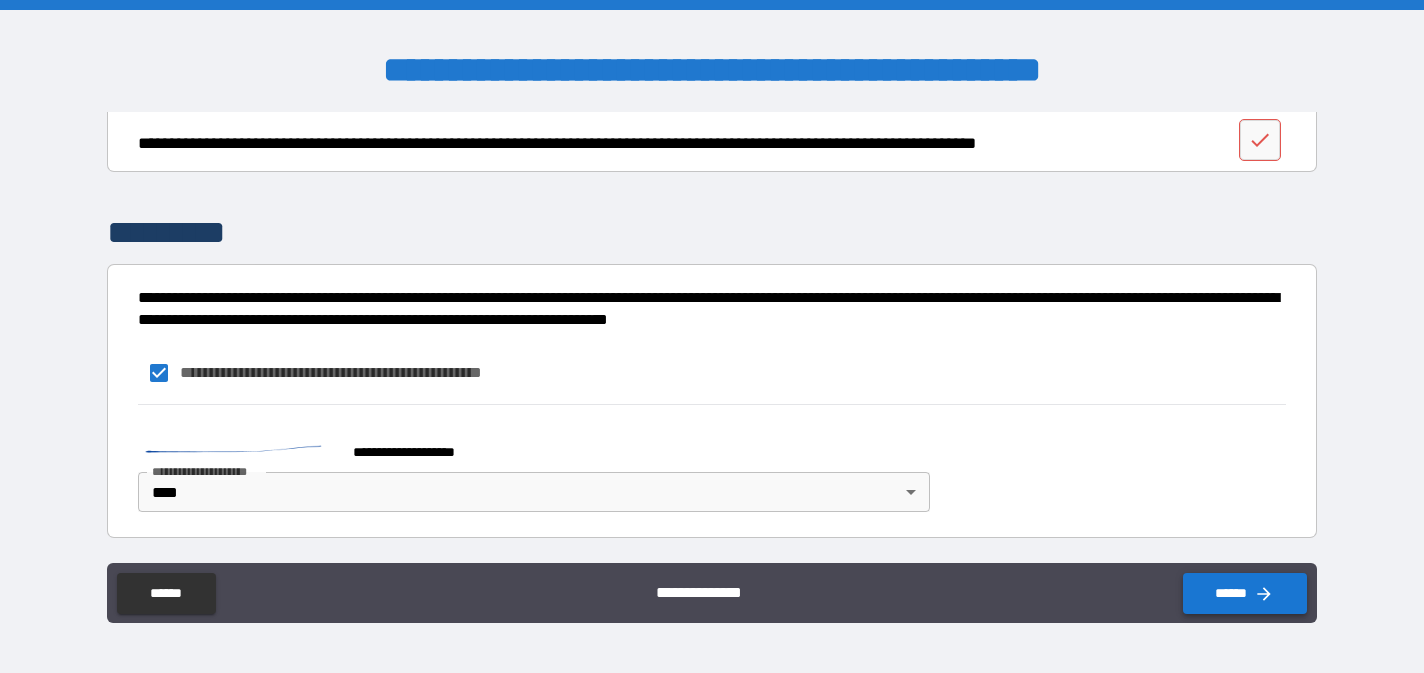 click on "******" at bounding box center [1245, 593] 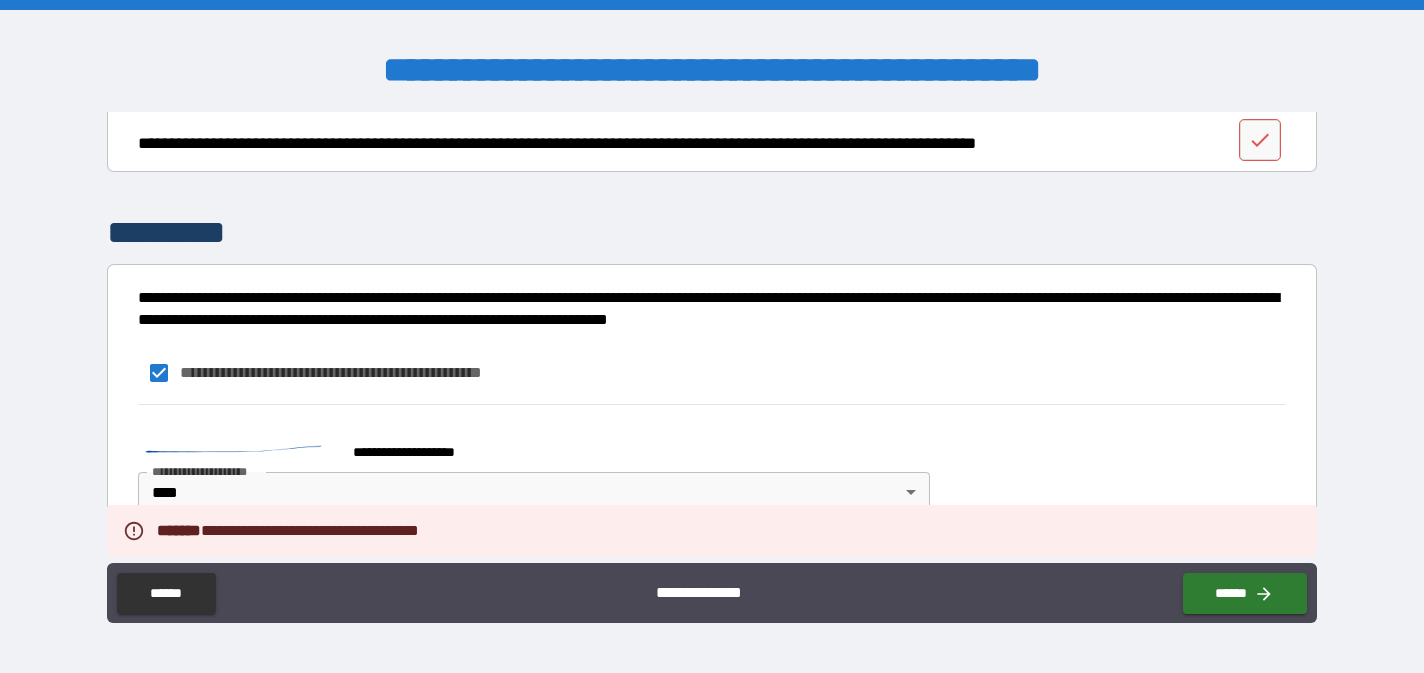 scroll, scrollTop: 4978, scrollLeft: 0, axis: vertical 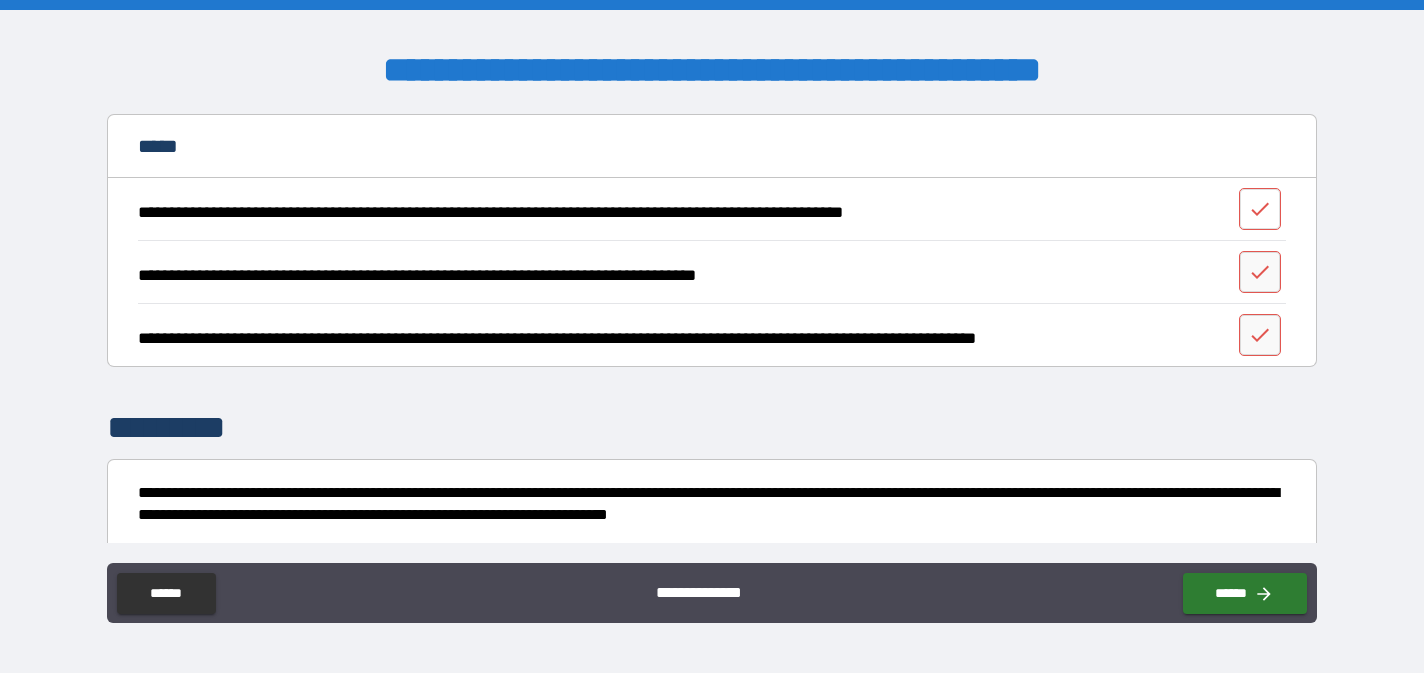click 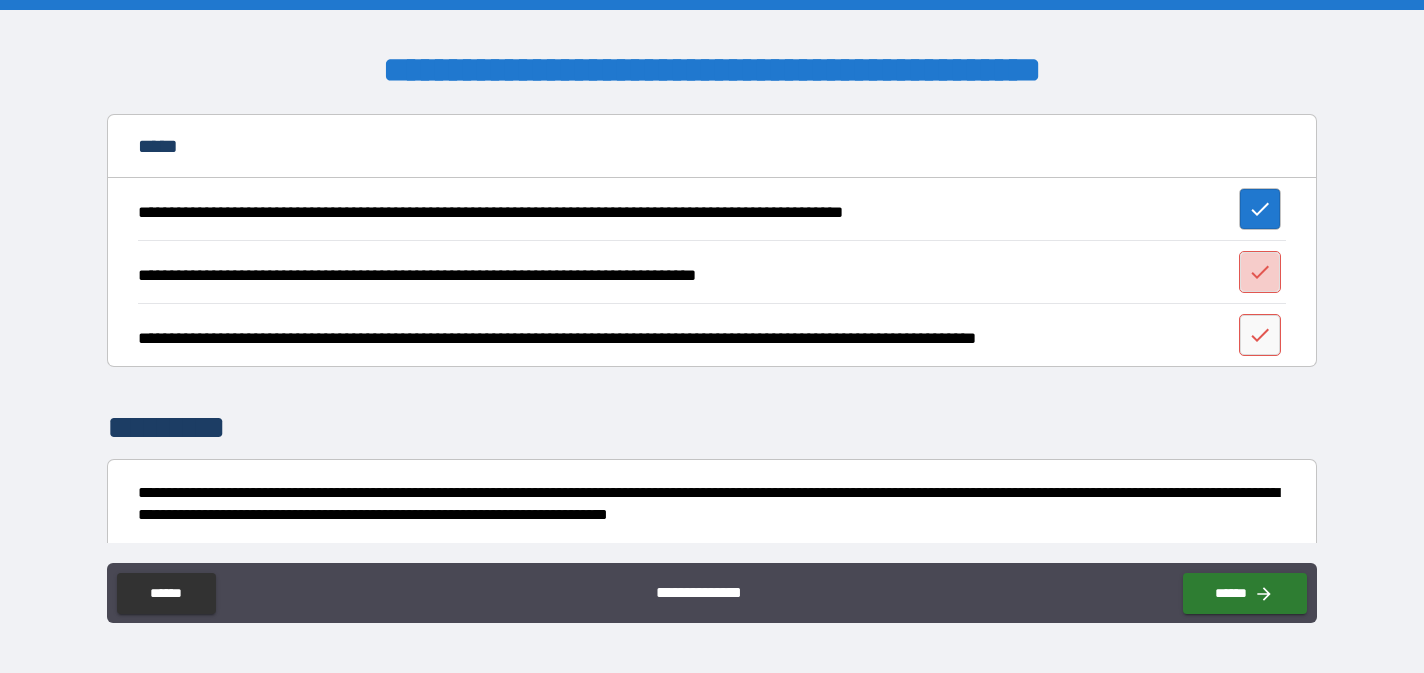 click 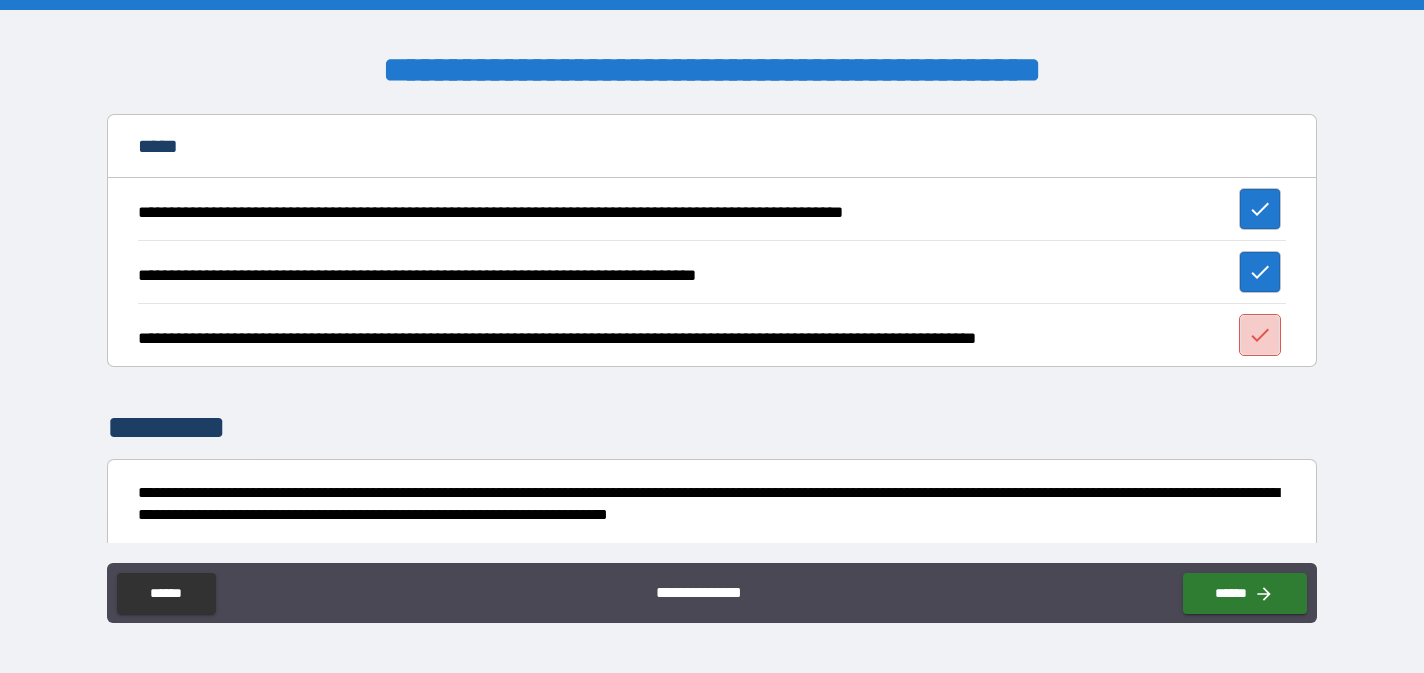 click 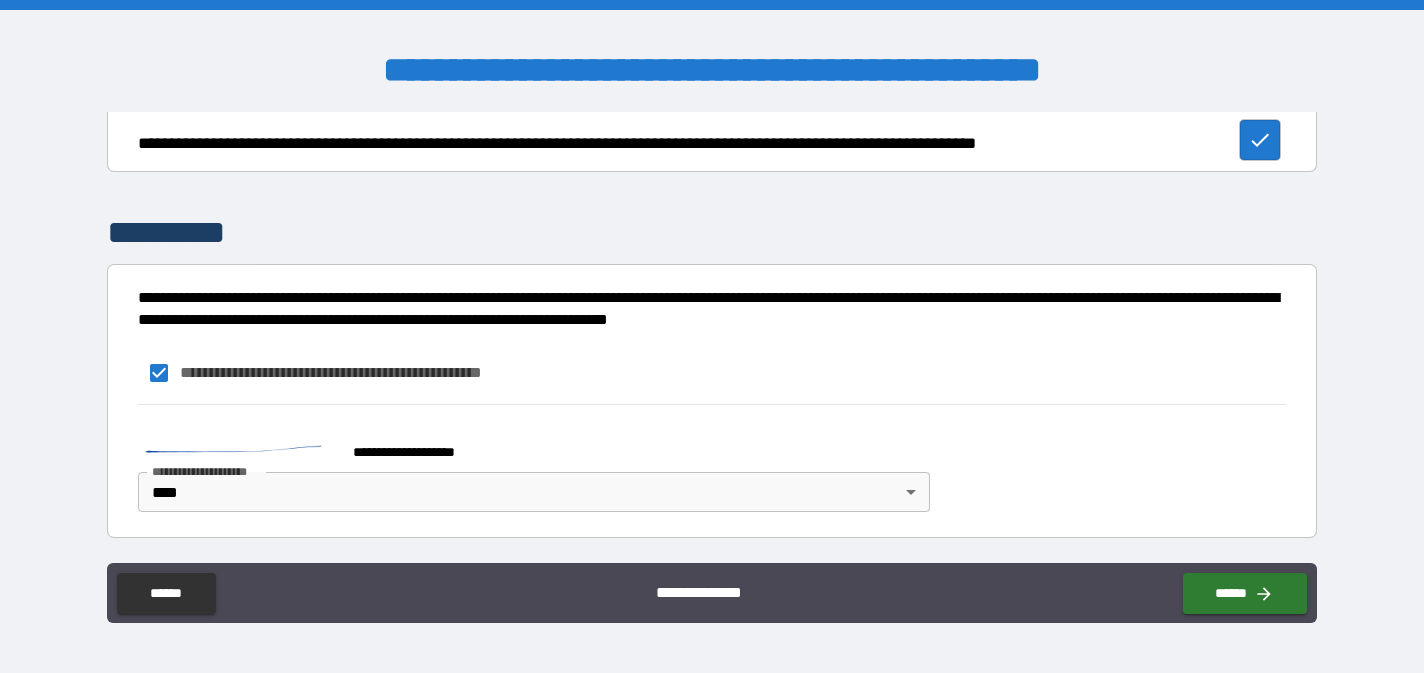 scroll, scrollTop: 4978, scrollLeft: 0, axis: vertical 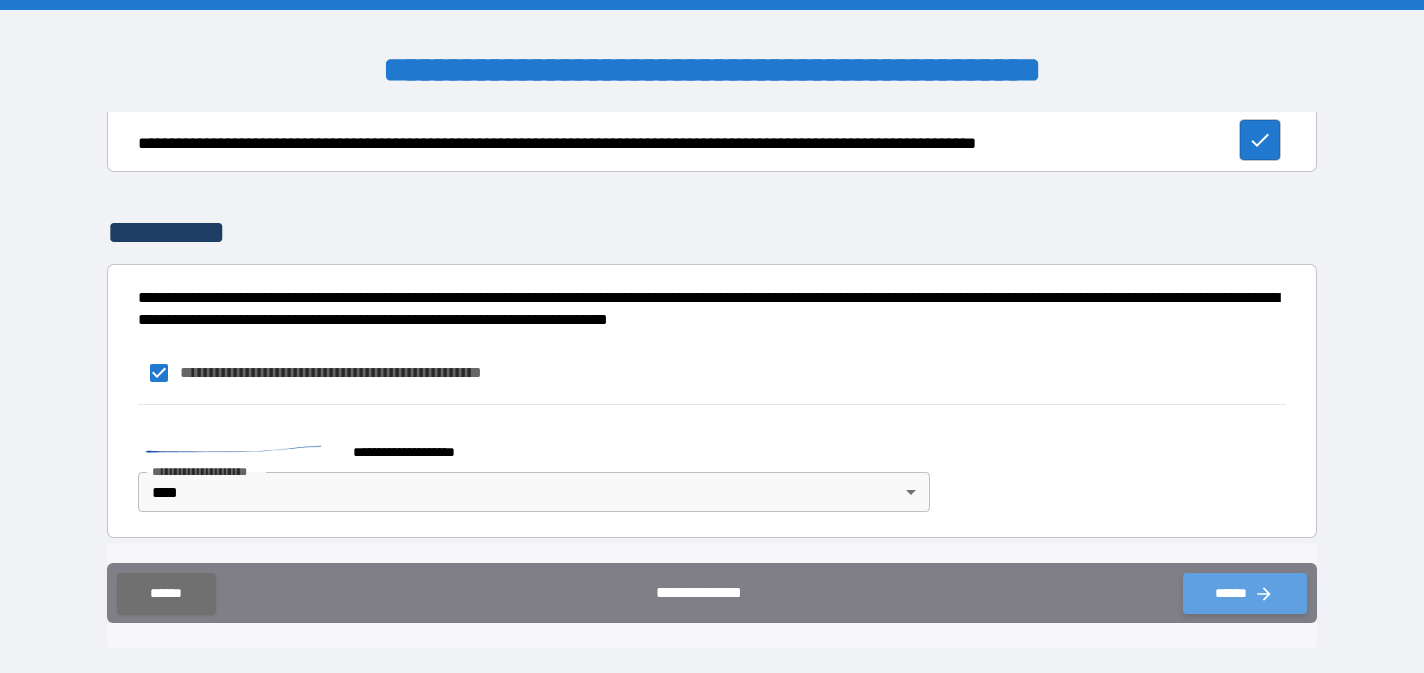 click on "******" at bounding box center [1245, 593] 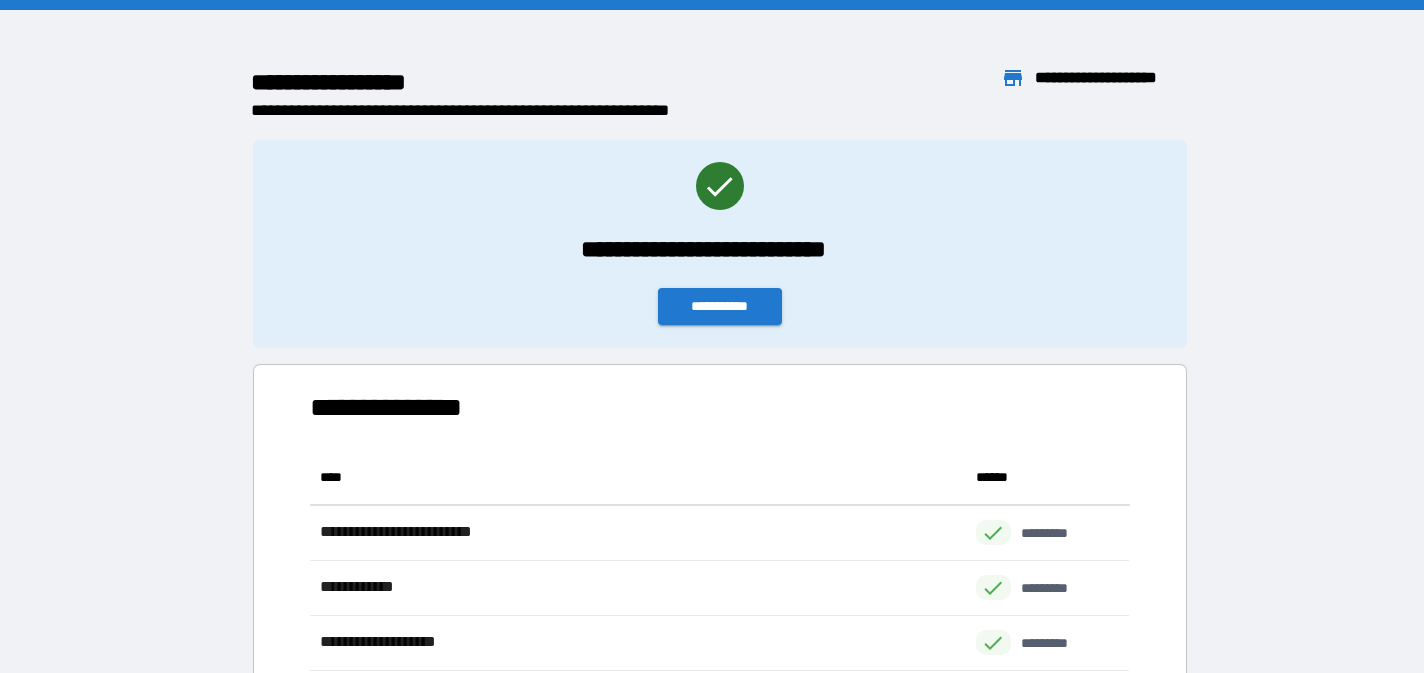 scroll, scrollTop: 1, scrollLeft: 0, axis: vertical 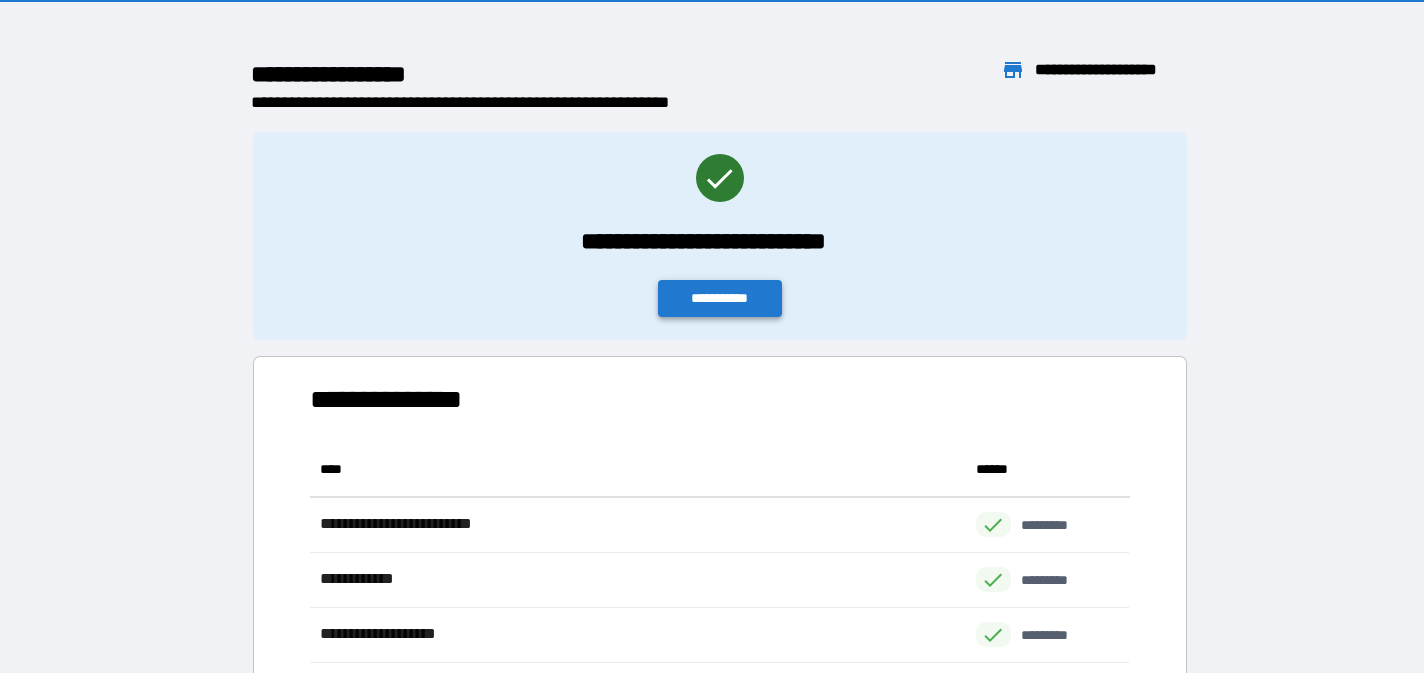 click on "**********" at bounding box center (720, 298) 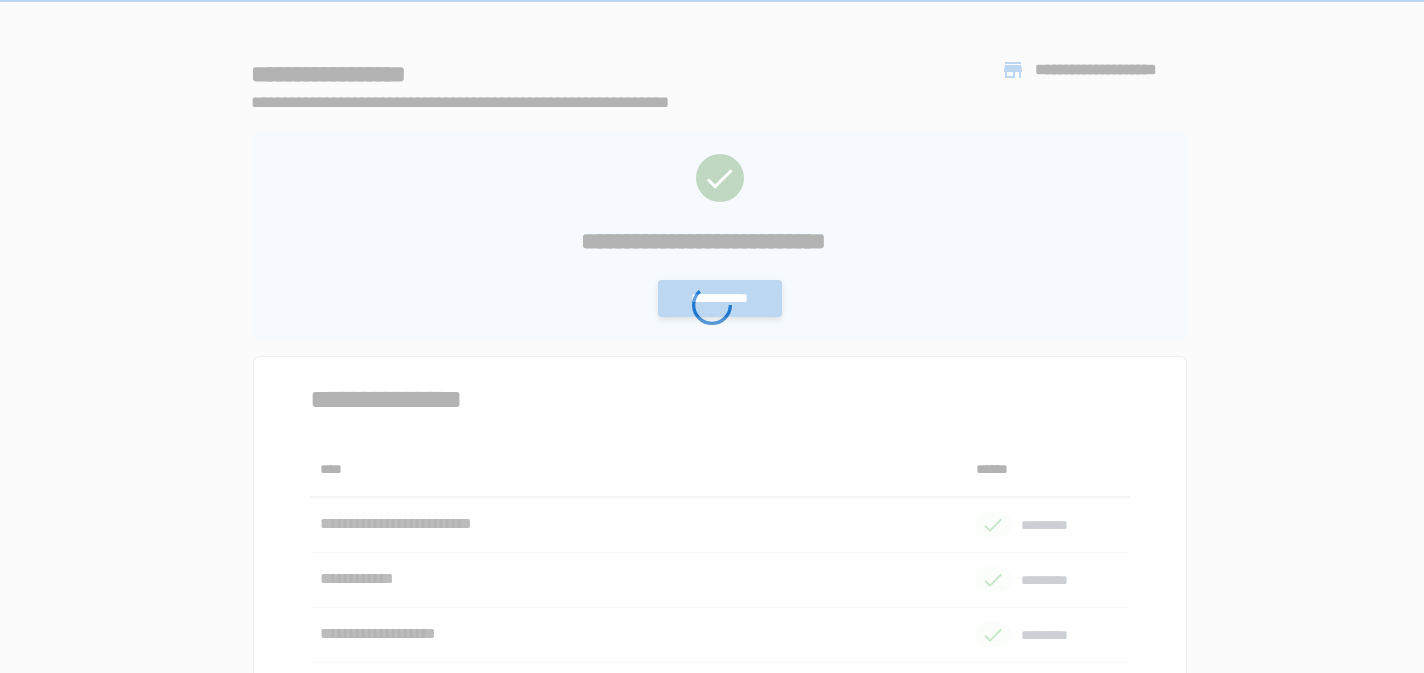 scroll, scrollTop: 0, scrollLeft: 0, axis: both 